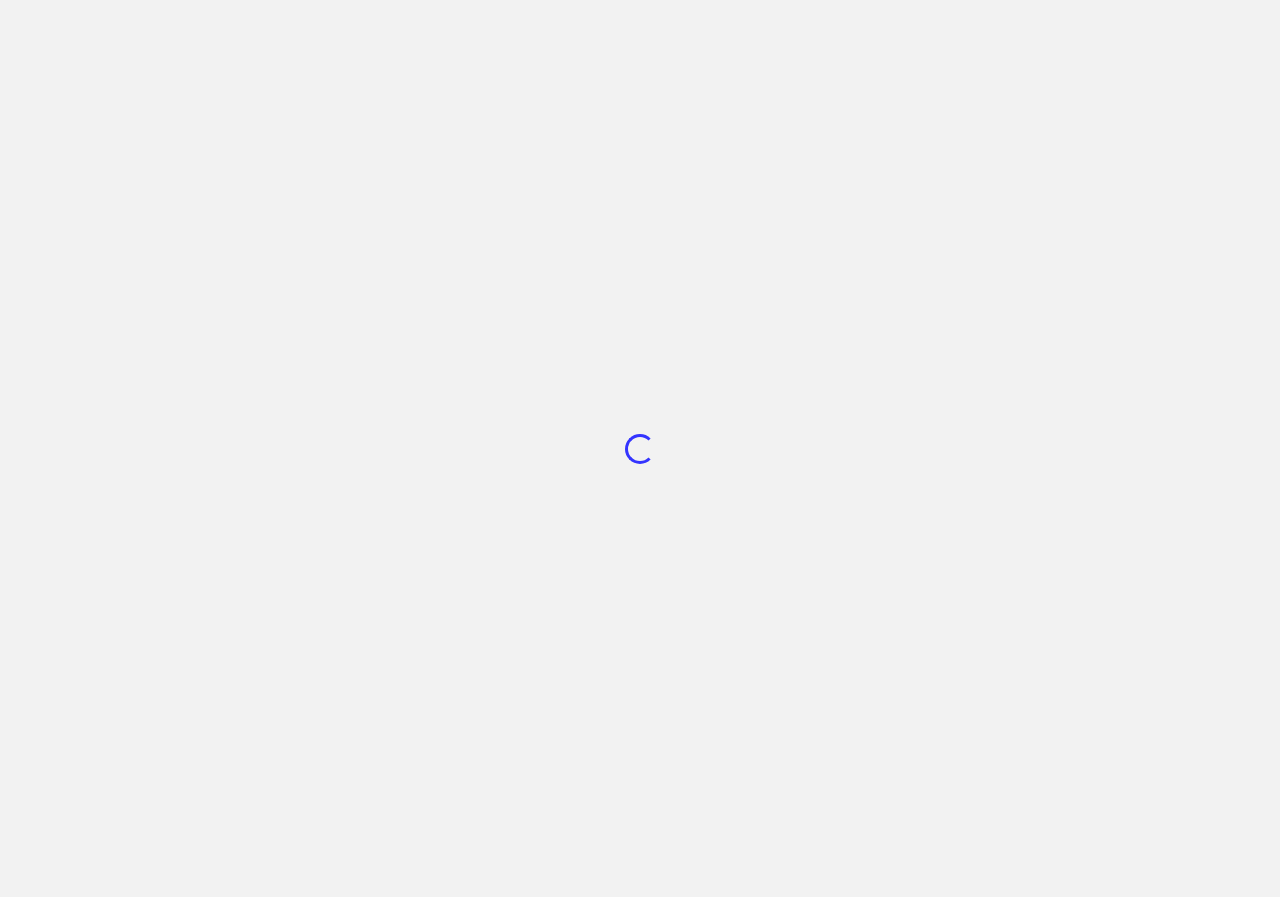 scroll, scrollTop: 0, scrollLeft: 0, axis: both 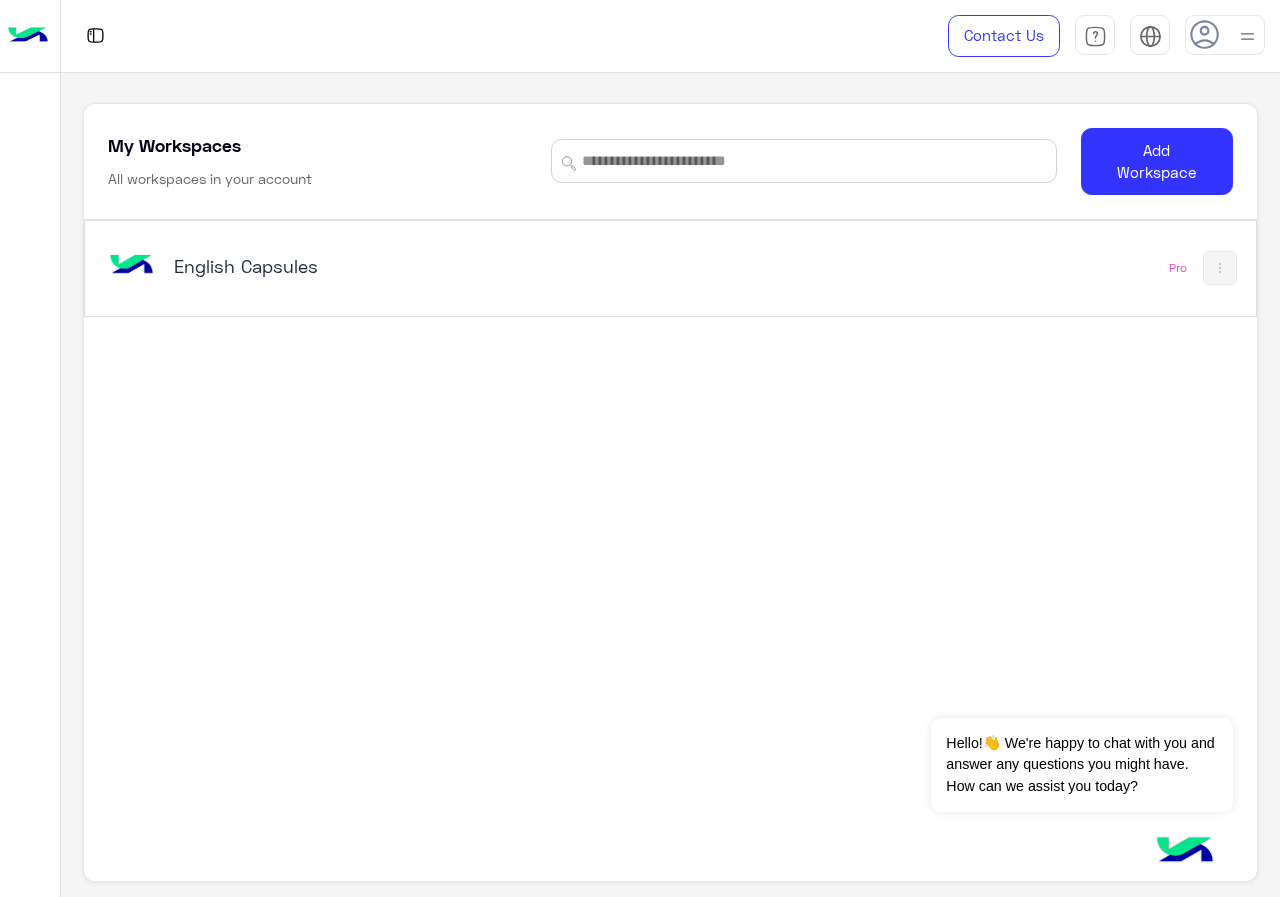 click on "English Capsules" at bounding box center [444, 268] 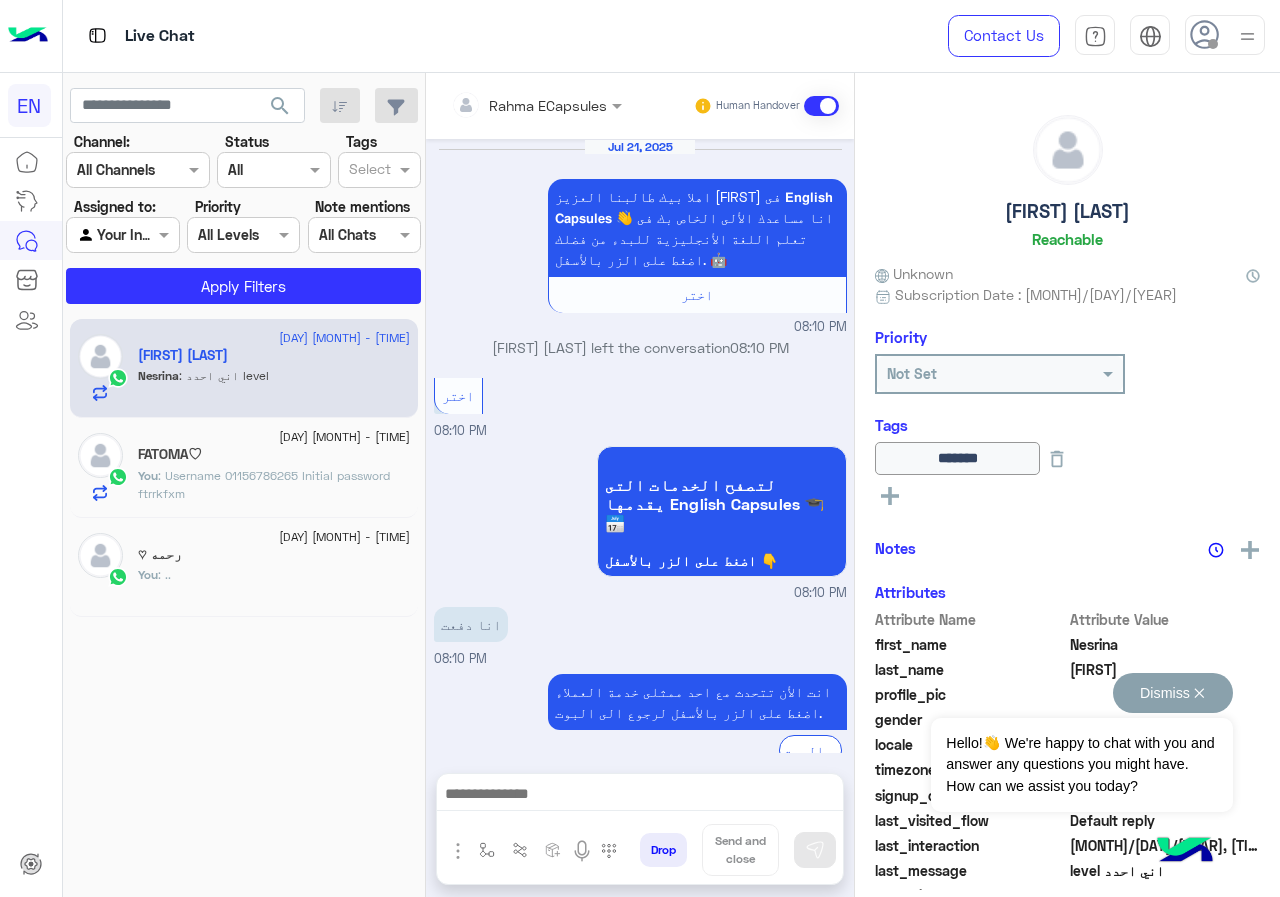 scroll, scrollTop: 819, scrollLeft: 0, axis: vertical 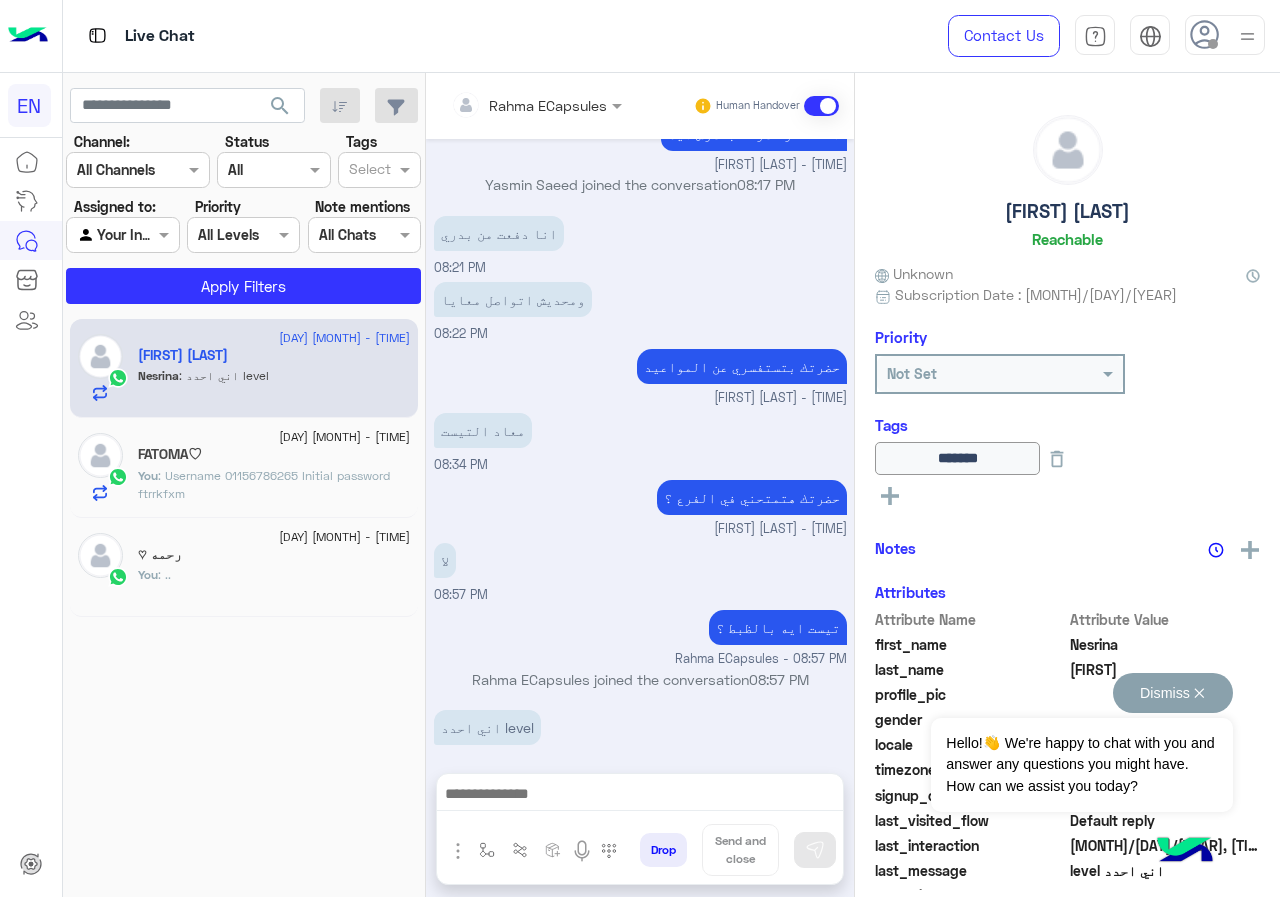 click on "Dismiss ✕" at bounding box center (1173, 693) 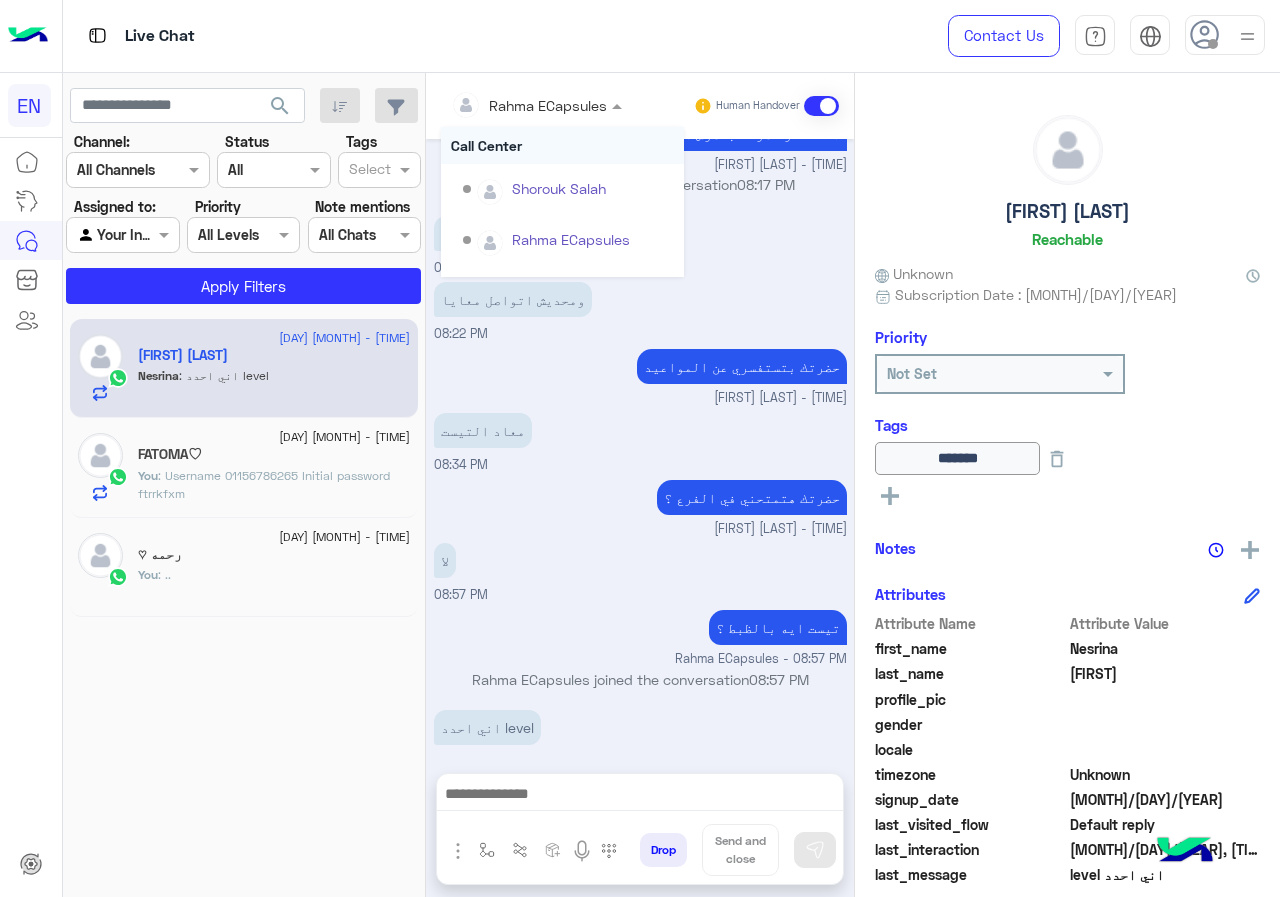click at bounding box center (509, 105) 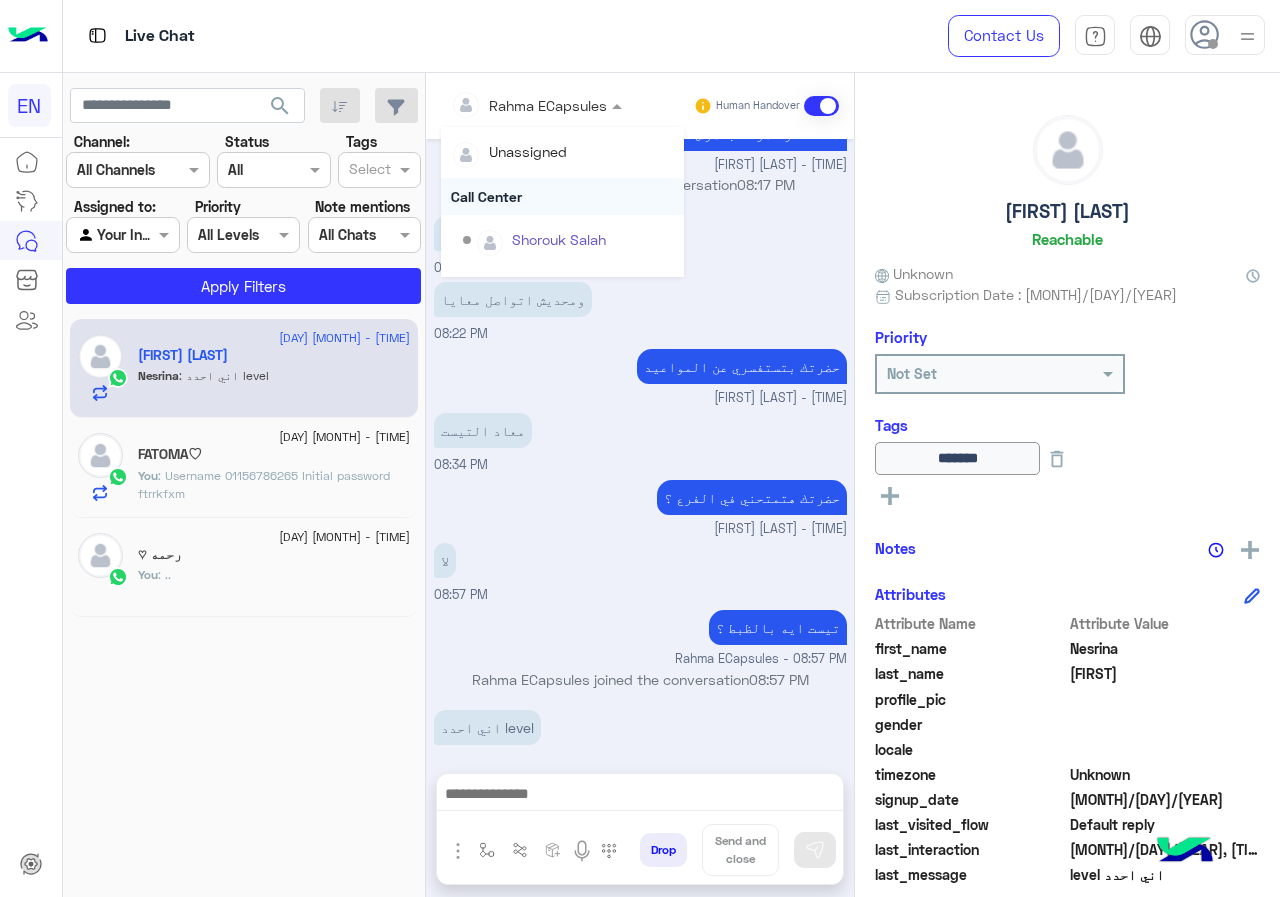 click on "Call Center" at bounding box center (562, 196) 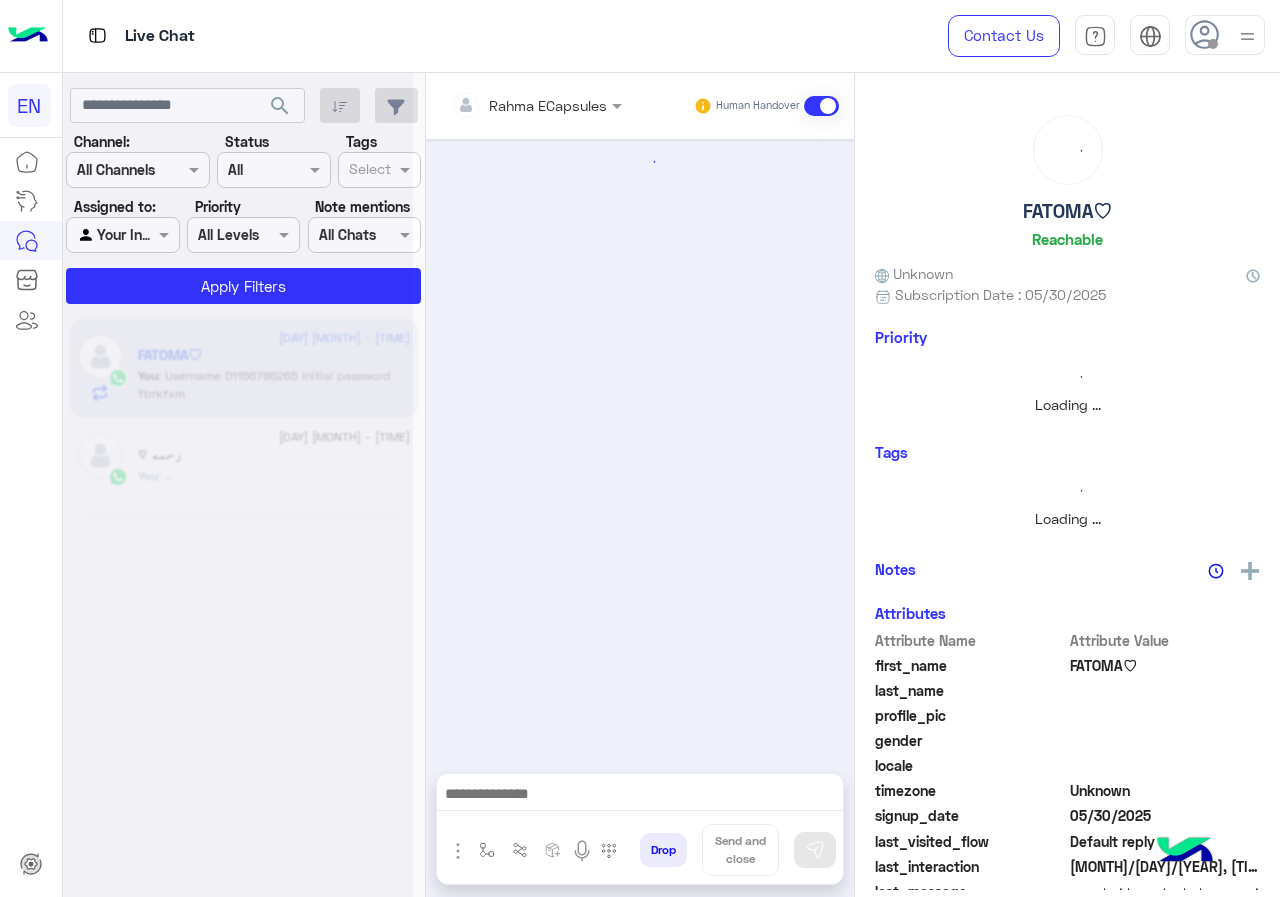 scroll, scrollTop: 0, scrollLeft: 0, axis: both 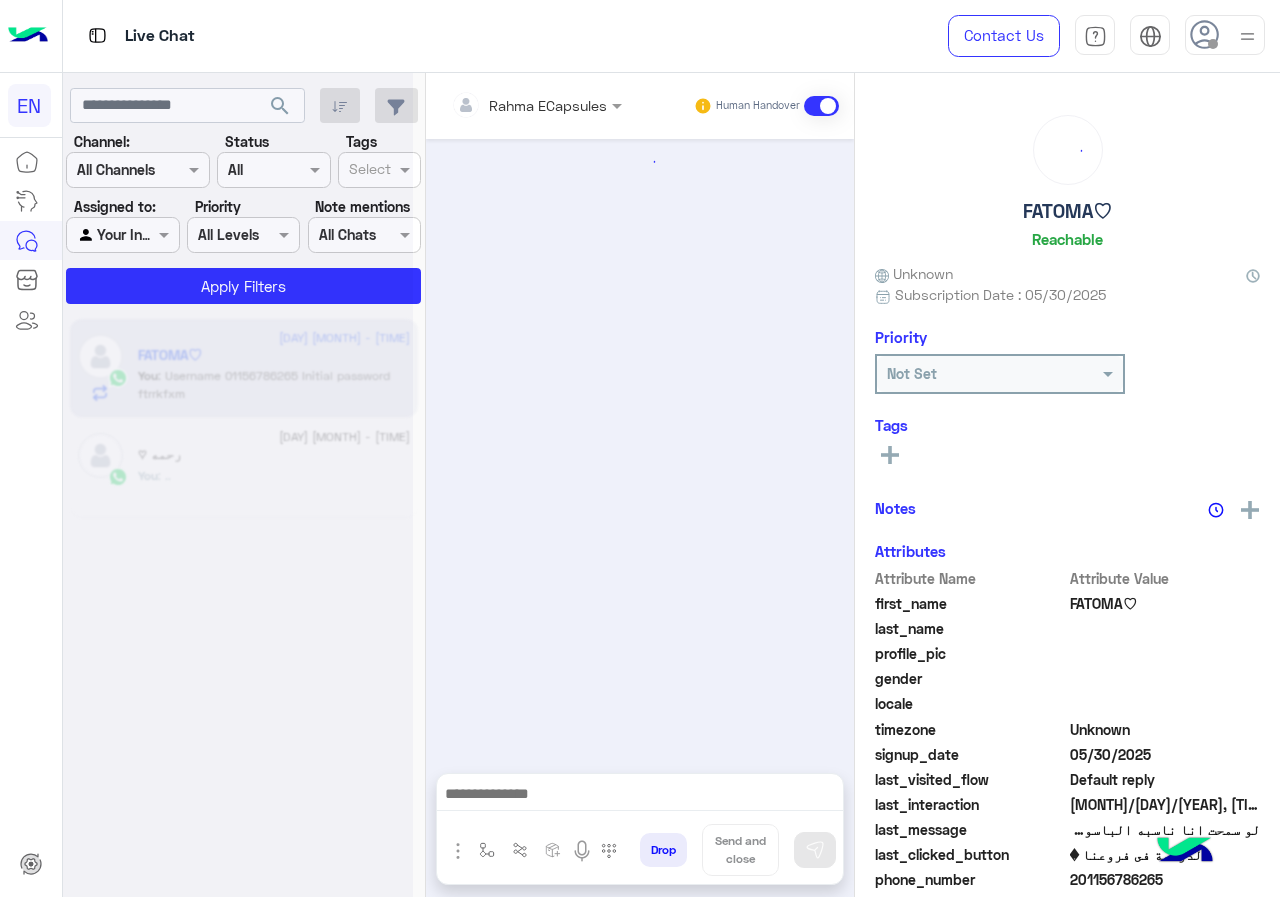 click at bounding box center [509, 105] 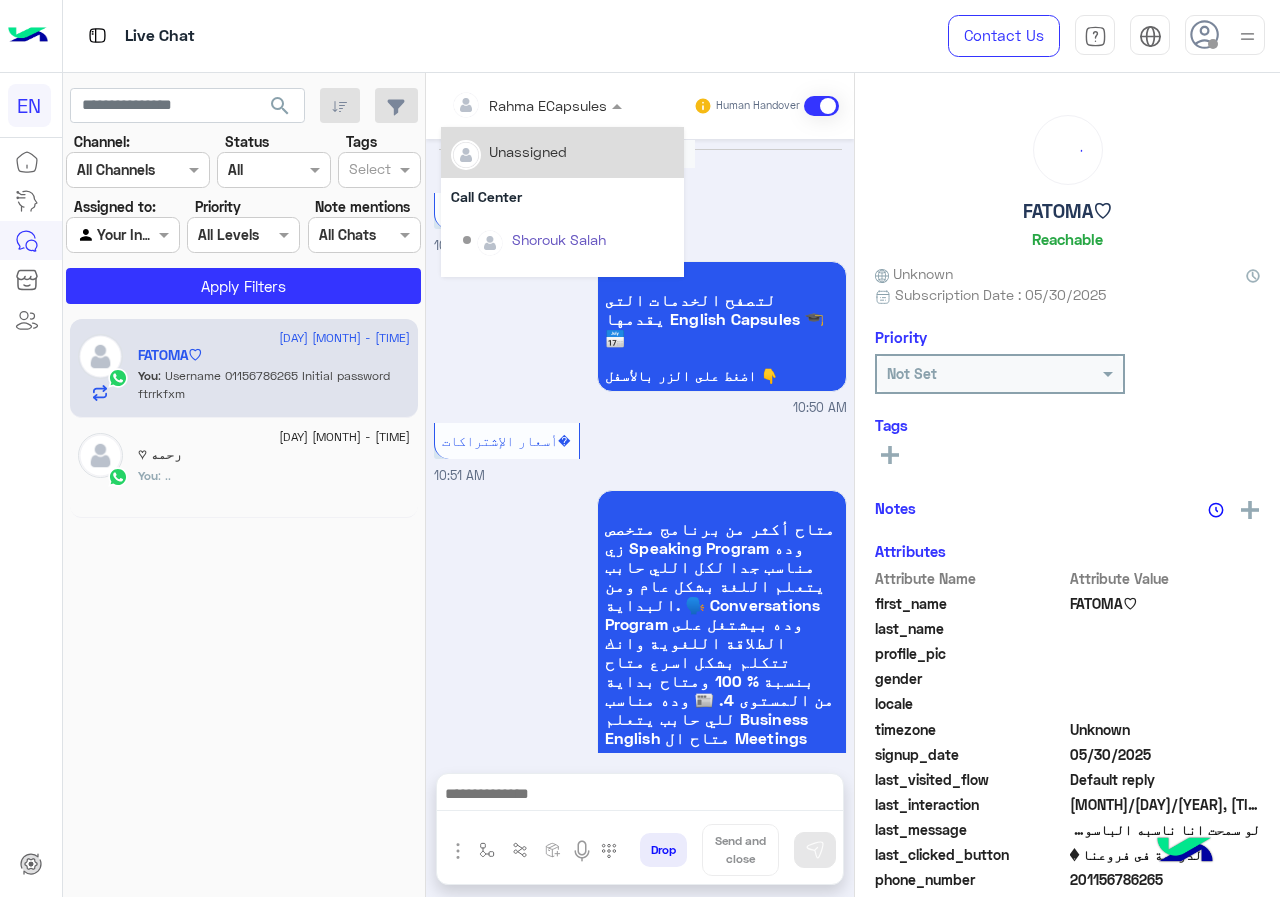 scroll, scrollTop: 2903, scrollLeft: 0, axis: vertical 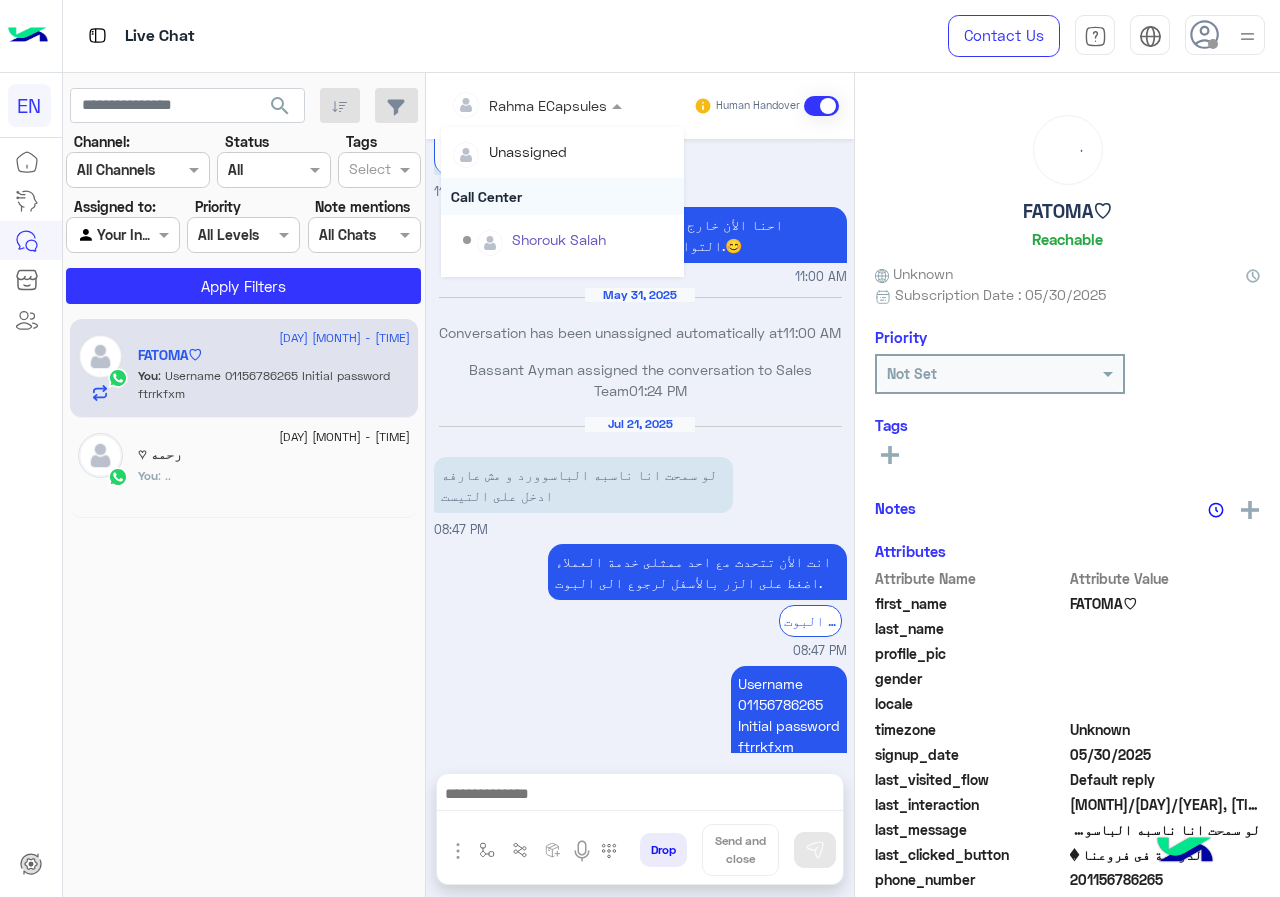 click on "Call Center" at bounding box center [562, 196] 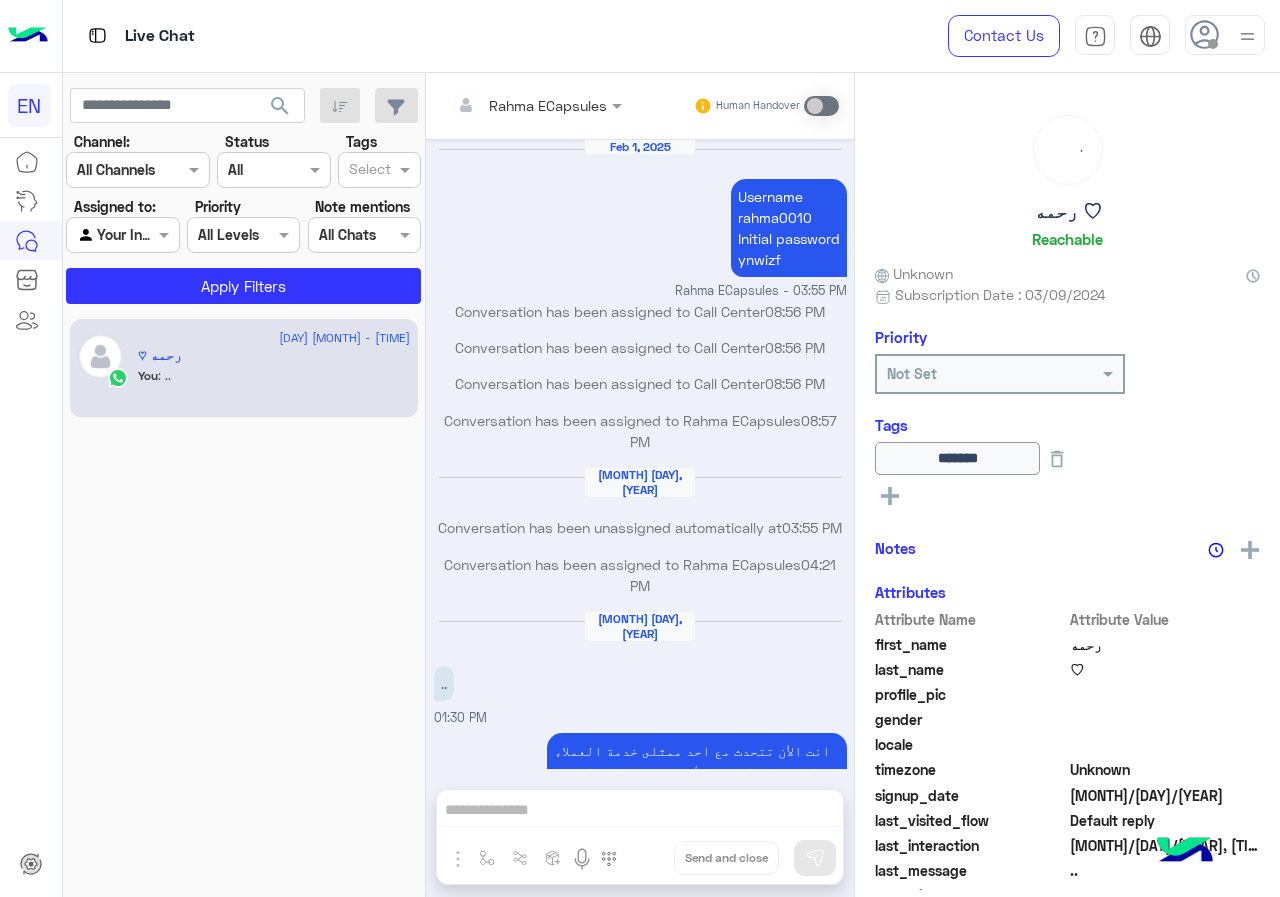 scroll, scrollTop: 741, scrollLeft: 0, axis: vertical 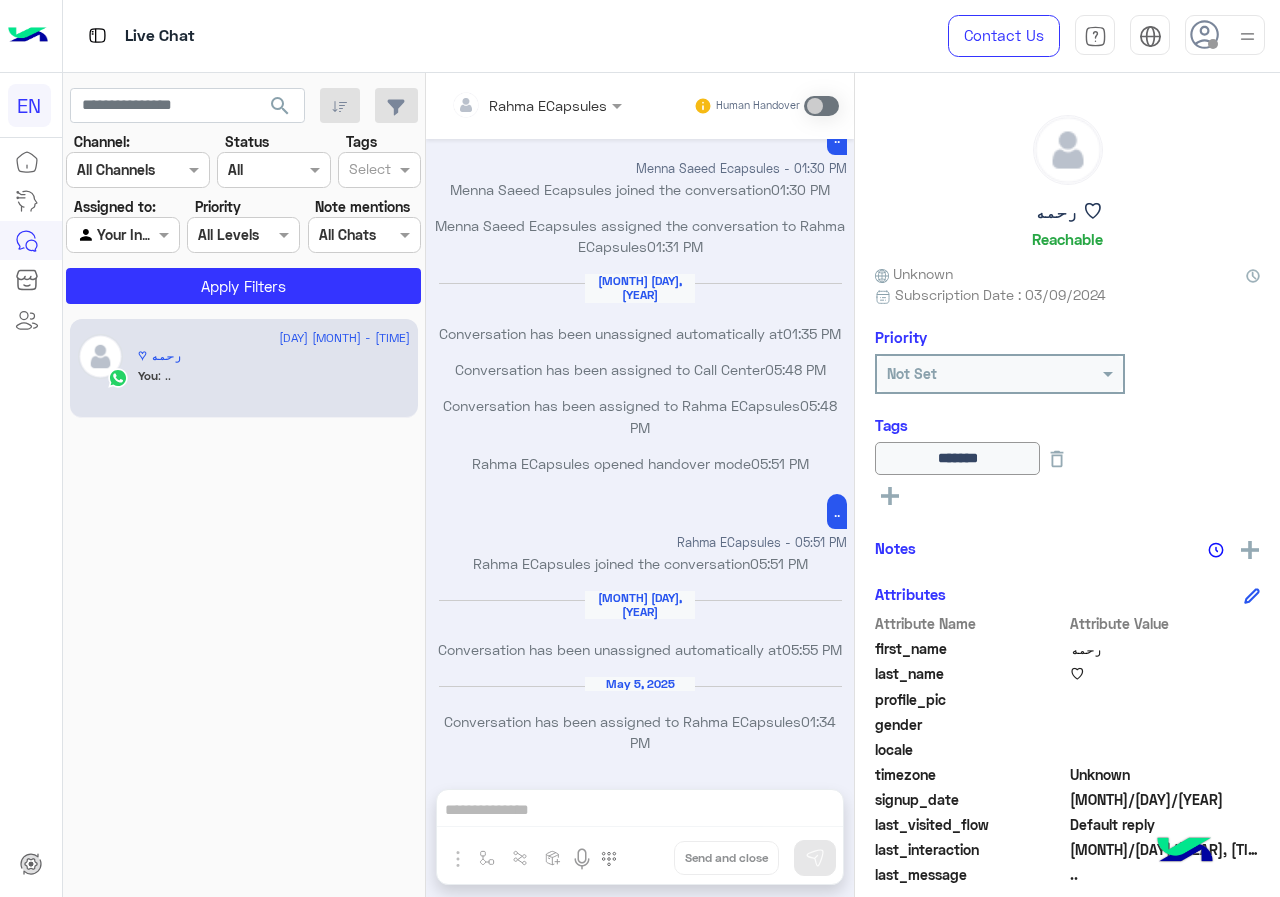 click at bounding box center [138, 169] 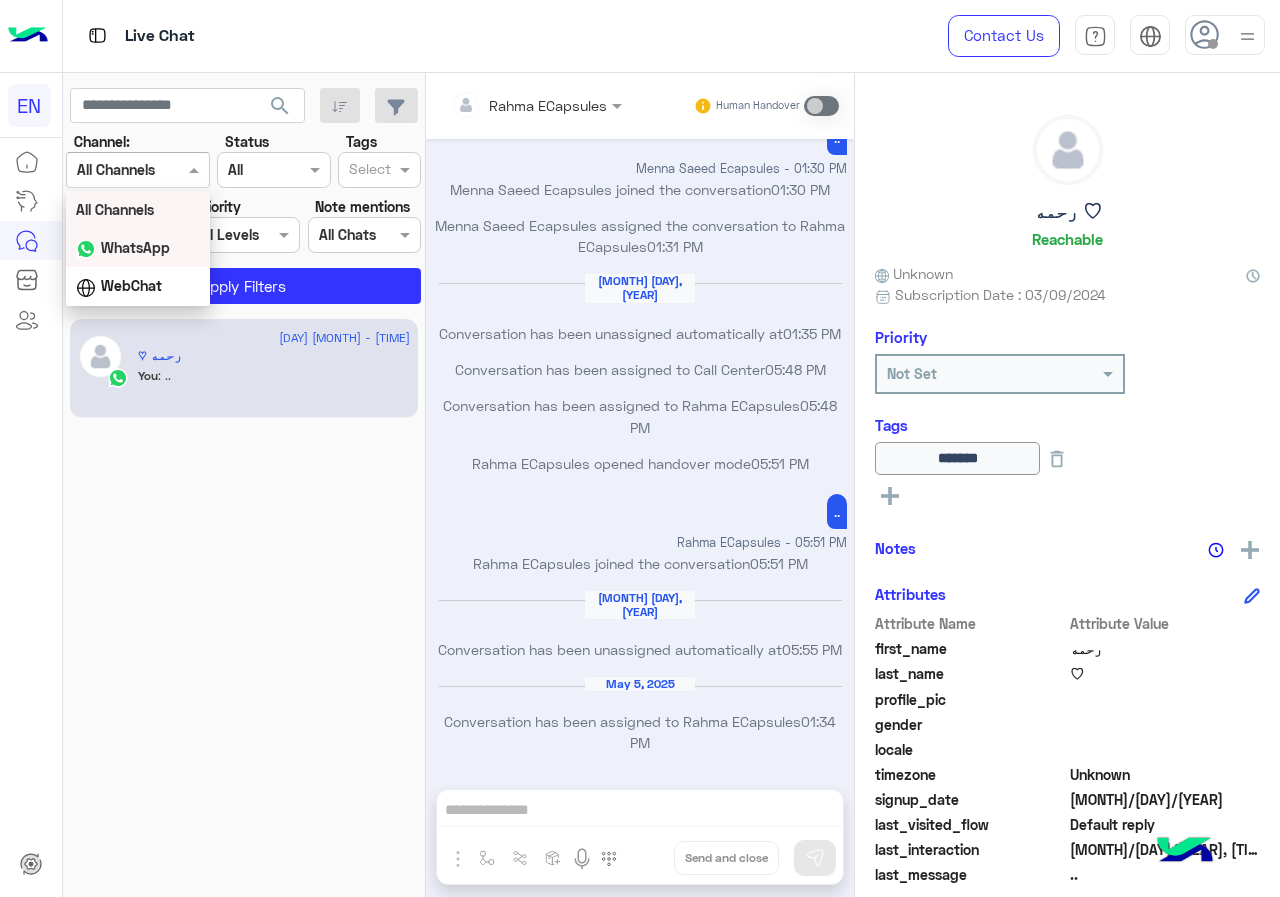 click on "WhatsApp" at bounding box center [135, 247] 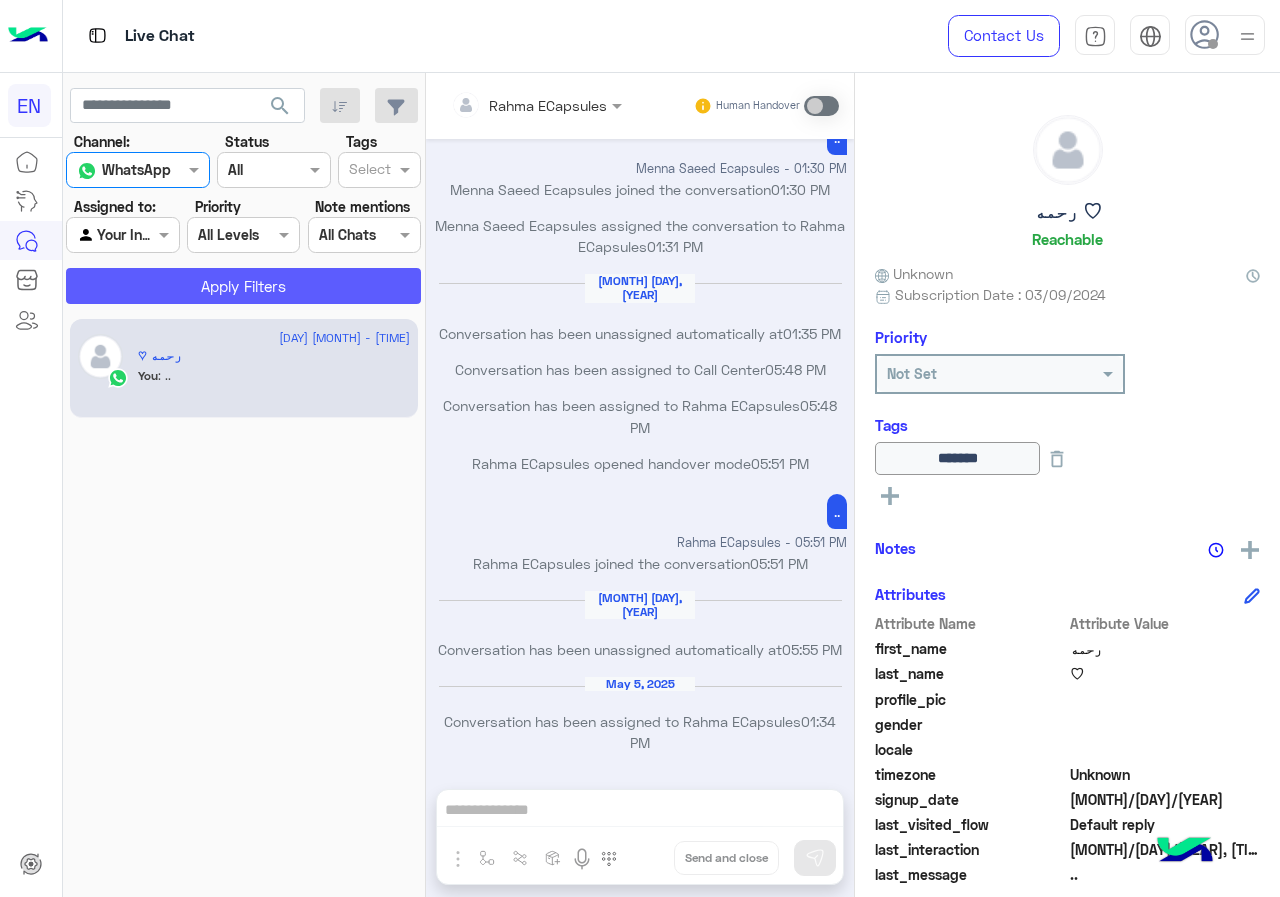 click on "Apply Filters" 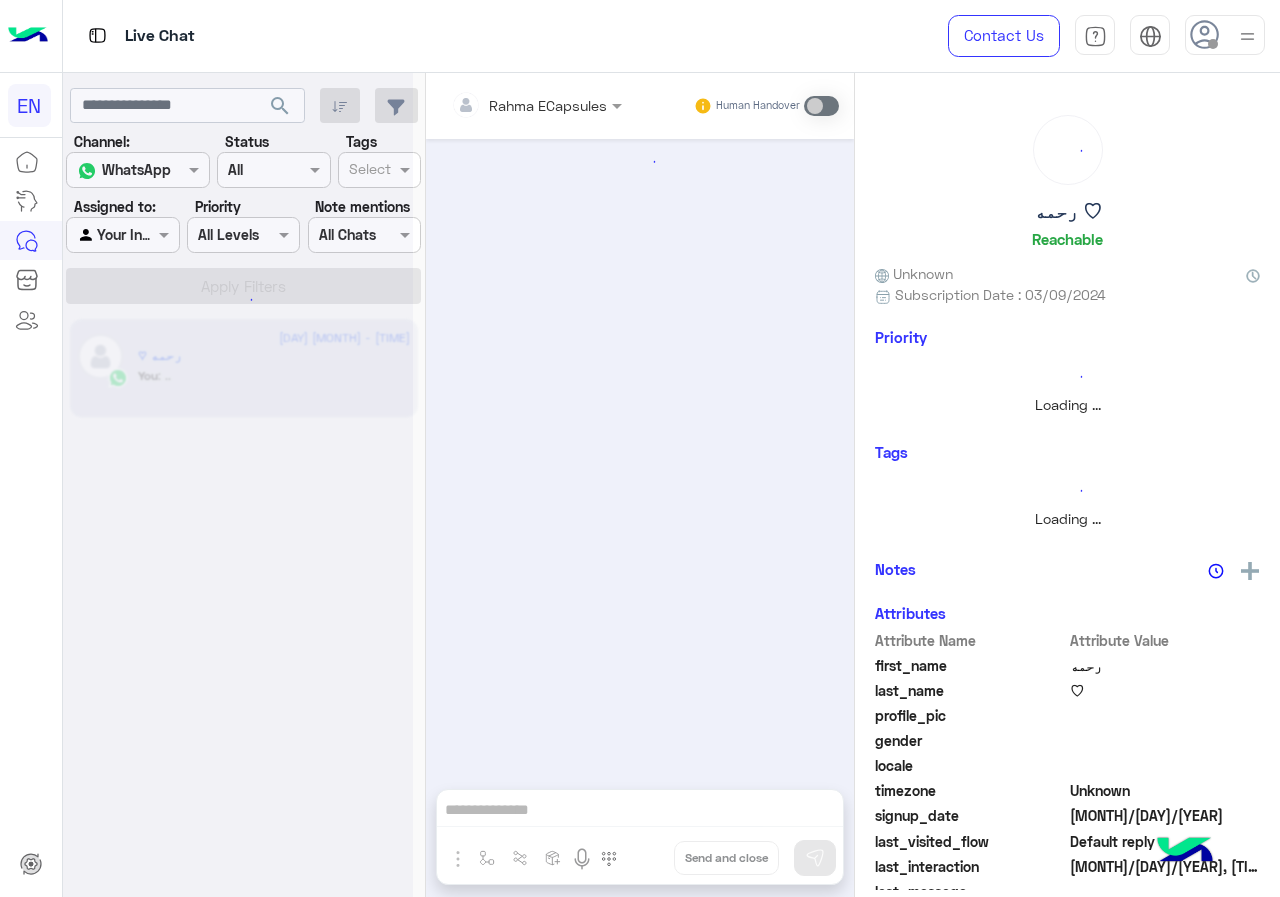 scroll, scrollTop: 741, scrollLeft: 0, axis: vertical 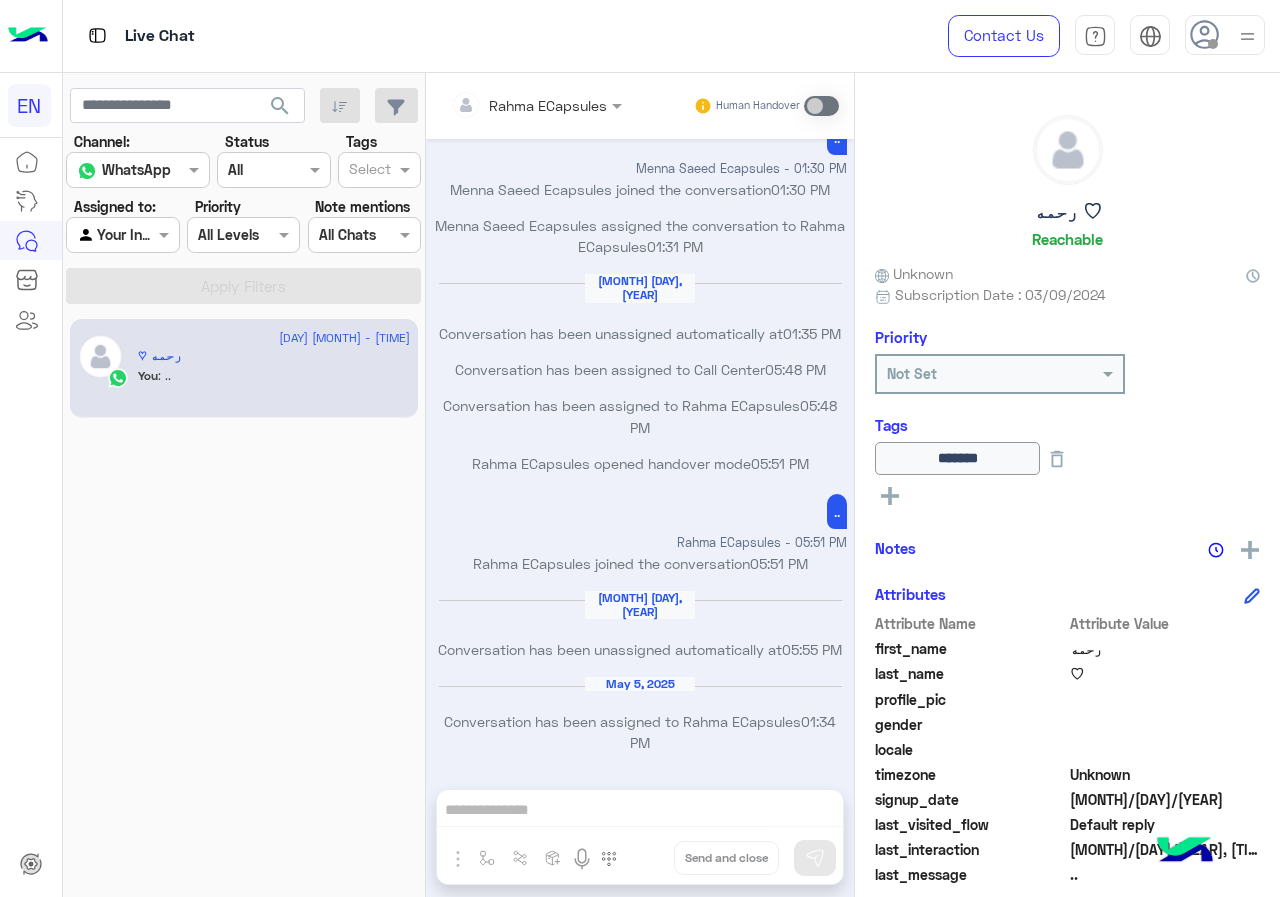 click on "Your Inbox" at bounding box center (115, 235) 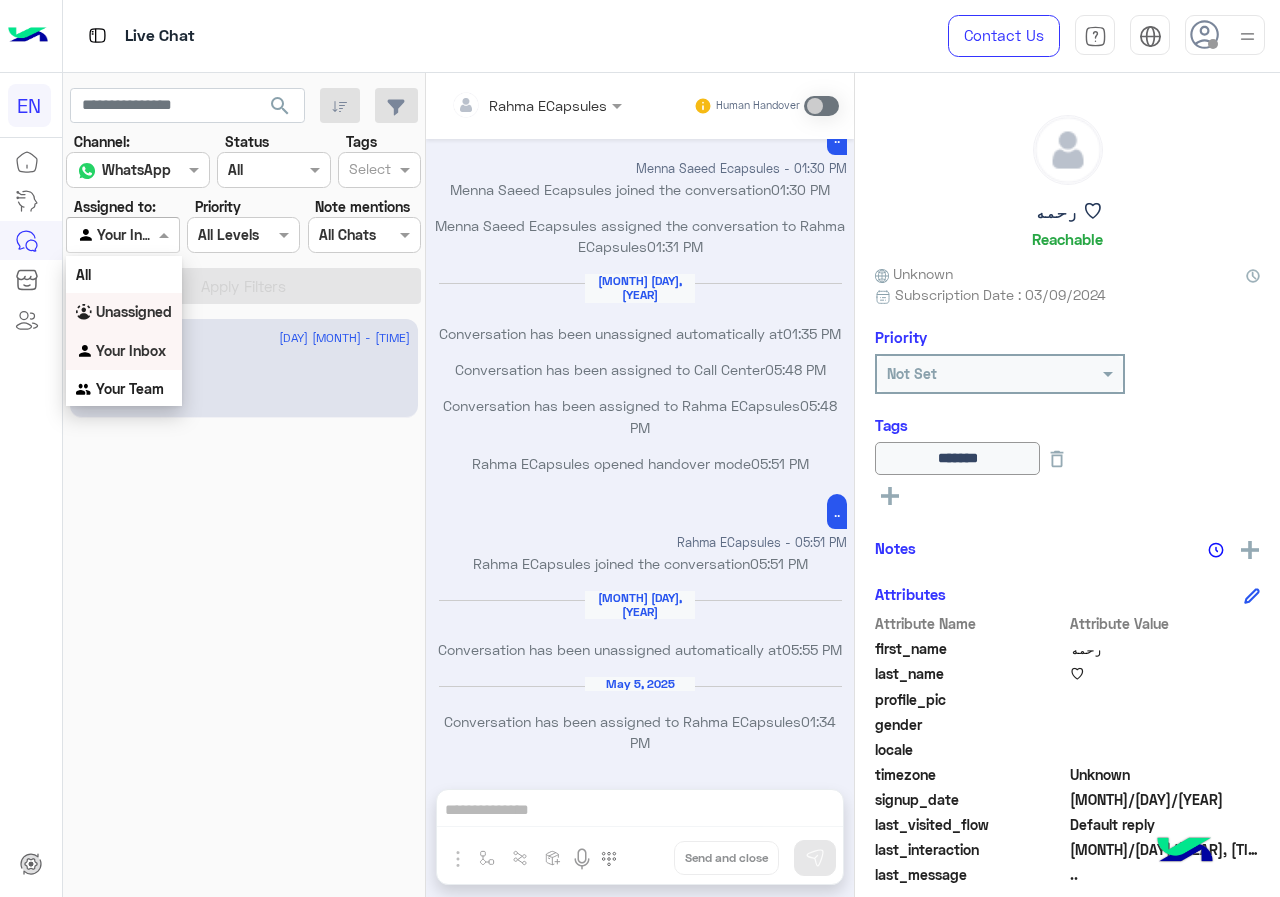 click on "Unassigned" at bounding box center (134, 311) 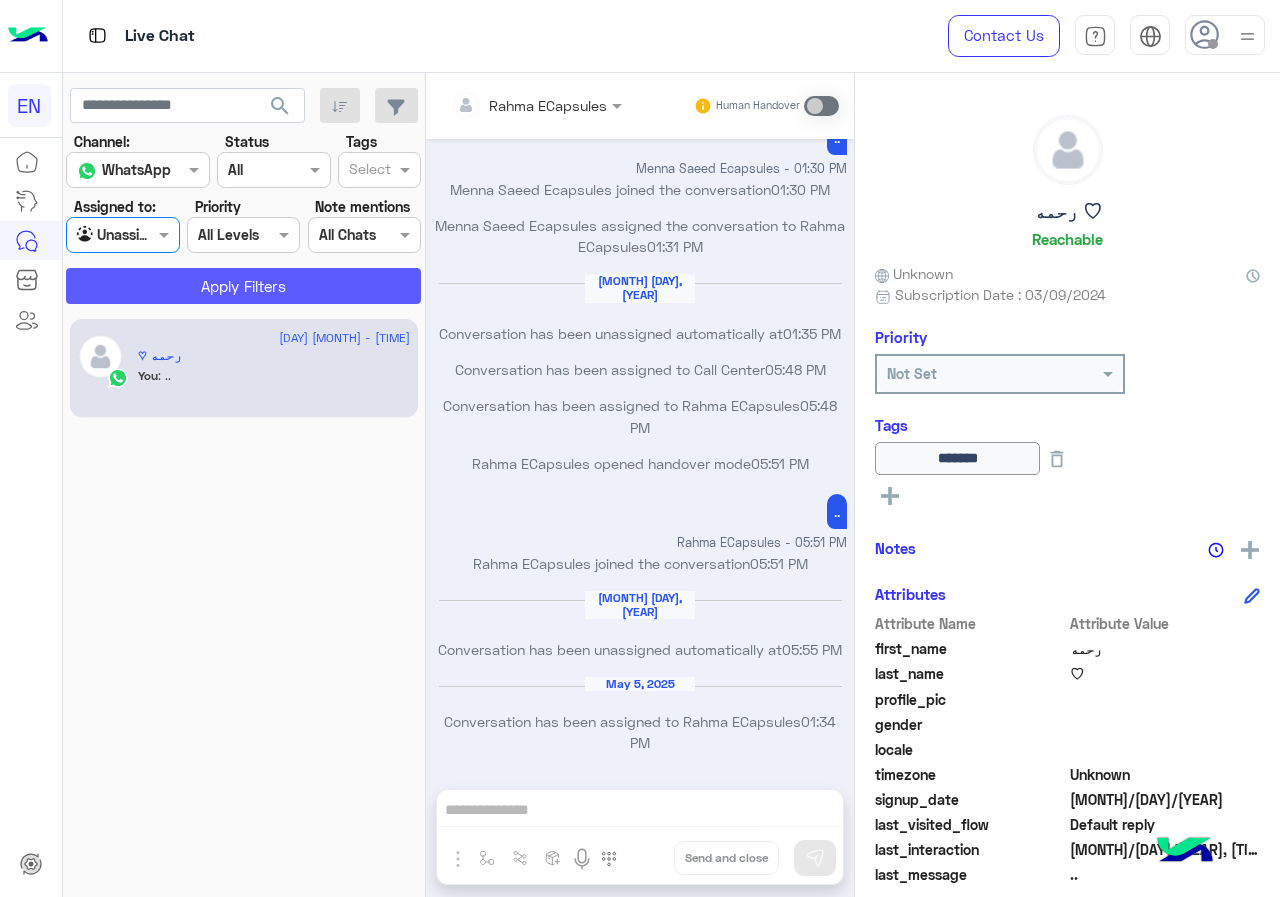 click on "Apply Filters" 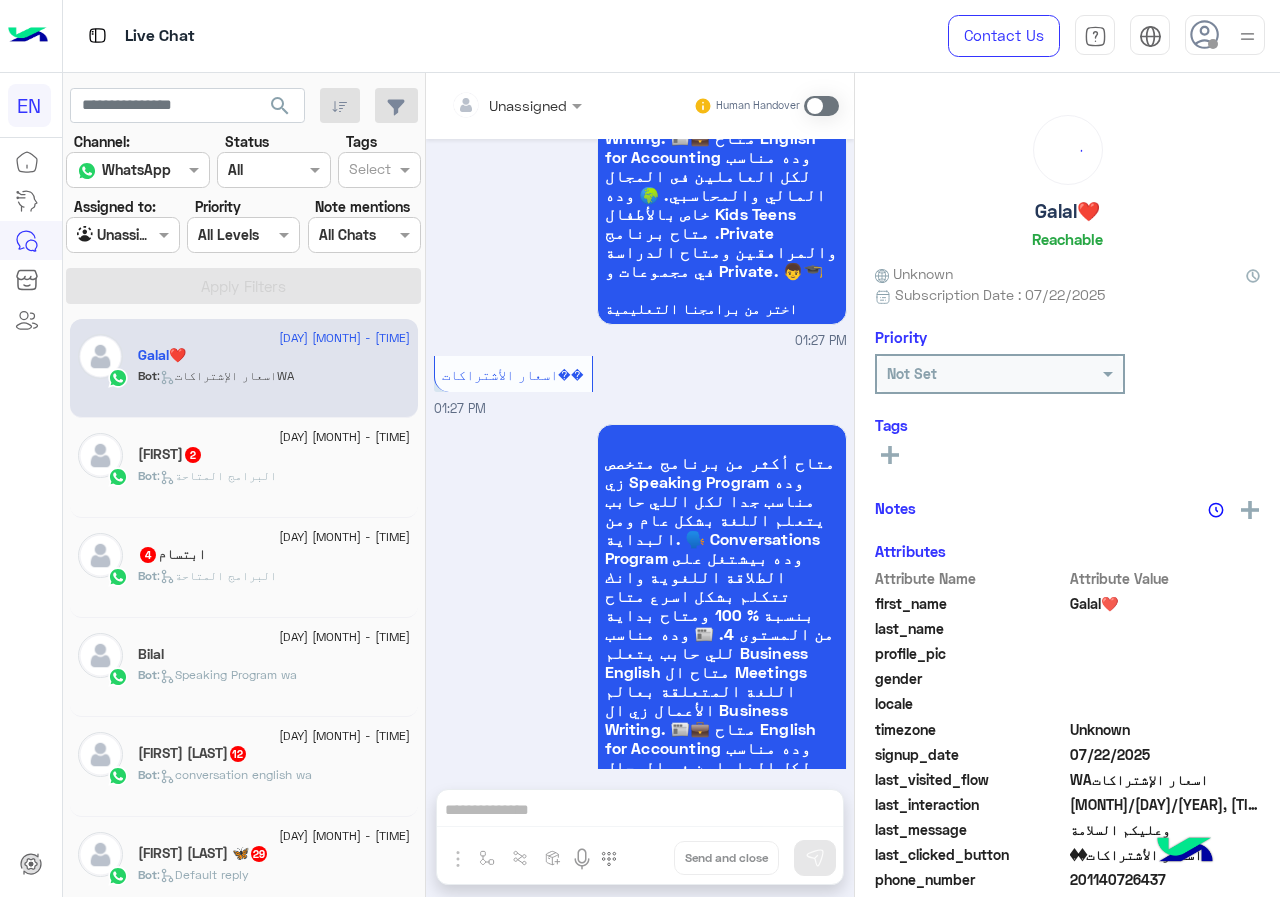 scroll, scrollTop: 2129, scrollLeft: 0, axis: vertical 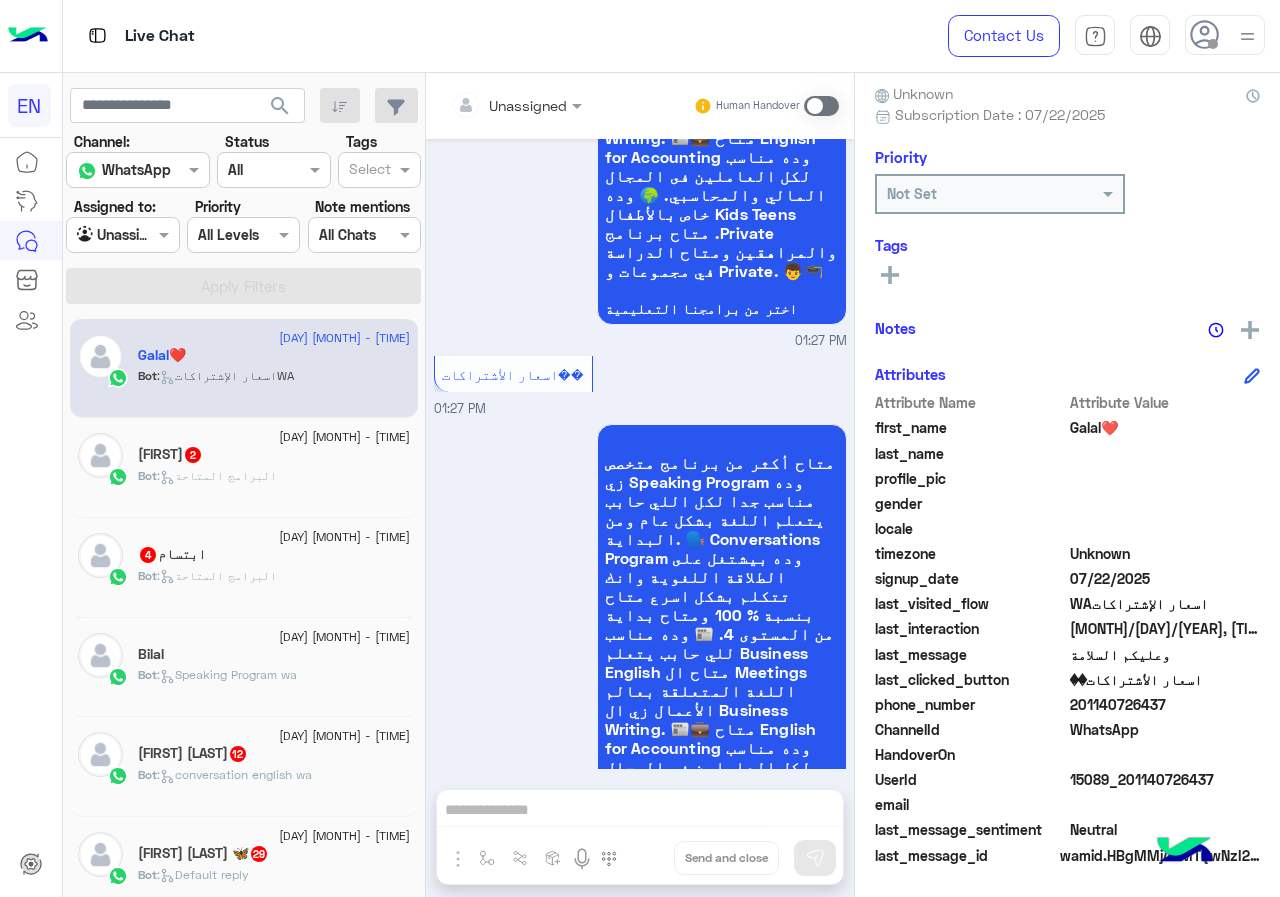 drag, startPoint x: 1073, startPoint y: 703, endPoint x: 1259, endPoint y: 700, distance: 186.02419 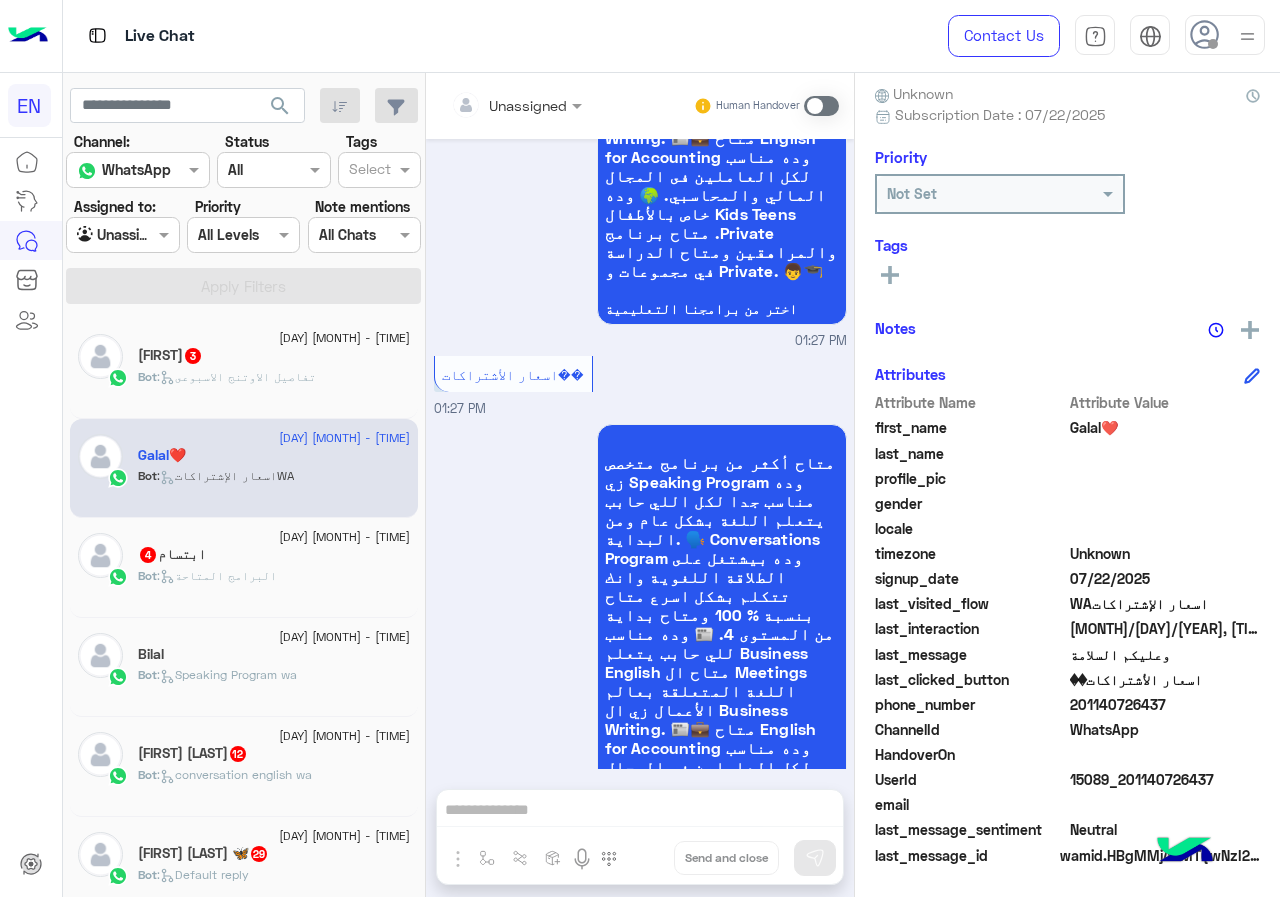 click at bounding box center [491, 105] 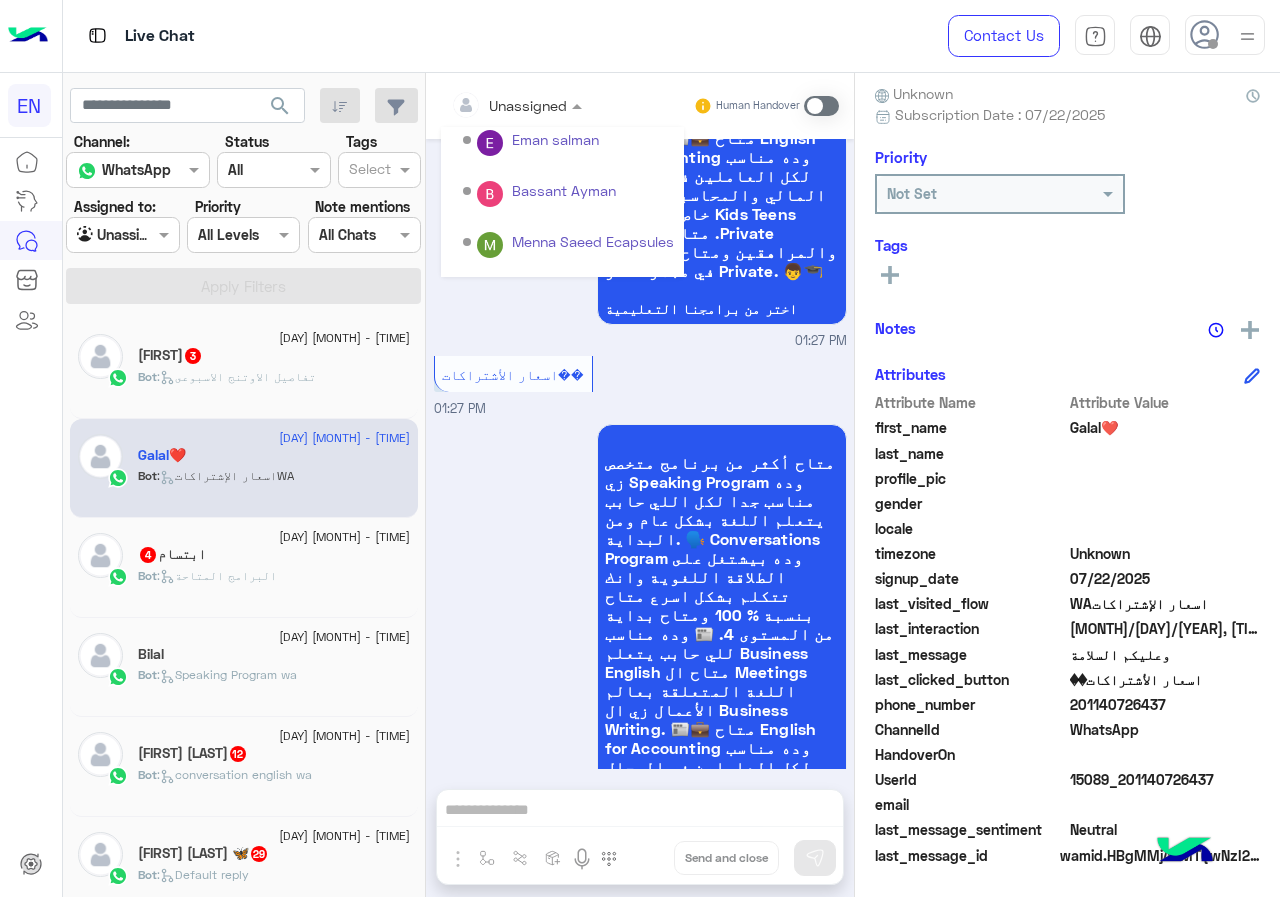 scroll, scrollTop: 332, scrollLeft: 0, axis: vertical 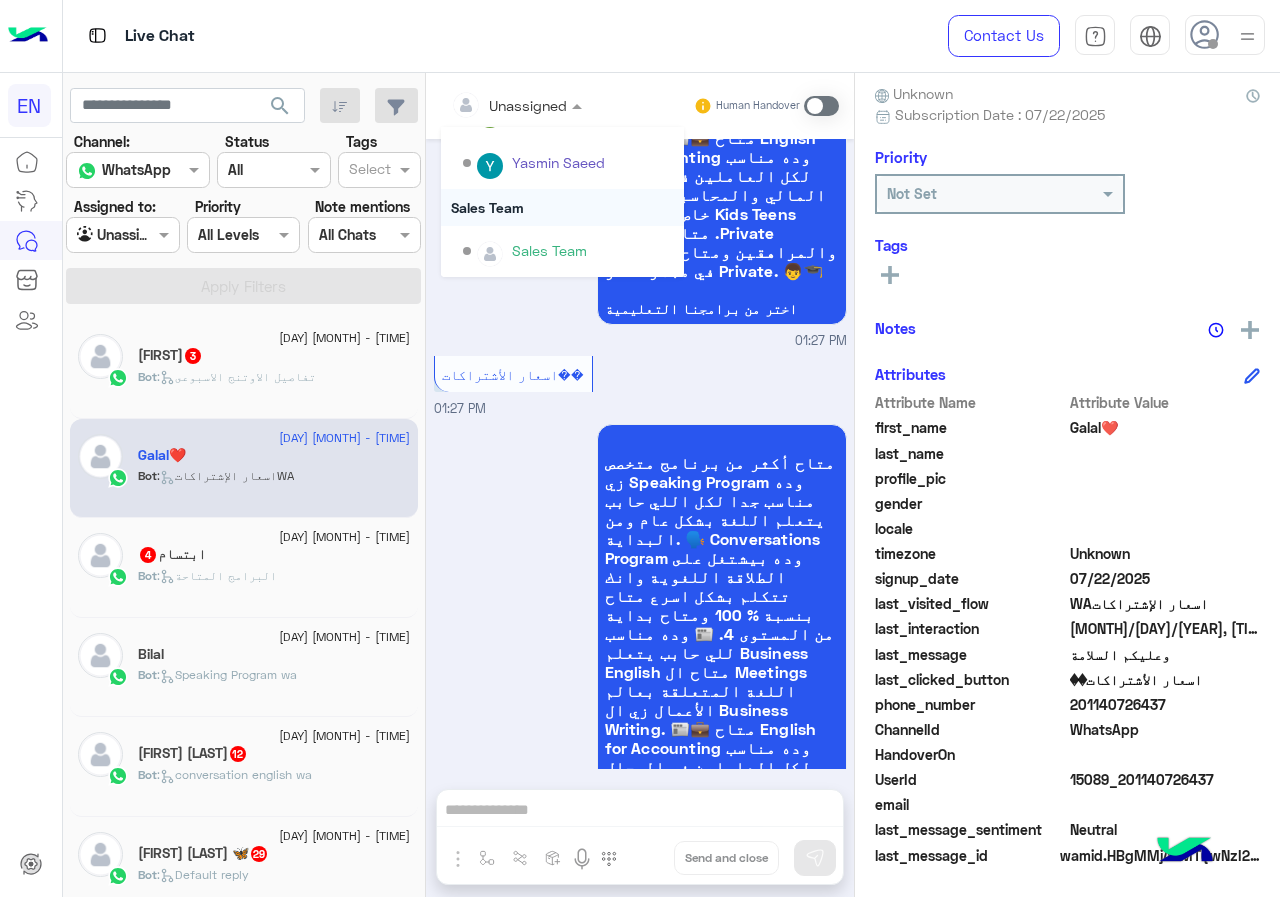 click on "Sales Team" at bounding box center [562, 207] 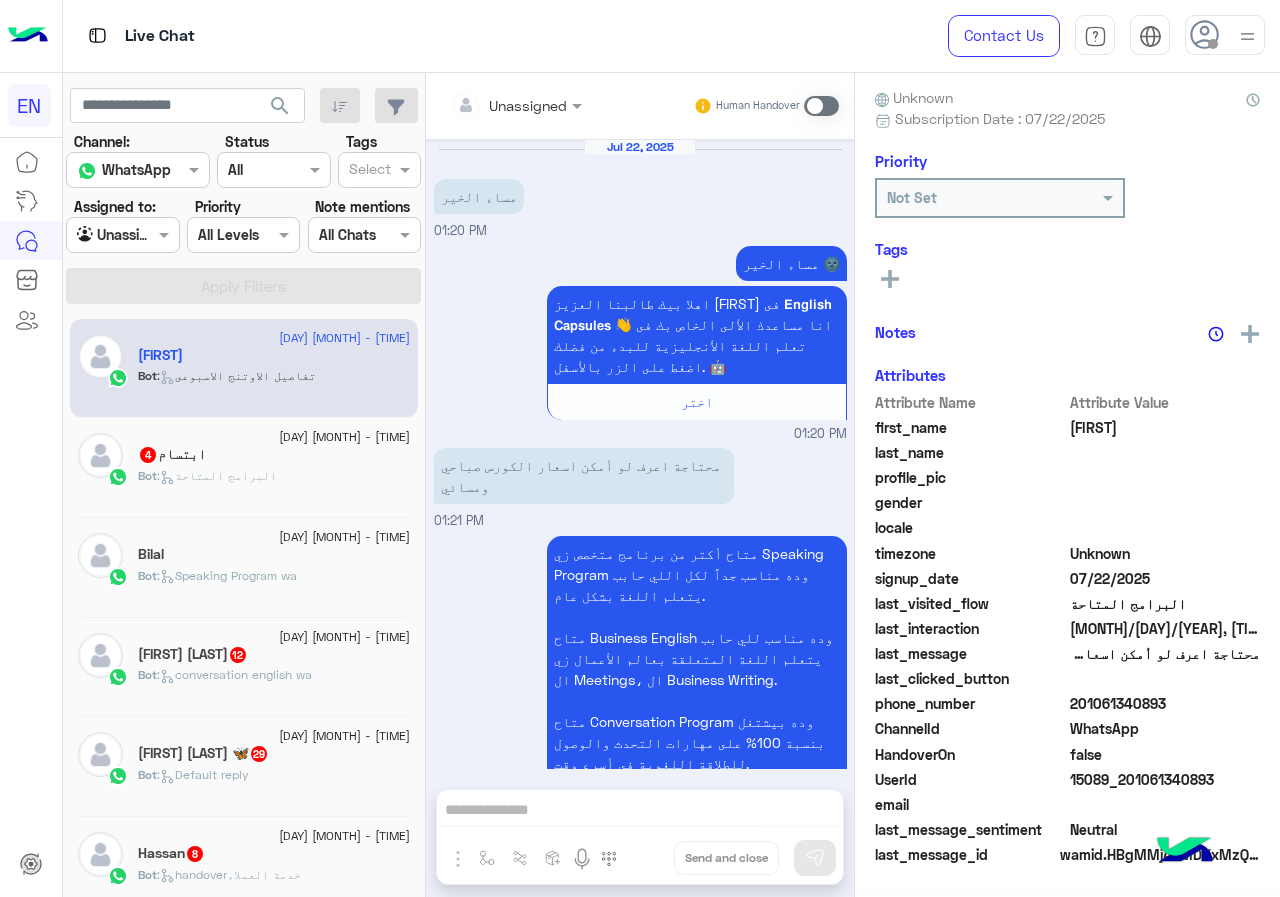 scroll, scrollTop: 945, scrollLeft: 0, axis: vertical 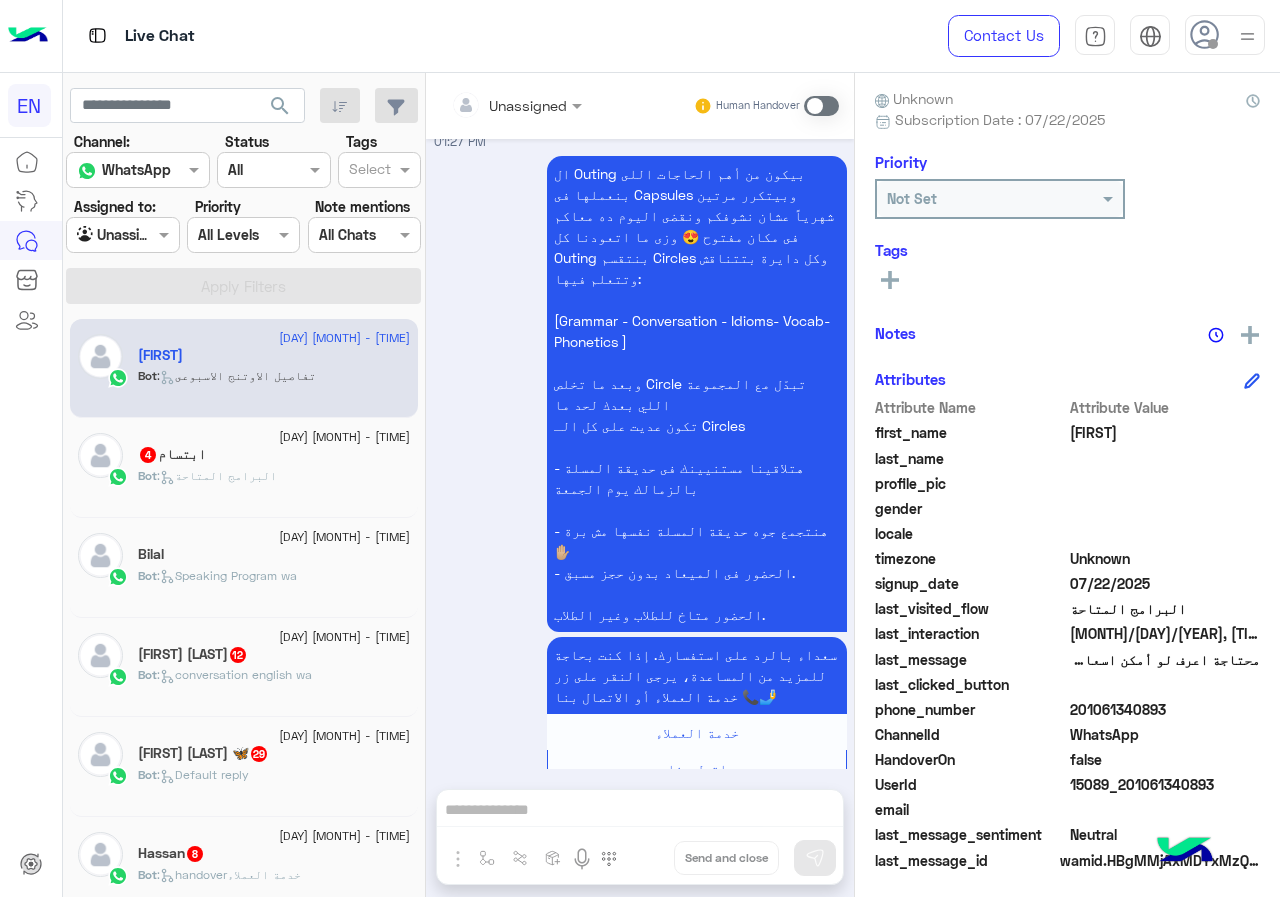 drag, startPoint x: 1153, startPoint y: 704, endPoint x: 1189, endPoint y: 705, distance: 36.013885 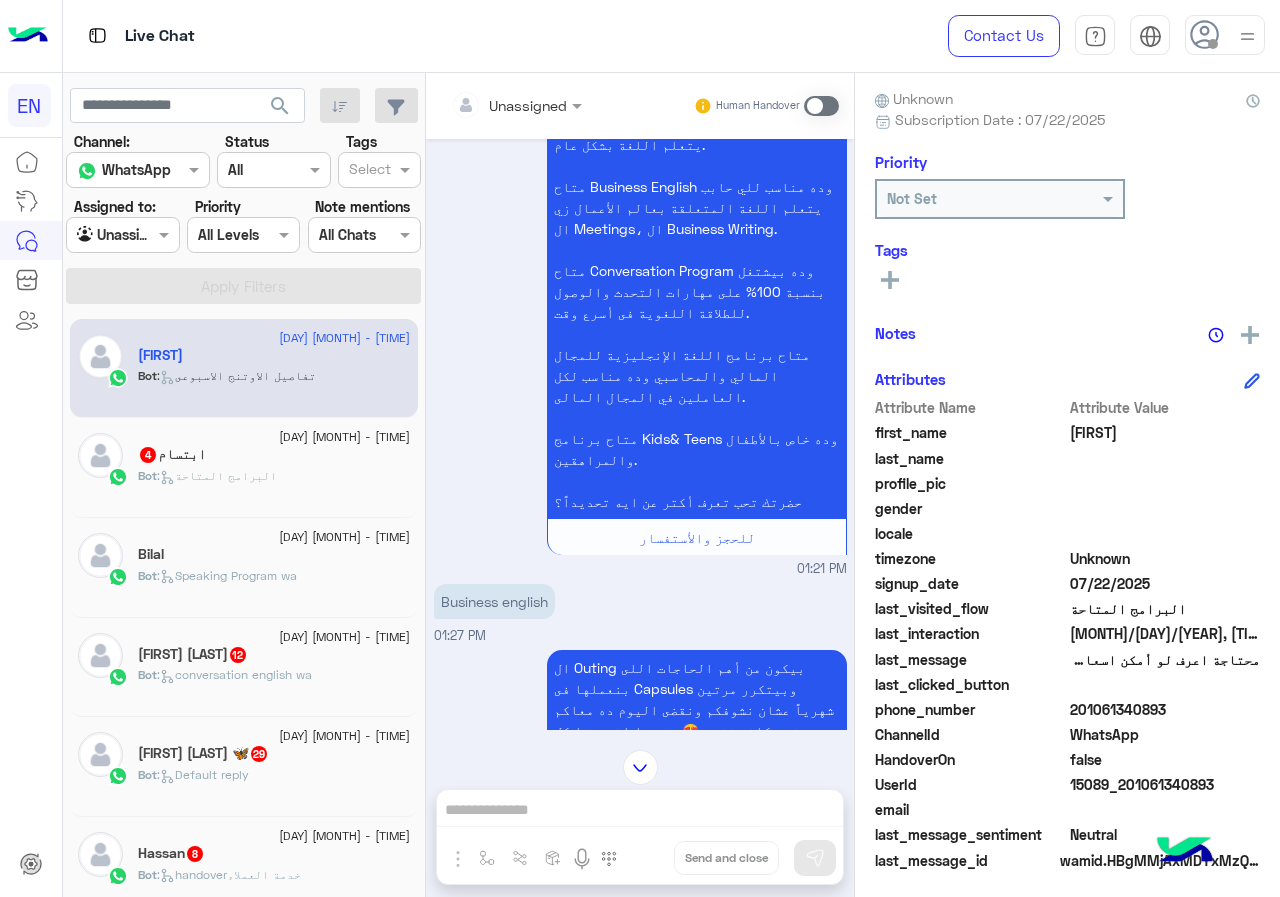 scroll, scrollTop: 445, scrollLeft: 0, axis: vertical 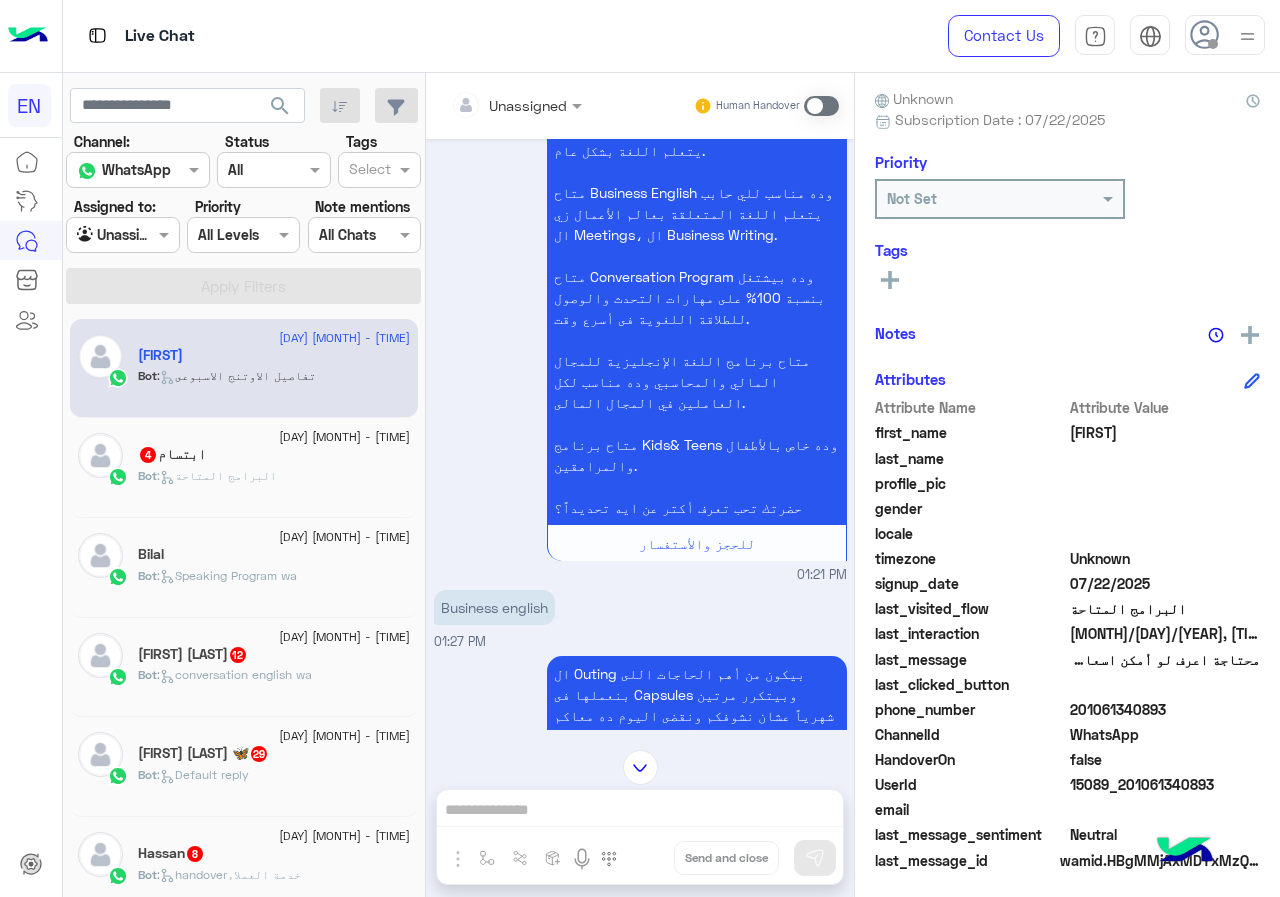 click at bounding box center [516, 104] 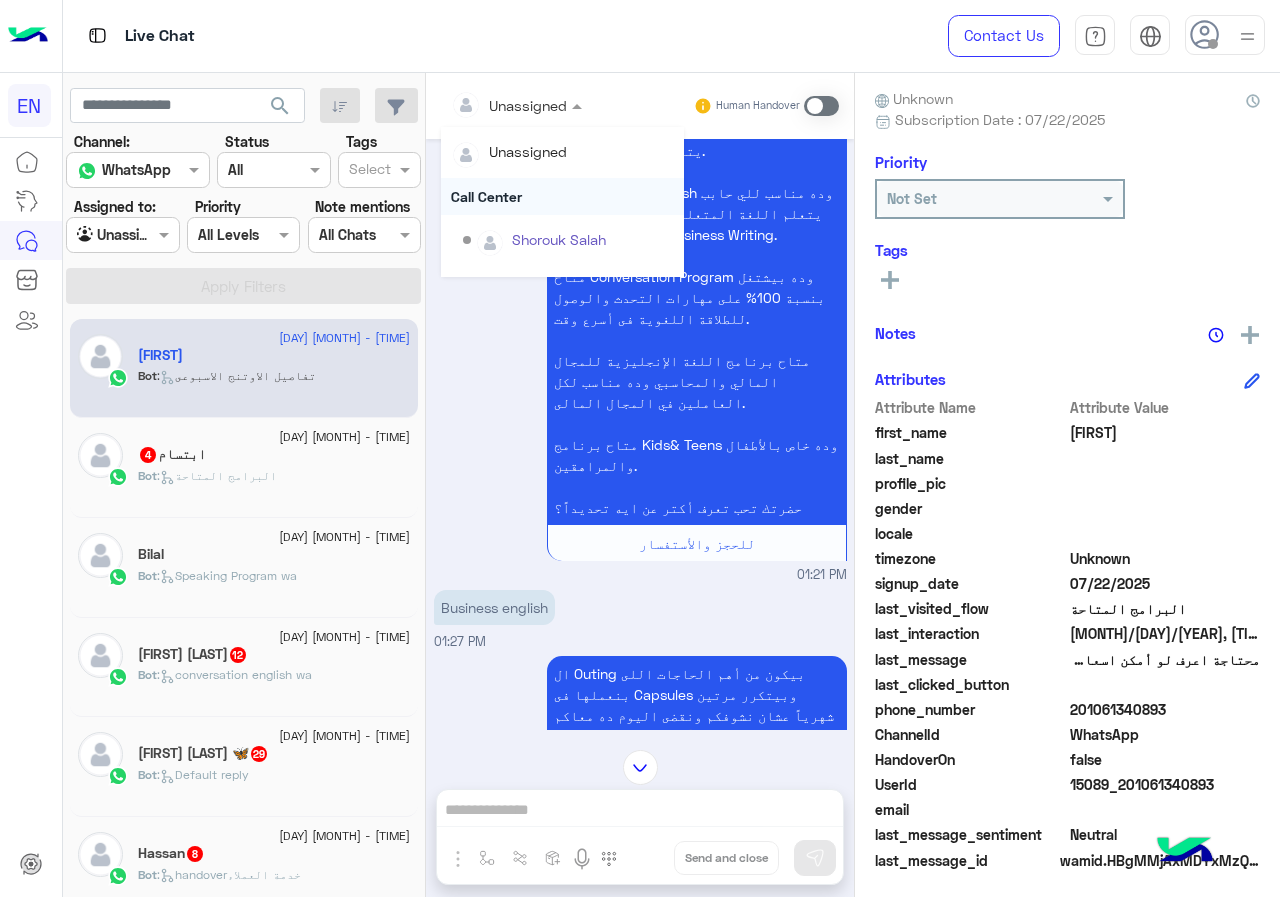 scroll, scrollTop: 332, scrollLeft: 0, axis: vertical 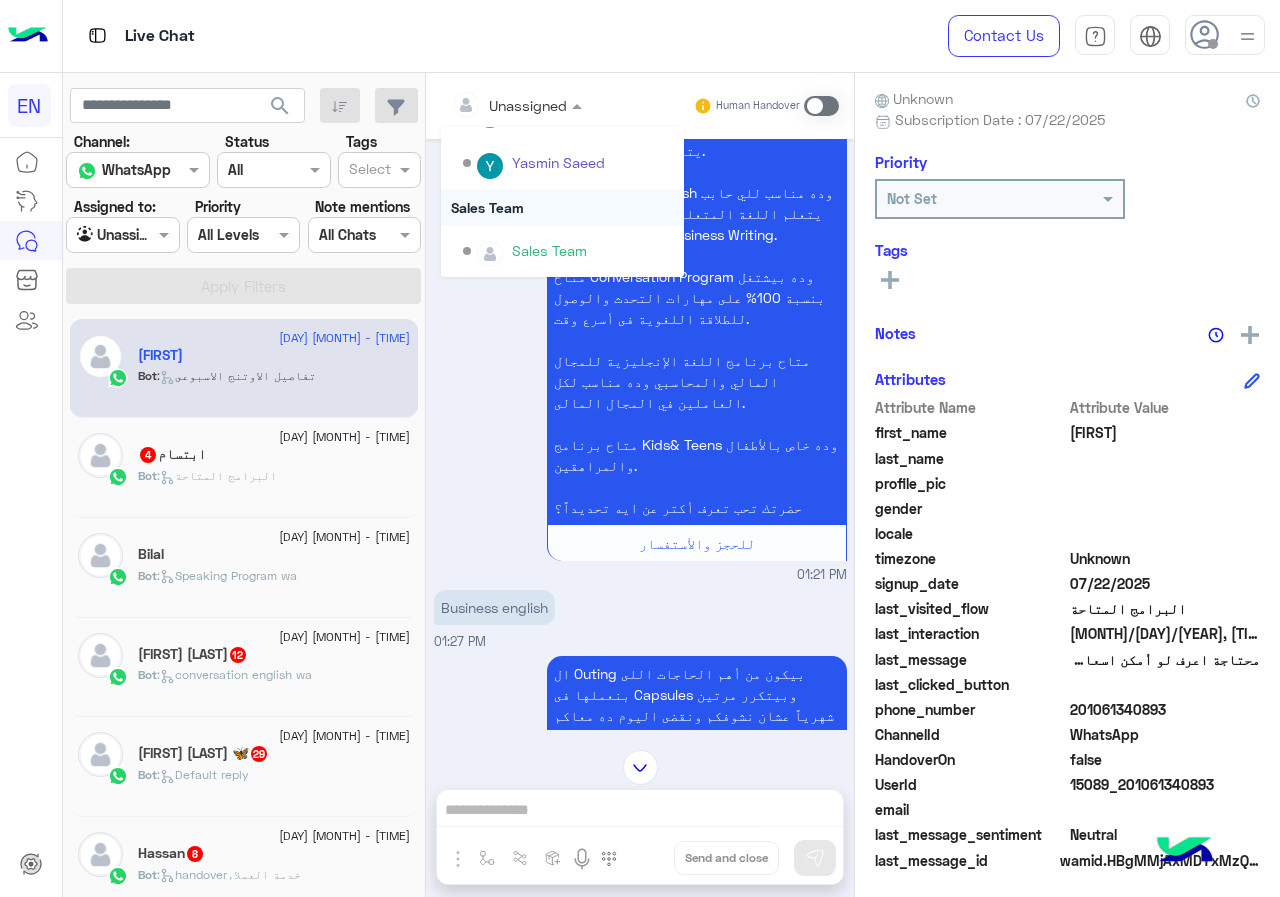 click on "Sales Team" at bounding box center [562, 207] 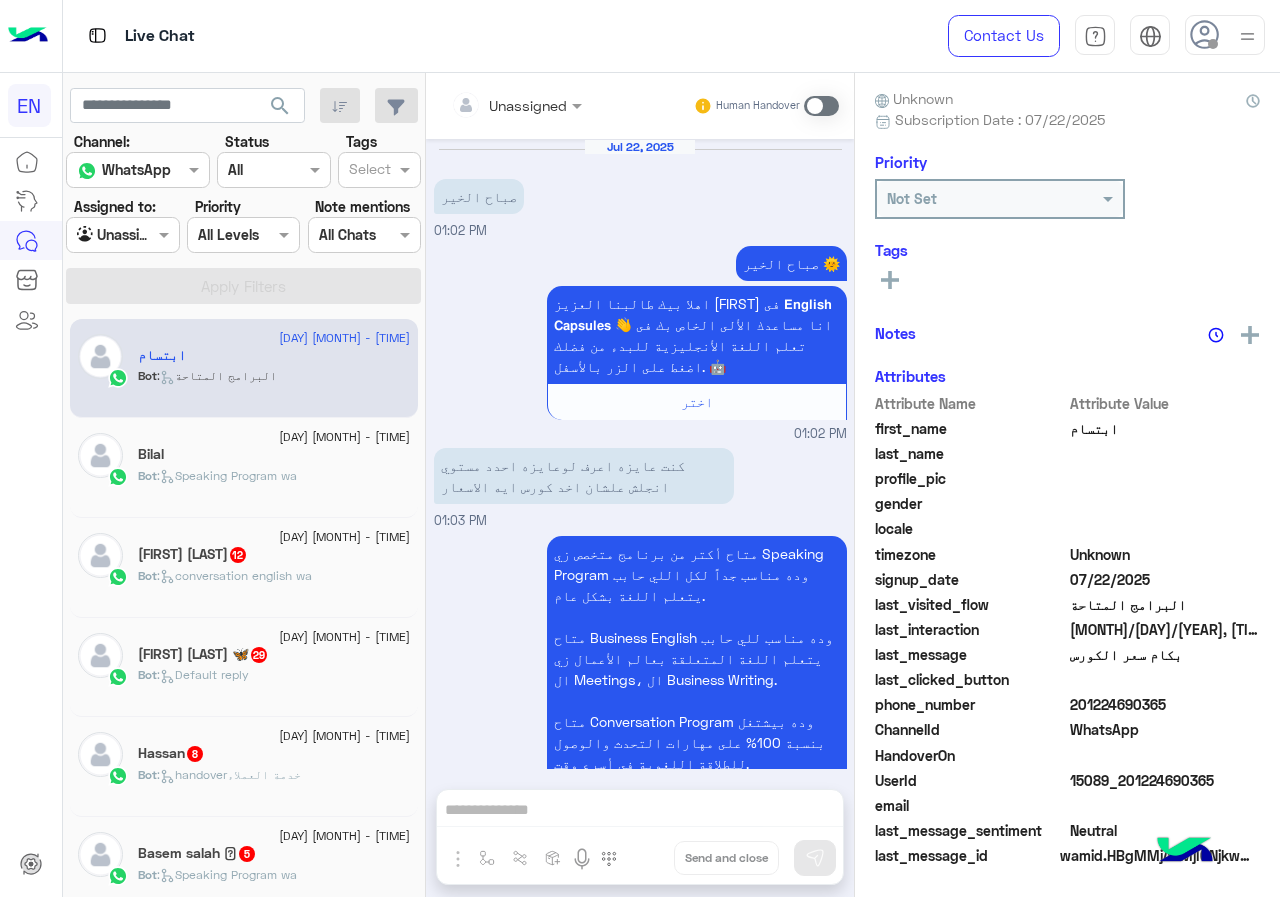 scroll, scrollTop: 1405, scrollLeft: 0, axis: vertical 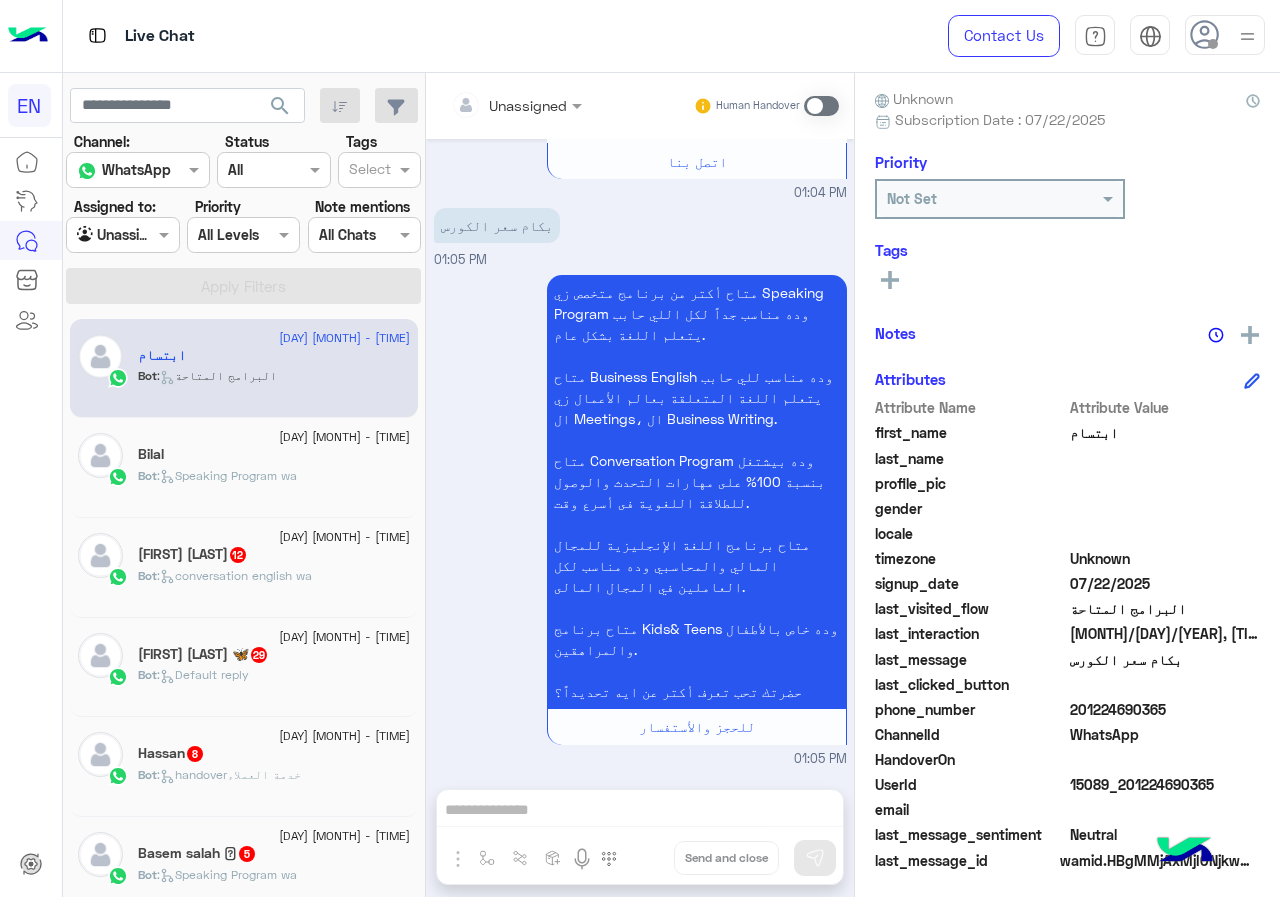 drag, startPoint x: 1076, startPoint y: 701, endPoint x: 1206, endPoint y: 708, distance: 130.18832 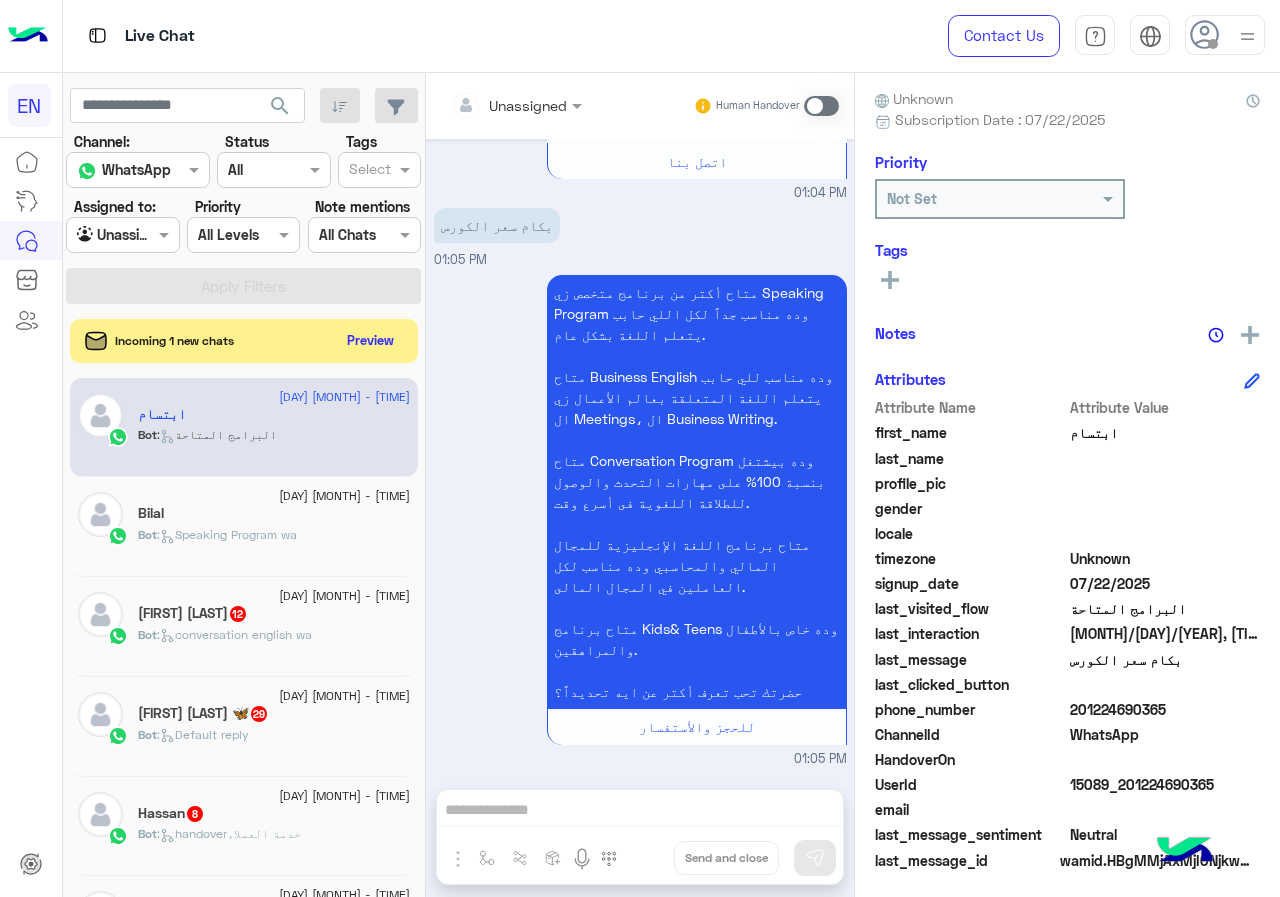 click on "Unassigned Human Handover" at bounding box center (640, 106) 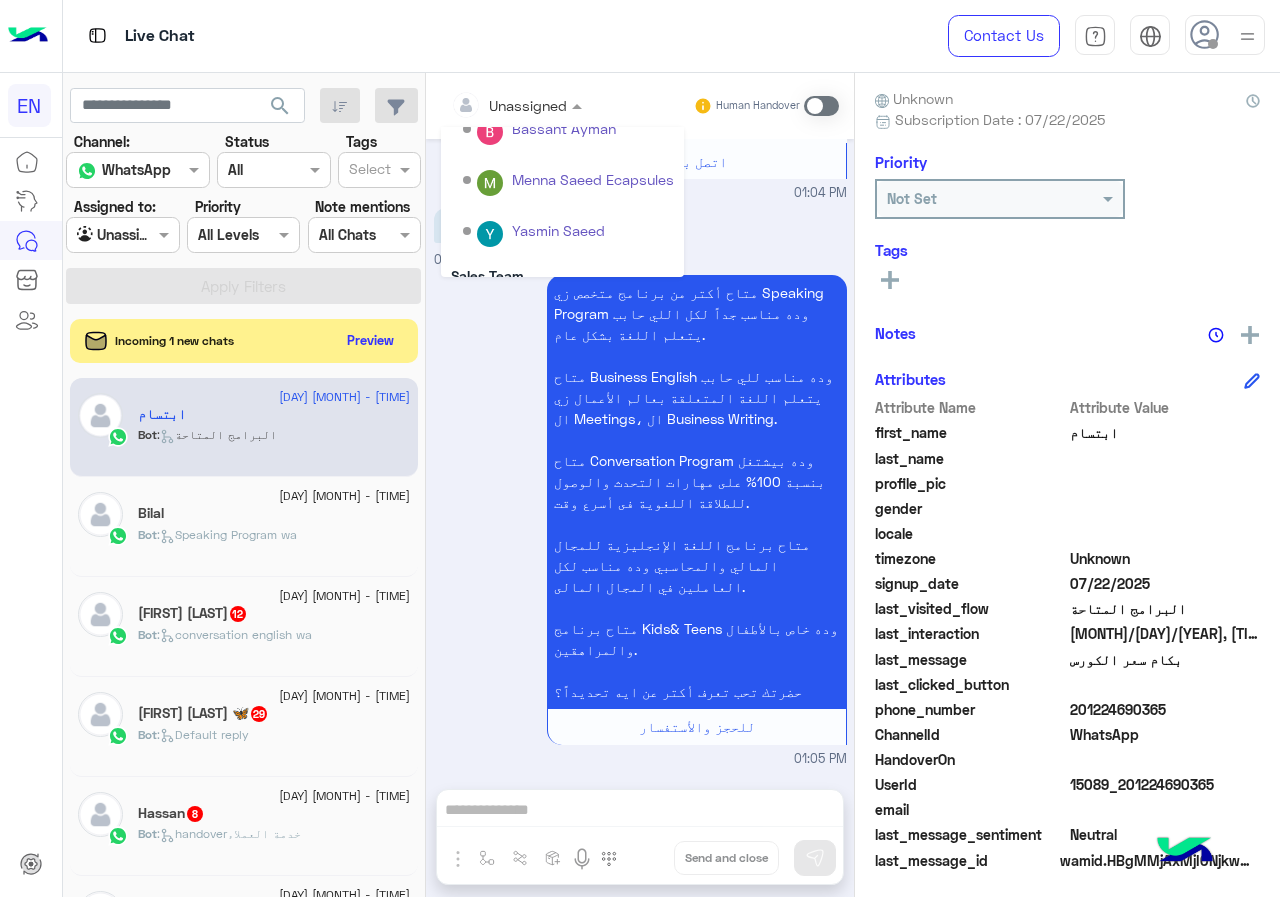 scroll, scrollTop: 332, scrollLeft: 0, axis: vertical 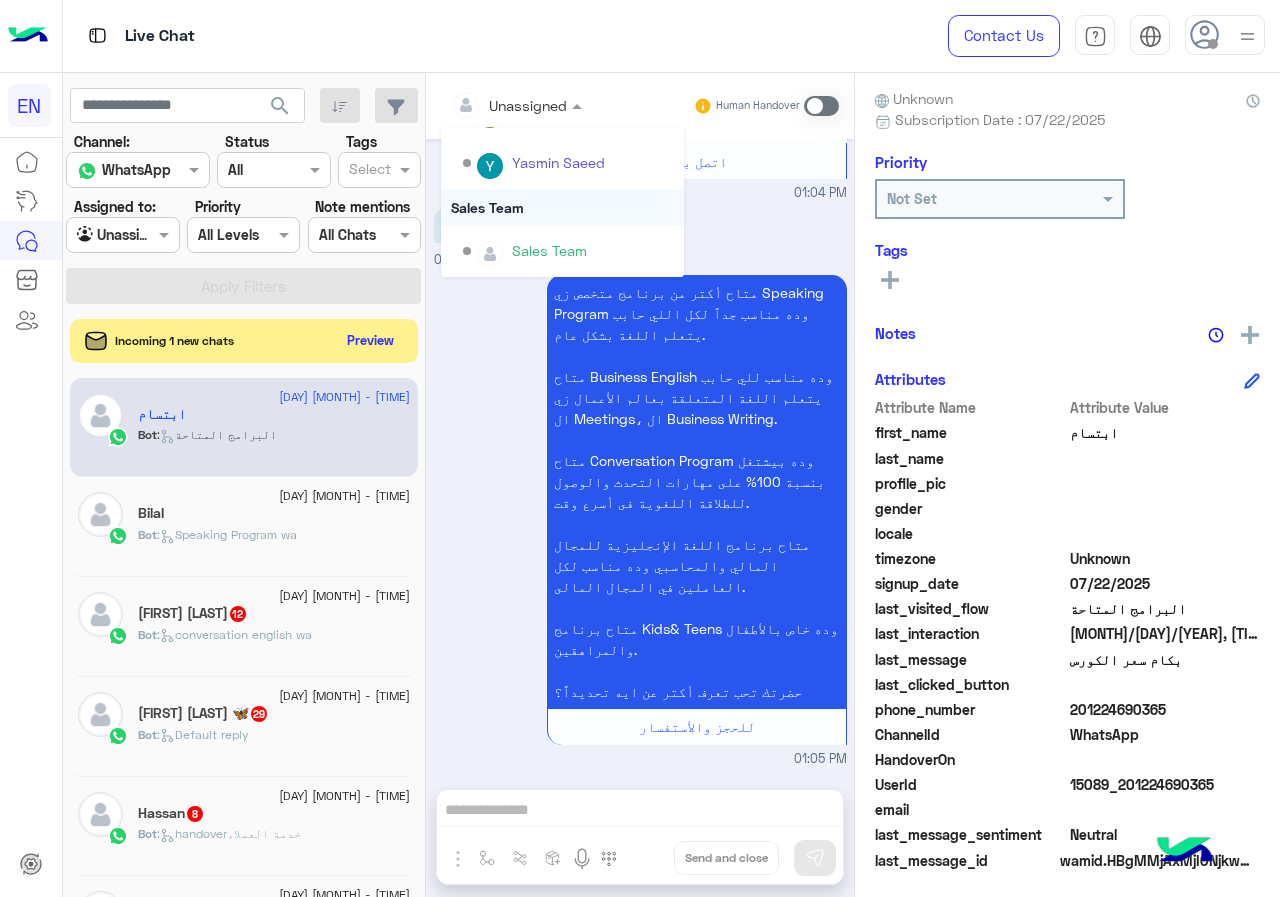 click on "Sales Team" at bounding box center [562, 207] 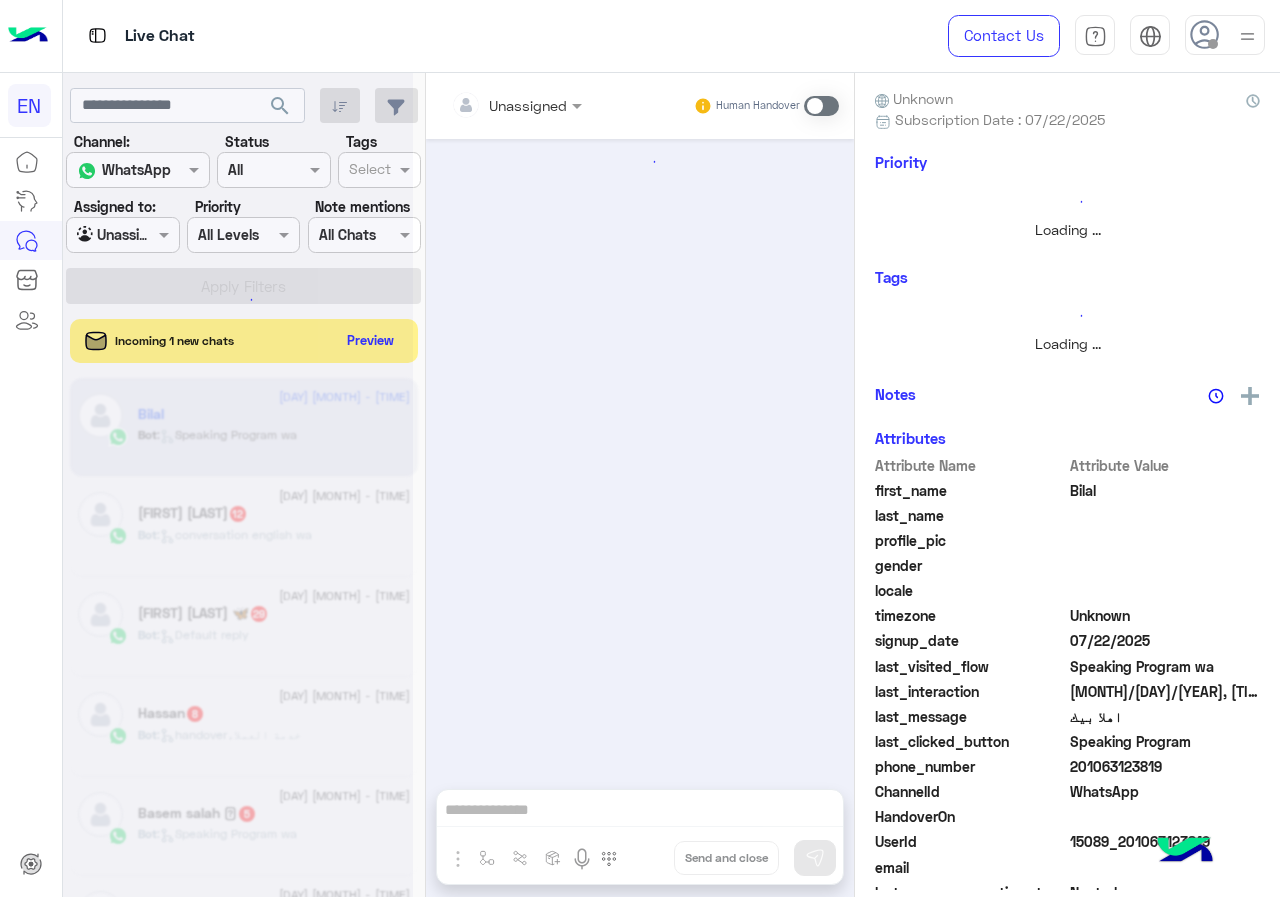 scroll, scrollTop: 0, scrollLeft: 0, axis: both 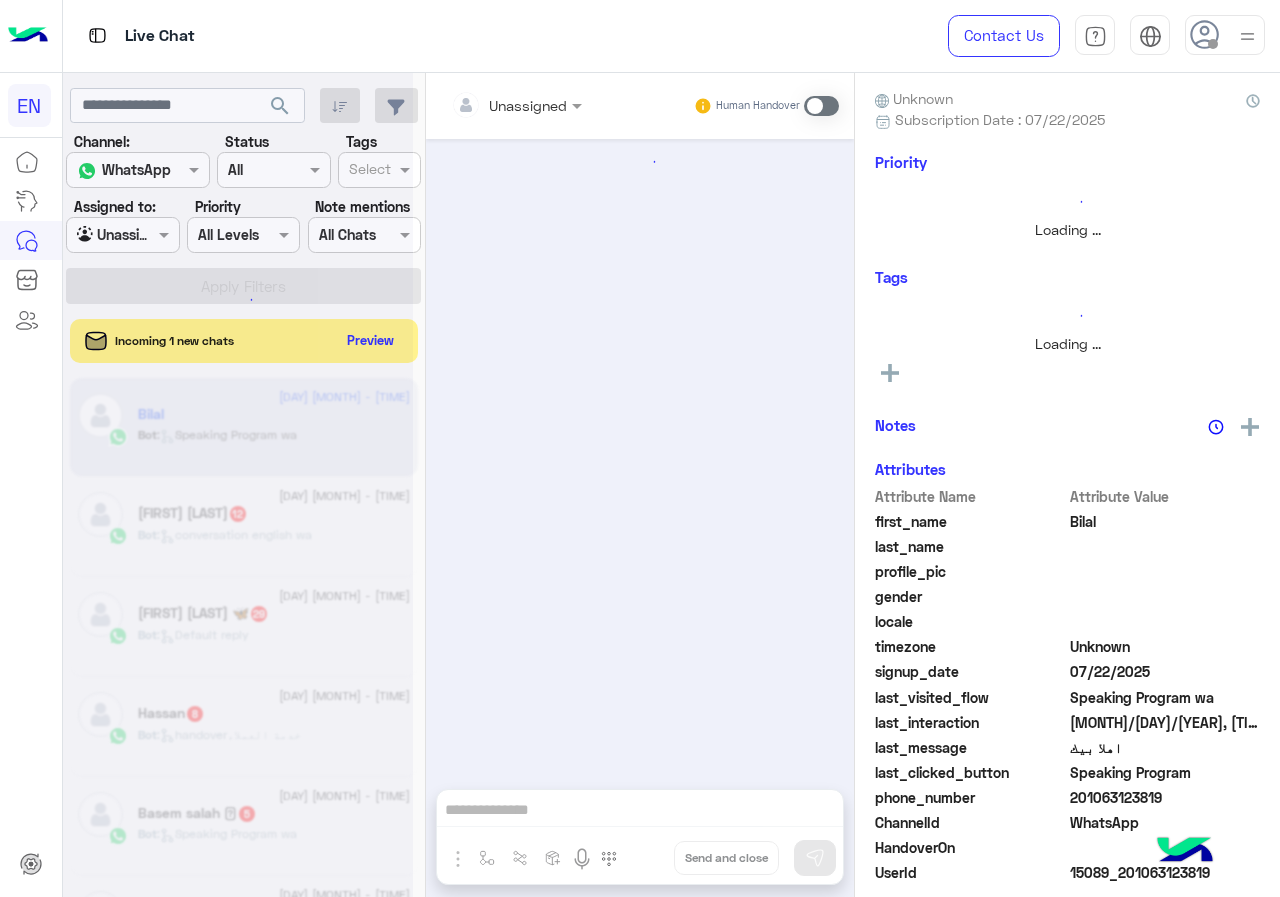 click 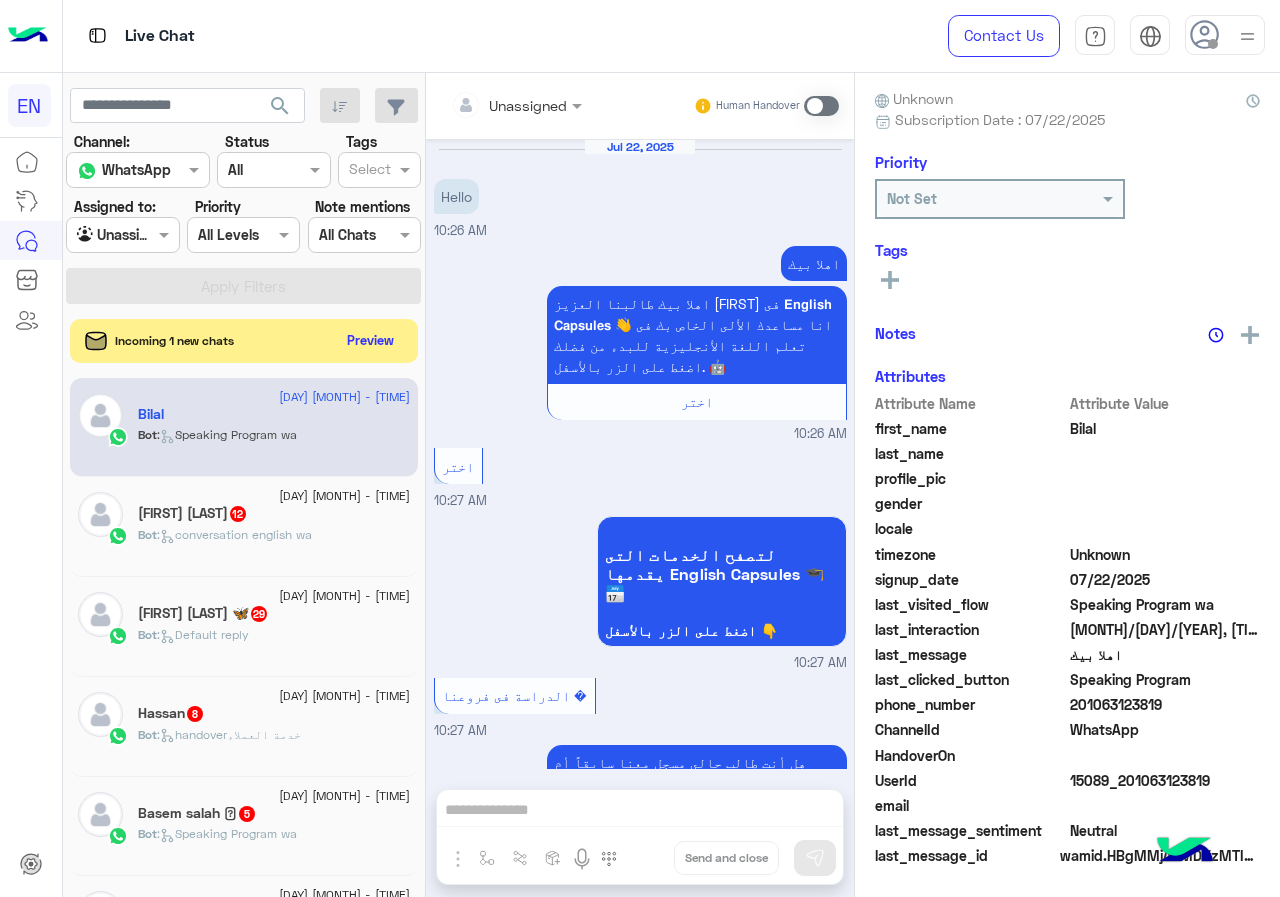 scroll, scrollTop: 2176, scrollLeft: 0, axis: vertical 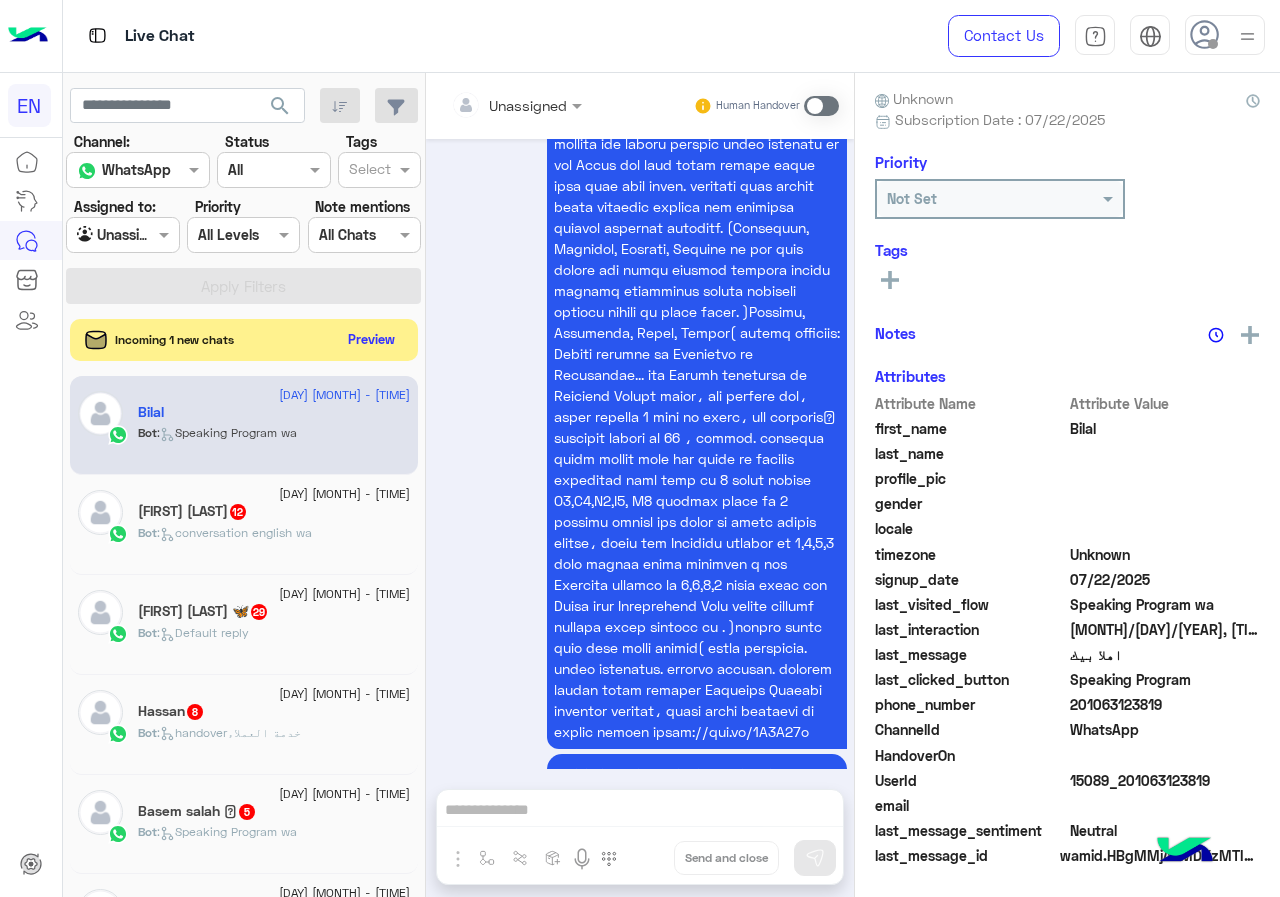 click on "Preview" 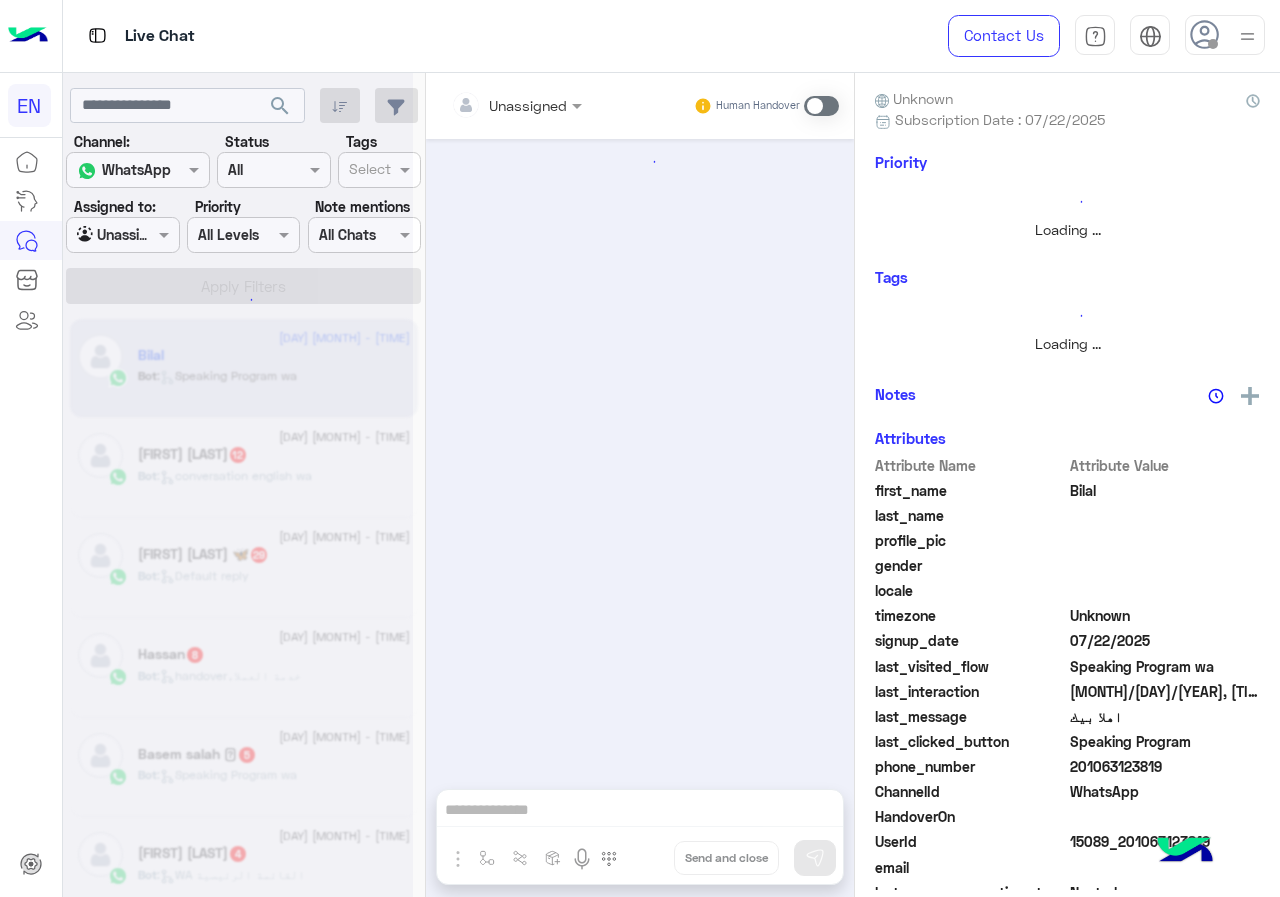 scroll, scrollTop: 0, scrollLeft: 0, axis: both 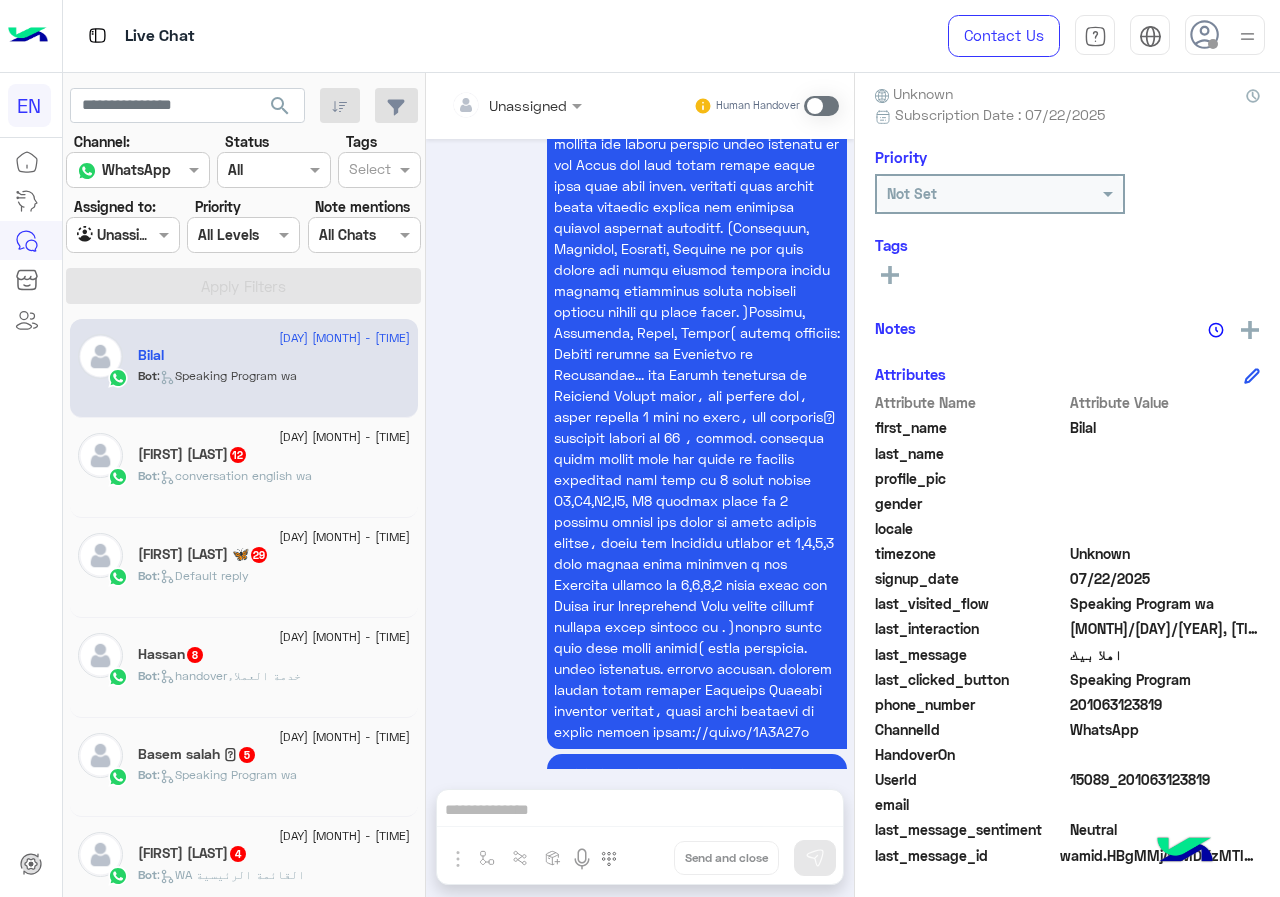 drag, startPoint x: 1076, startPoint y: 706, endPoint x: 1227, endPoint y: 720, distance: 151.64761 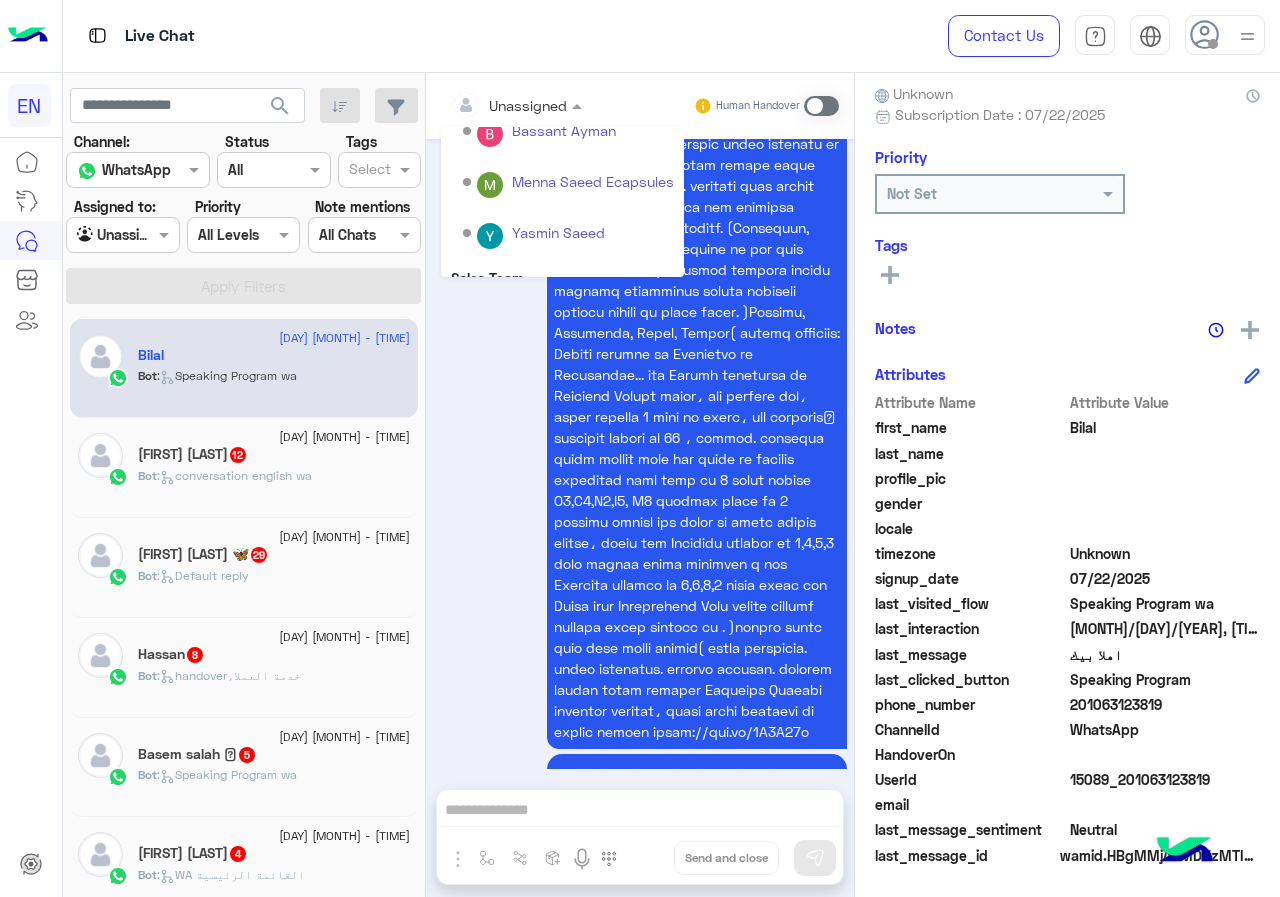 scroll, scrollTop: 332, scrollLeft: 0, axis: vertical 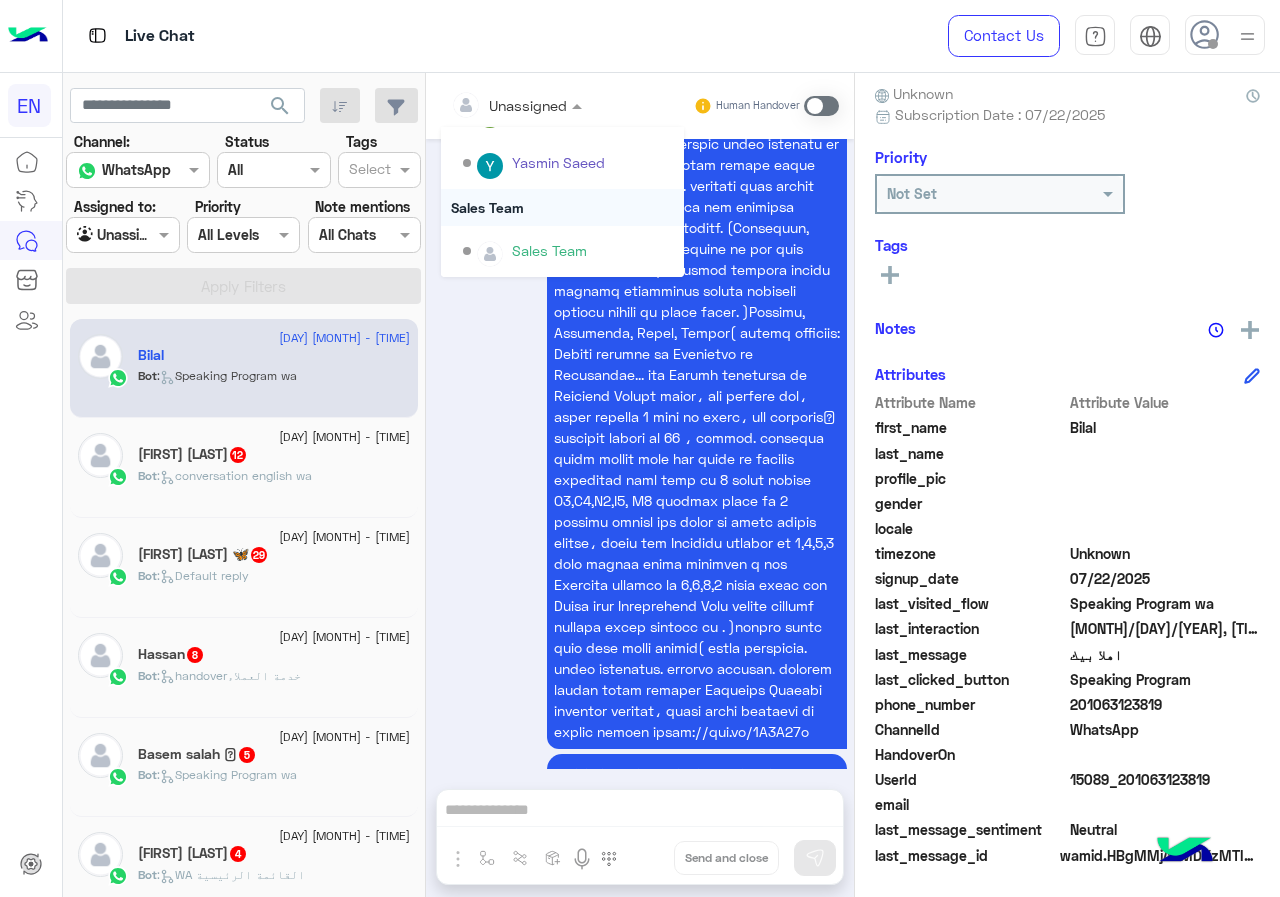 click on "Sales Team" at bounding box center [562, 207] 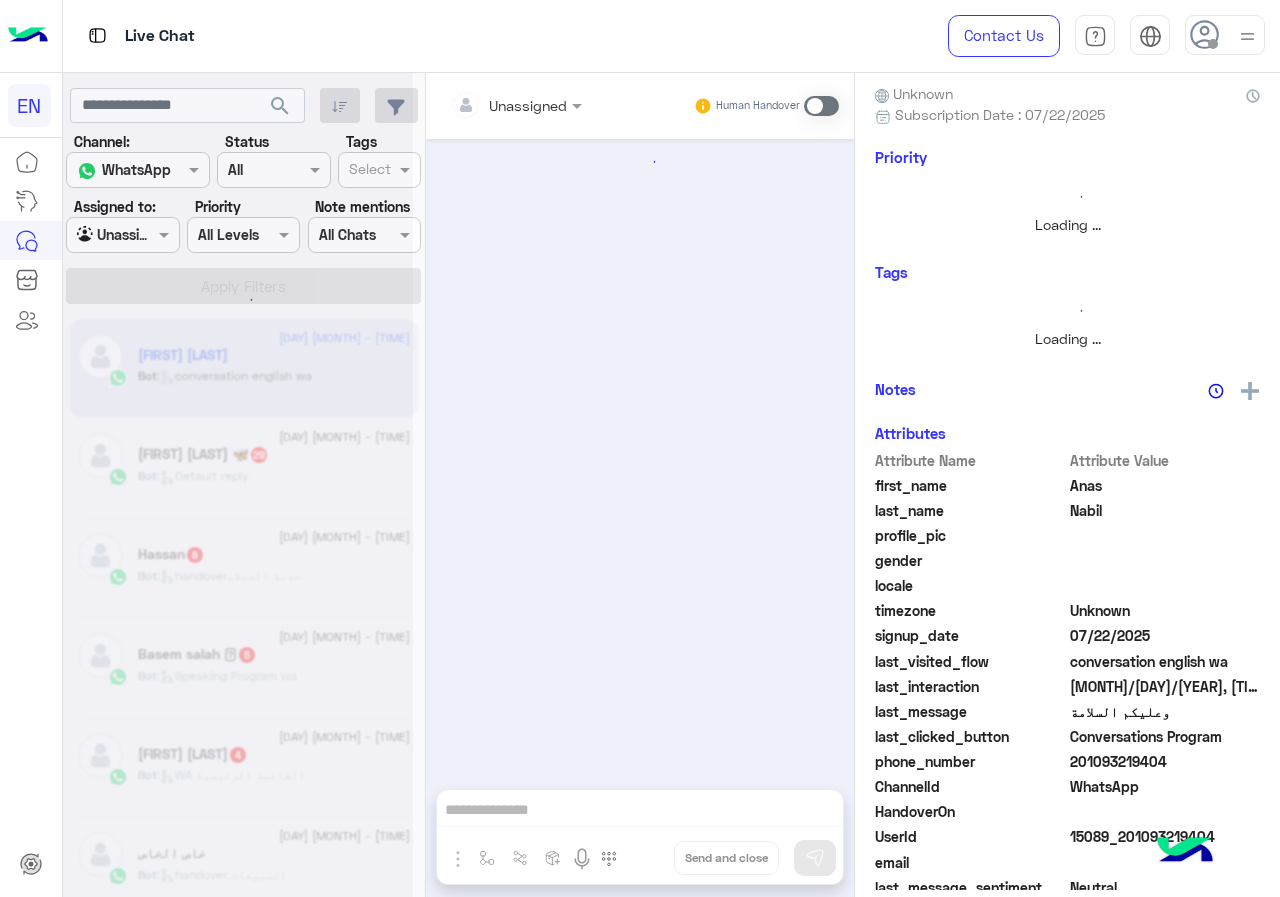 scroll, scrollTop: 0, scrollLeft: 0, axis: both 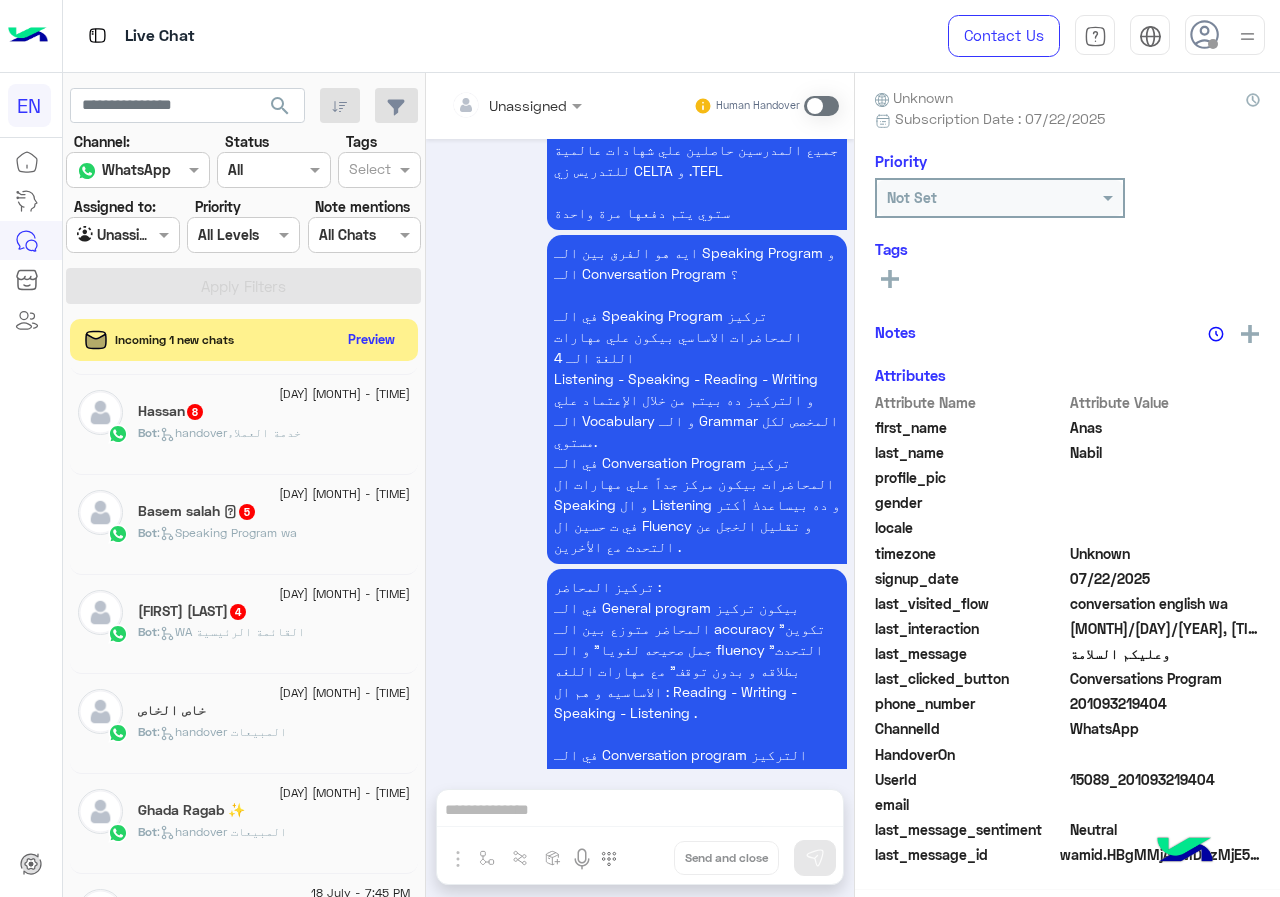 click on "Preview" 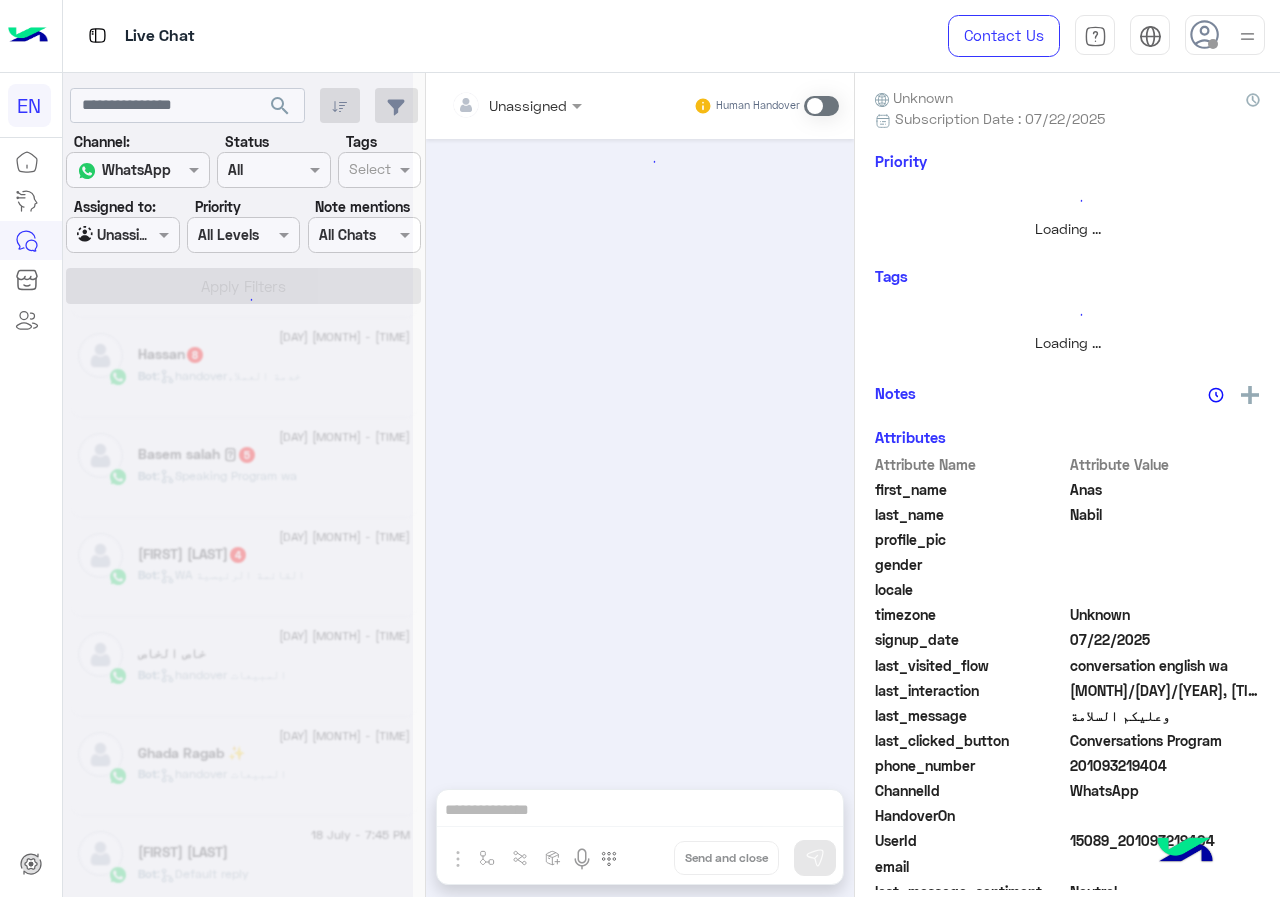 scroll, scrollTop: 176, scrollLeft: 0, axis: vertical 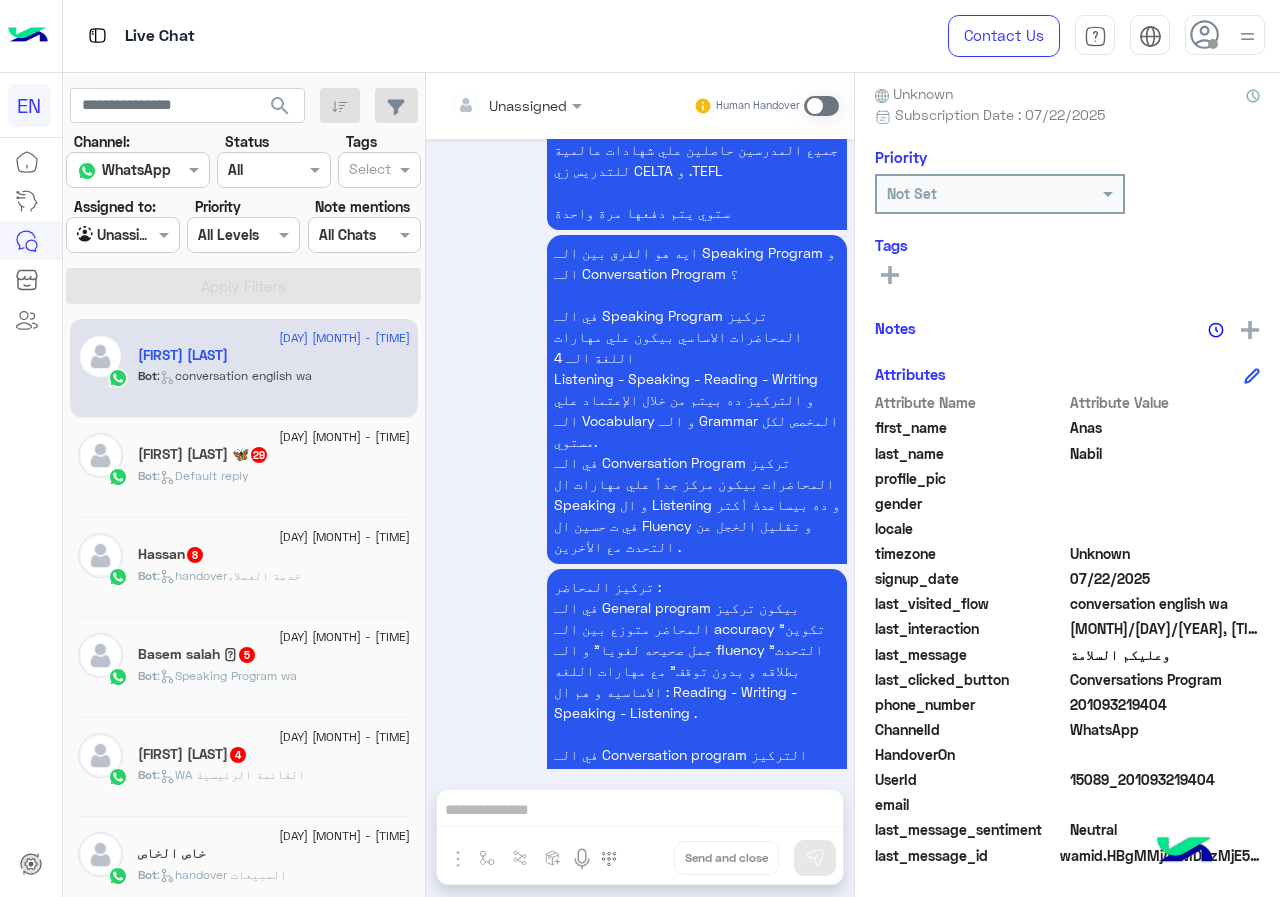 drag, startPoint x: 1074, startPoint y: 704, endPoint x: 1223, endPoint y: 702, distance: 149.01343 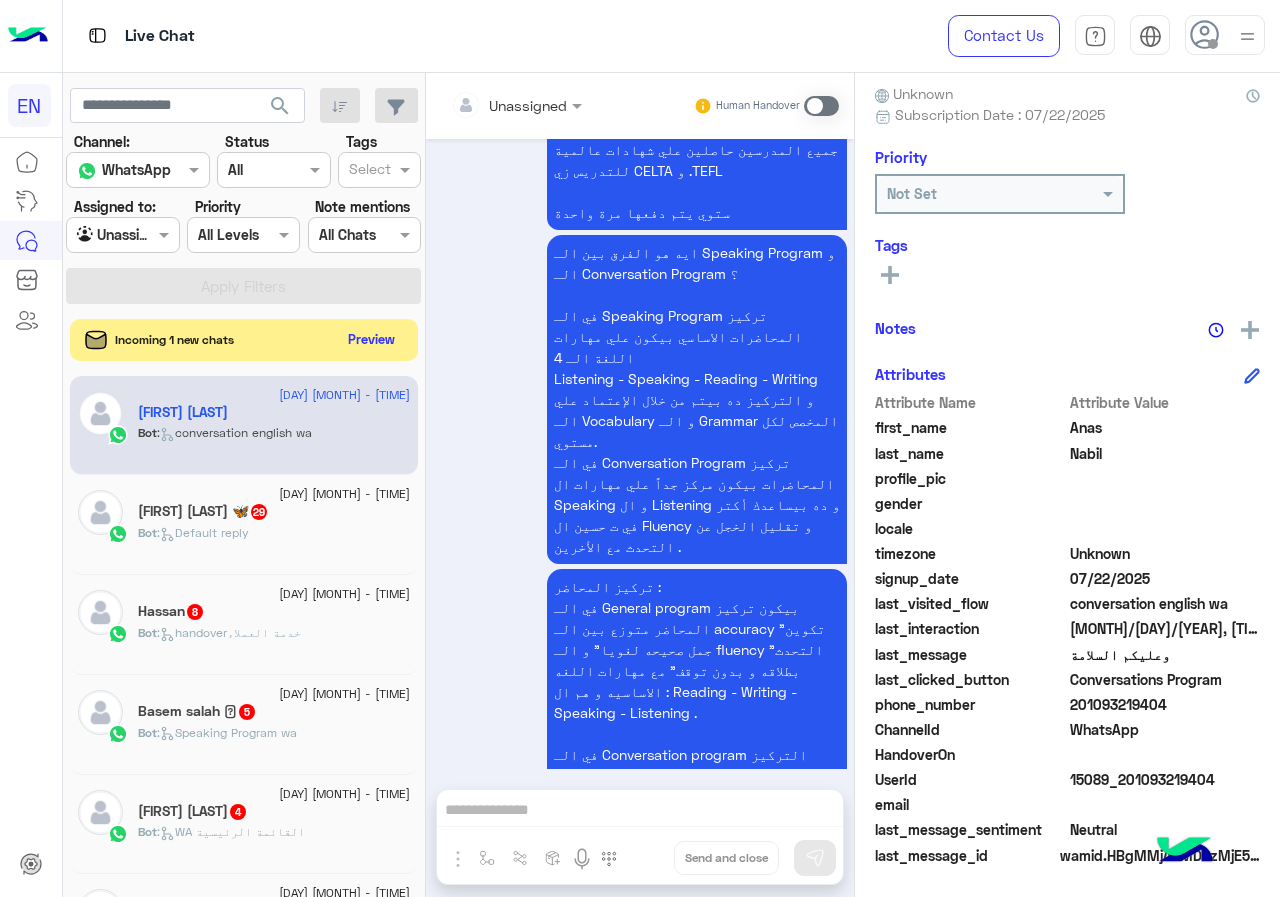 click on "Preview" 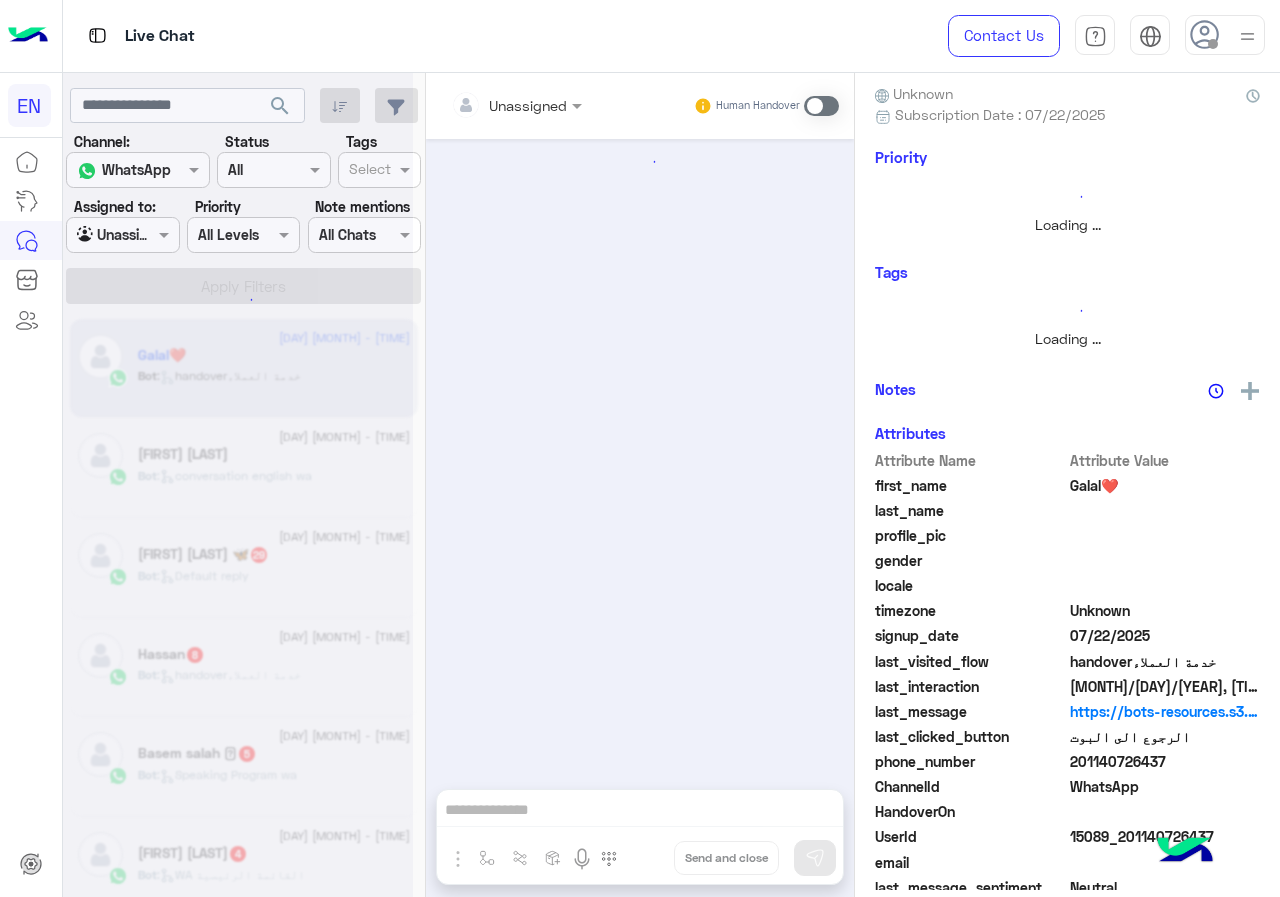 scroll, scrollTop: 0, scrollLeft: 0, axis: both 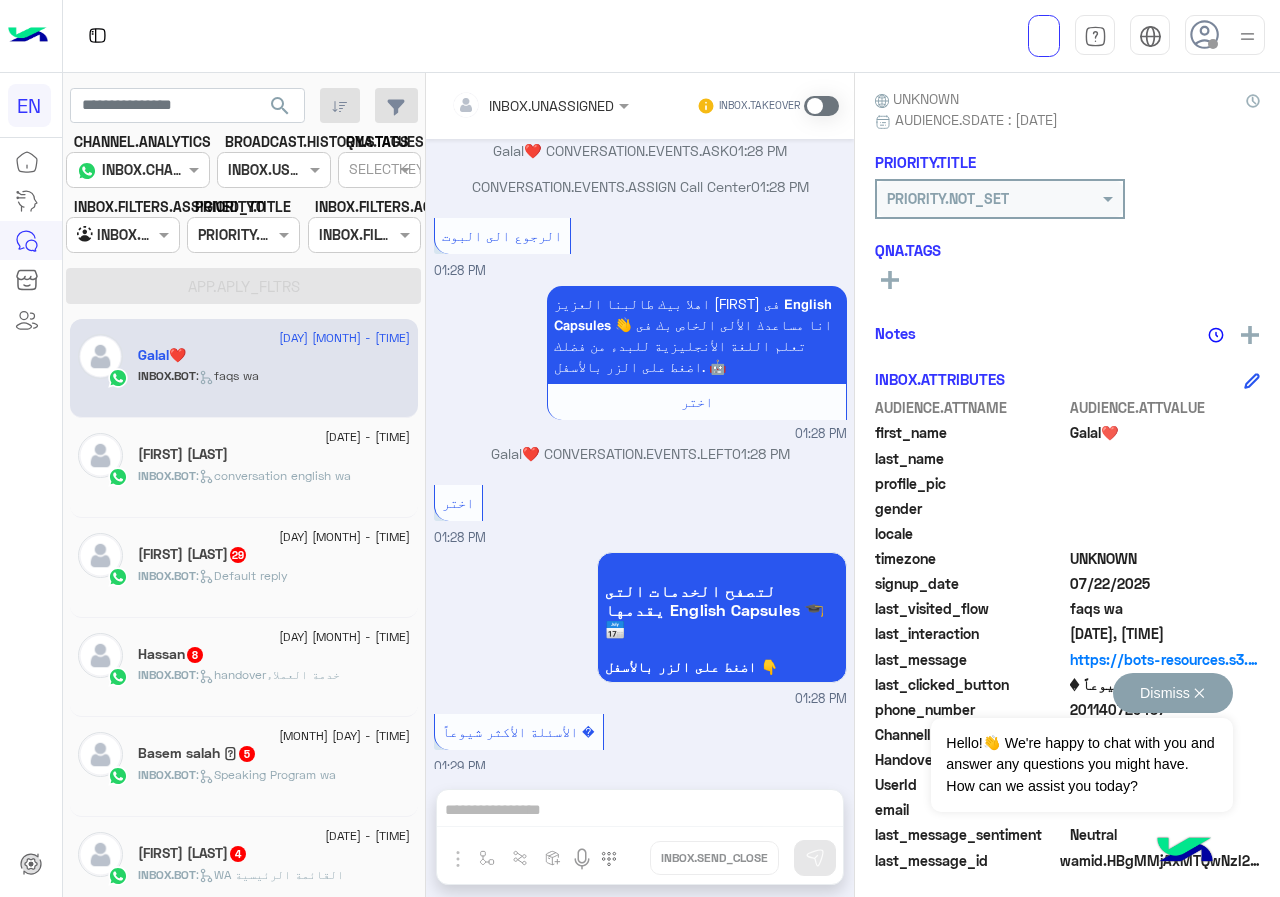 click on "Dismiss ✕" at bounding box center (1173, 693) 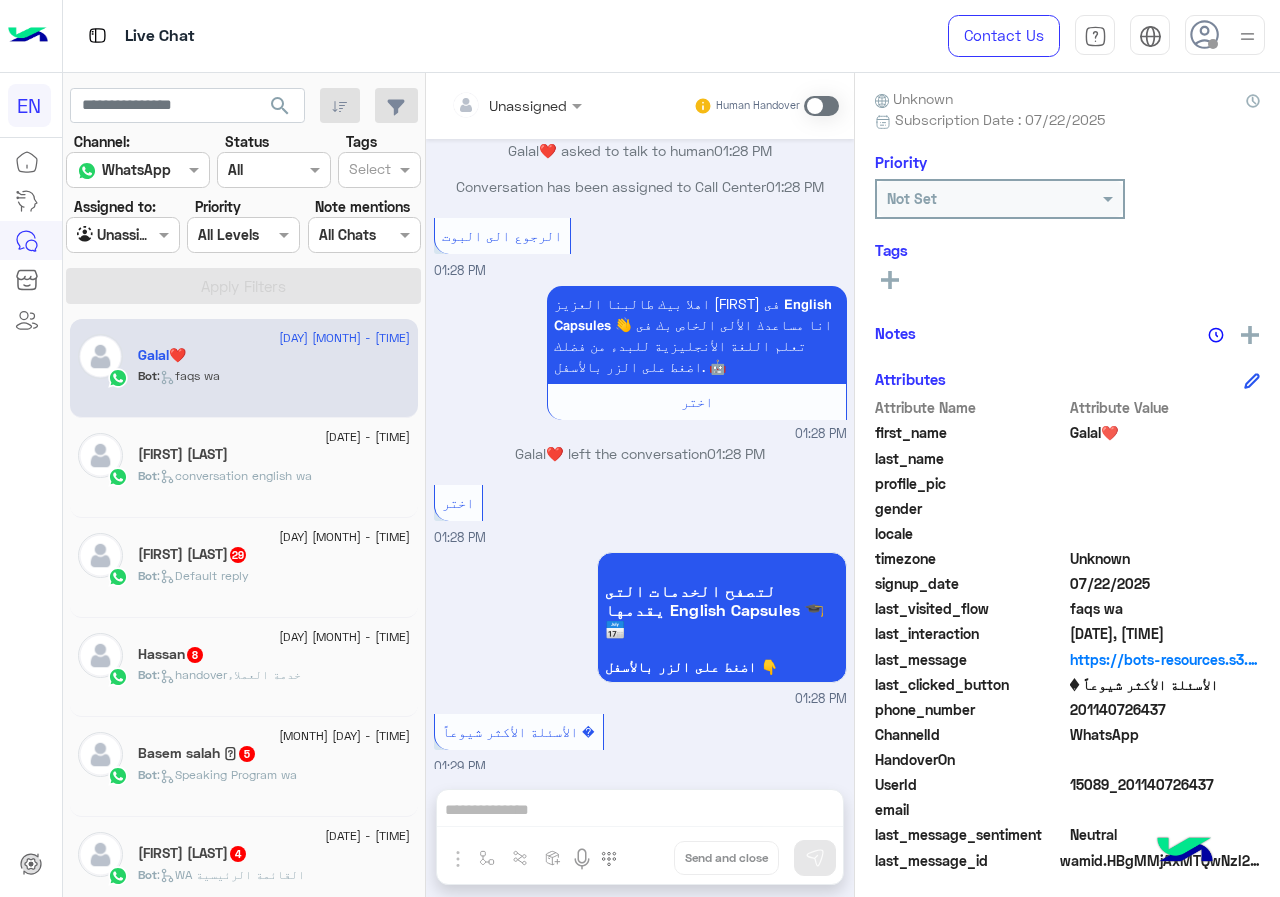 drag, startPoint x: 1073, startPoint y: 709, endPoint x: 1201, endPoint y: 711, distance: 128.01562 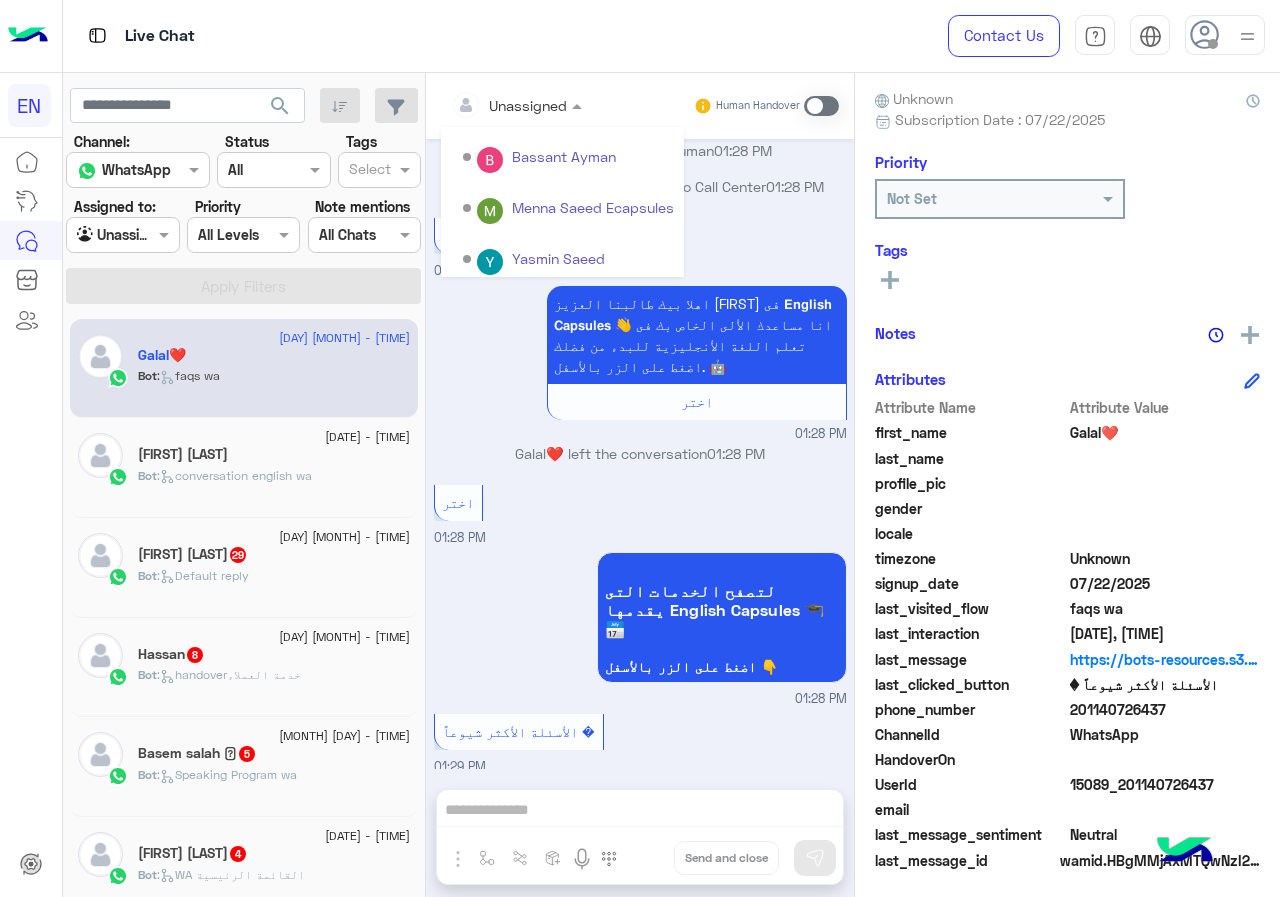 scroll, scrollTop: 281, scrollLeft: 0, axis: vertical 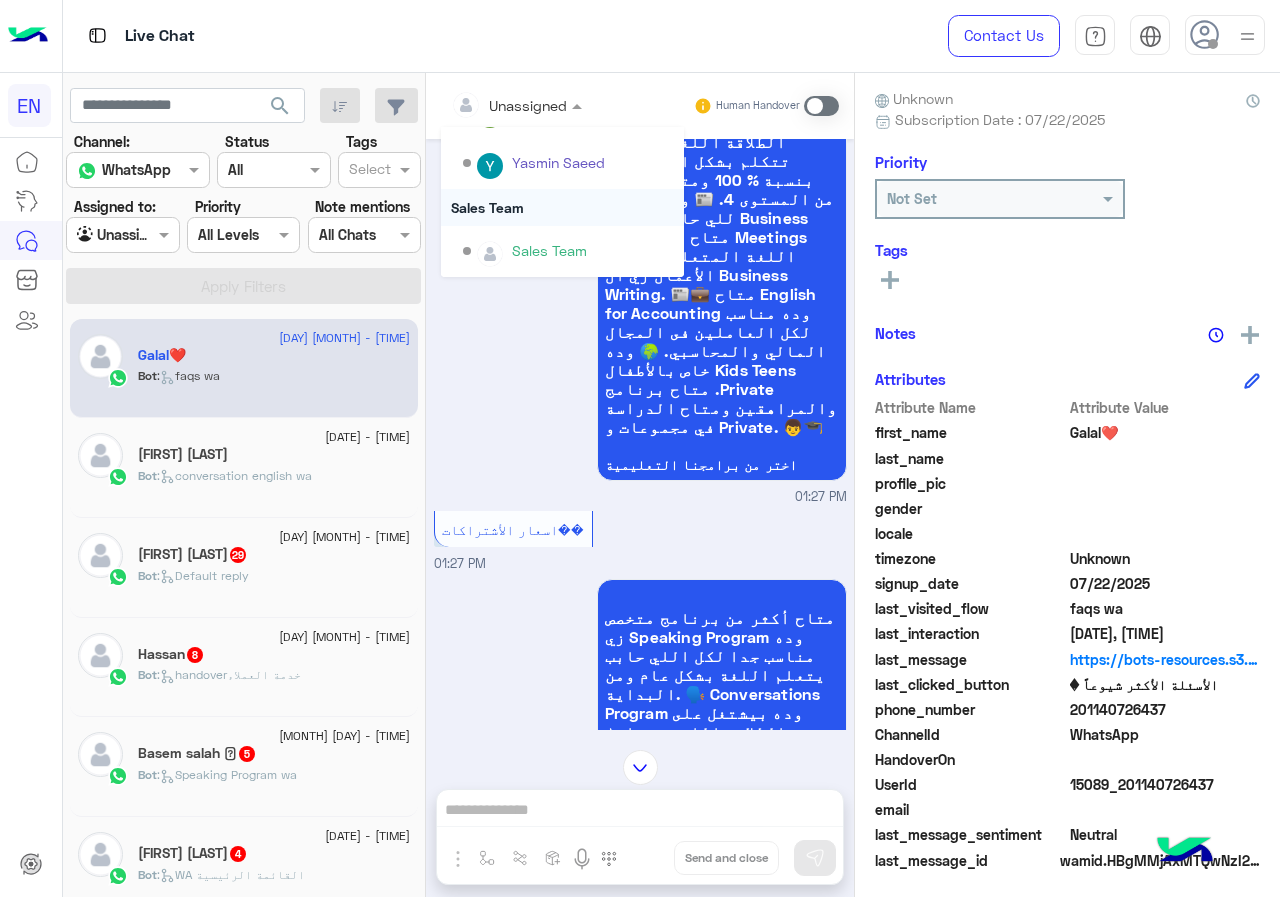 click on "Sales Team" at bounding box center (562, 207) 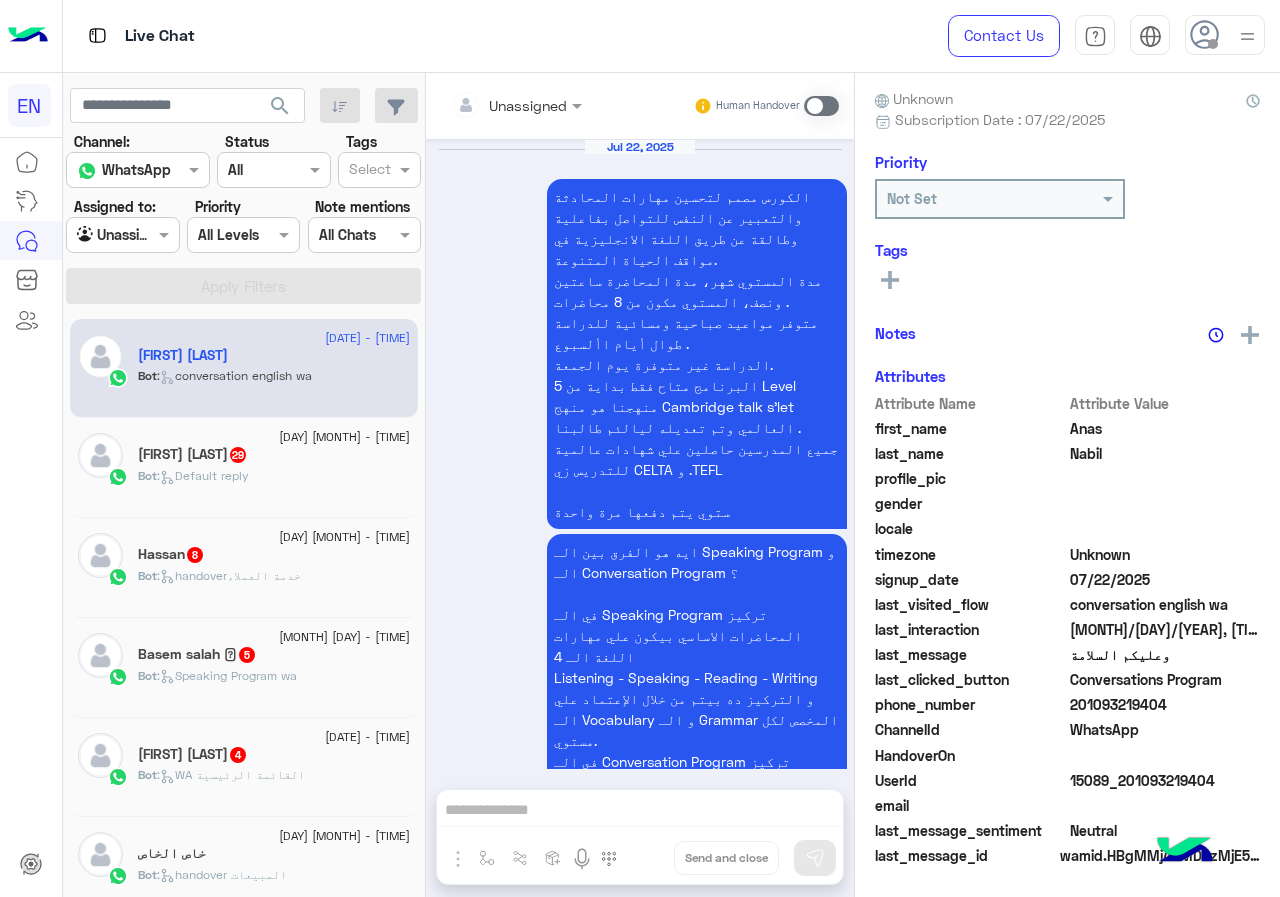 scroll, scrollTop: 3542, scrollLeft: 0, axis: vertical 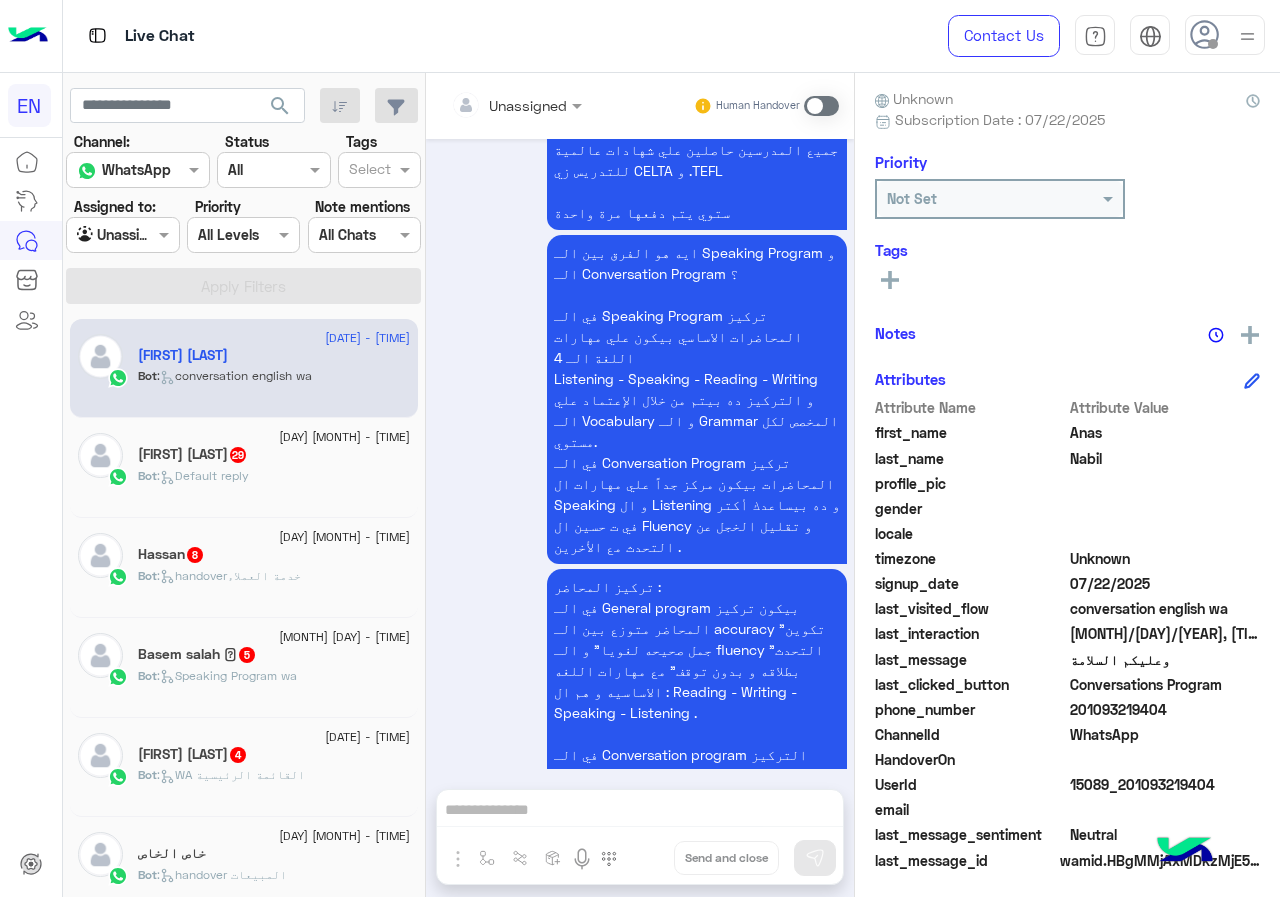 drag, startPoint x: 1072, startPoint y: 700, endPoint x: 1169, endPoint y: 719, distance: 98.84331 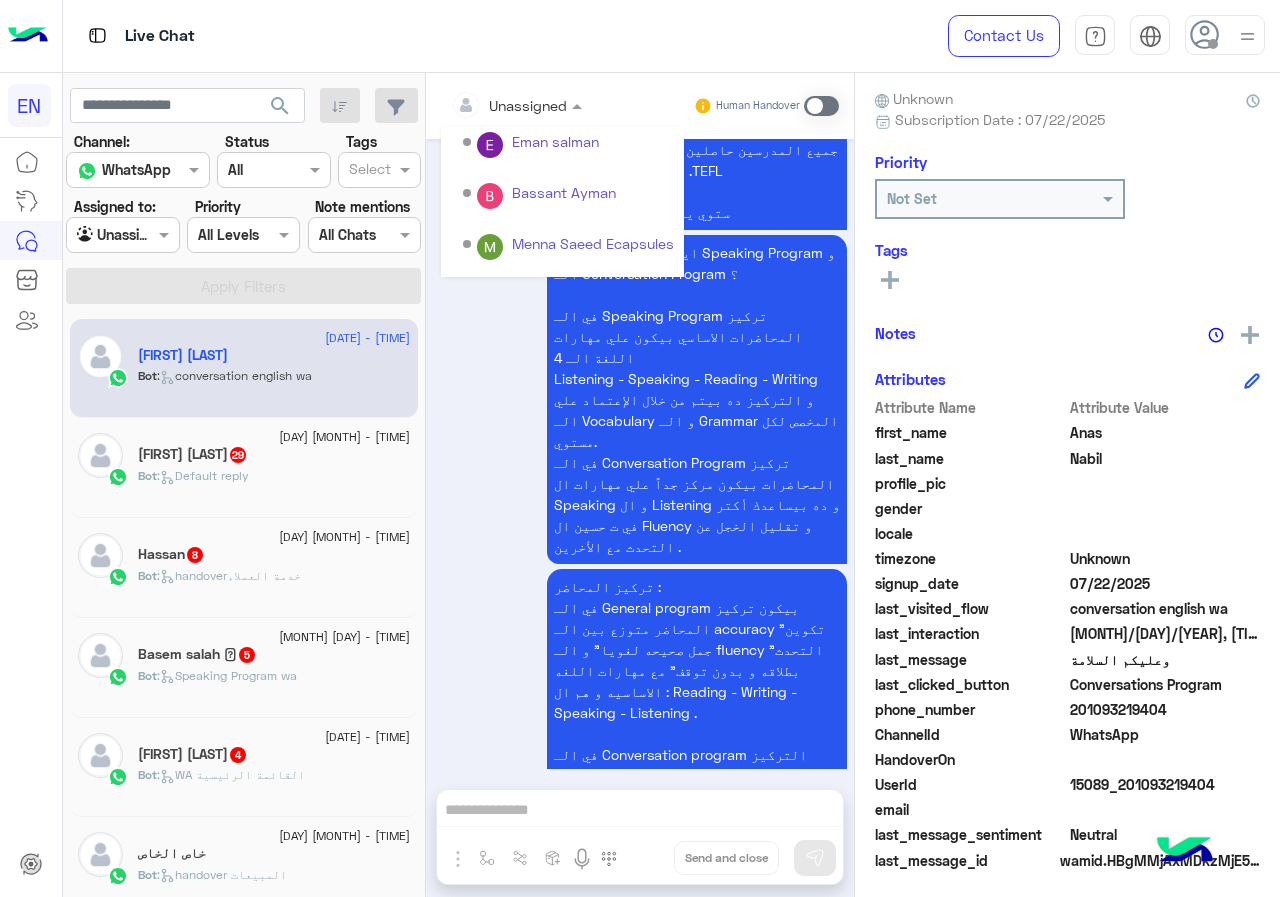 scroll, scrollTop: 332, scrollLeft: 0, axis: vertical 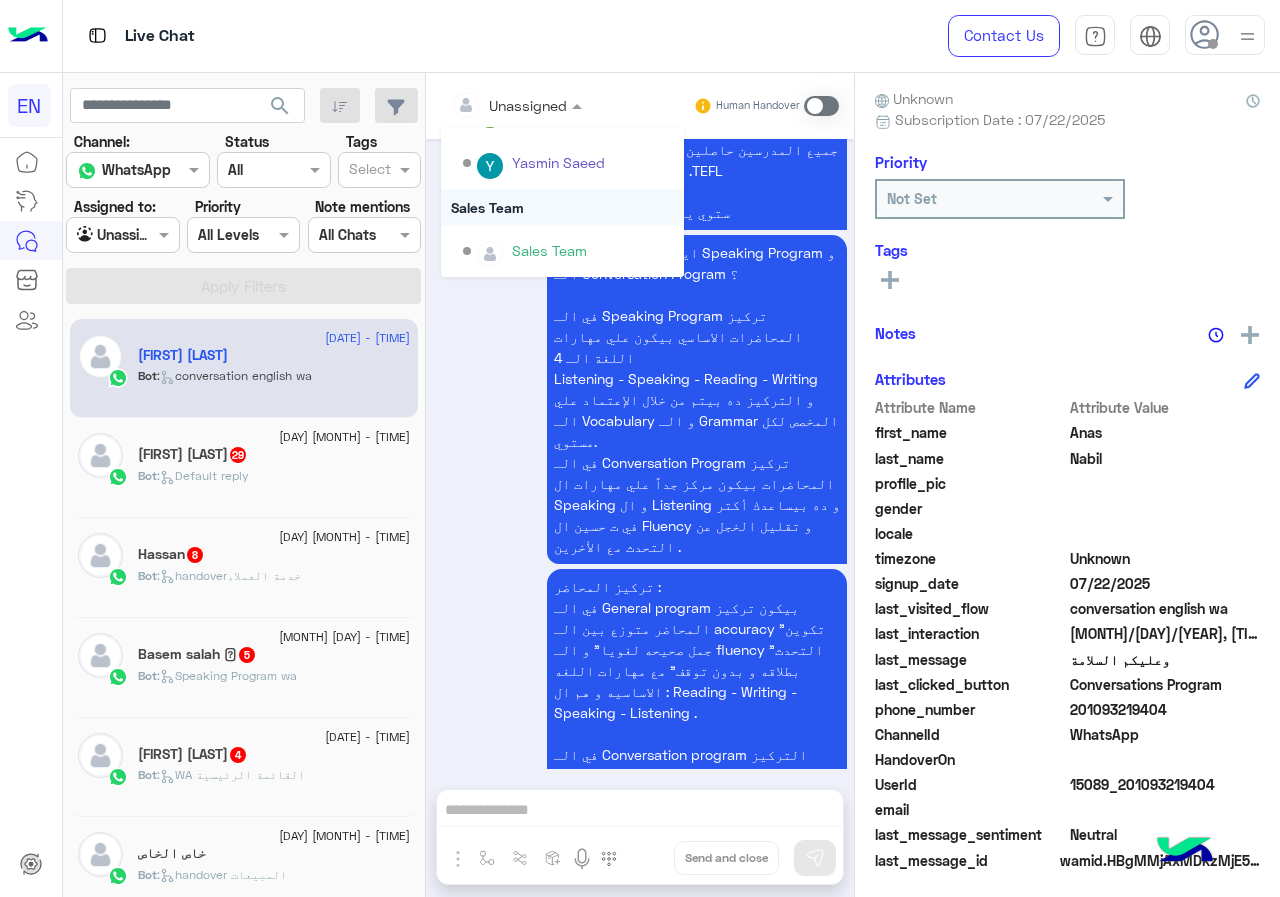 click on "Sales Team" at bounding box center [562, 207] 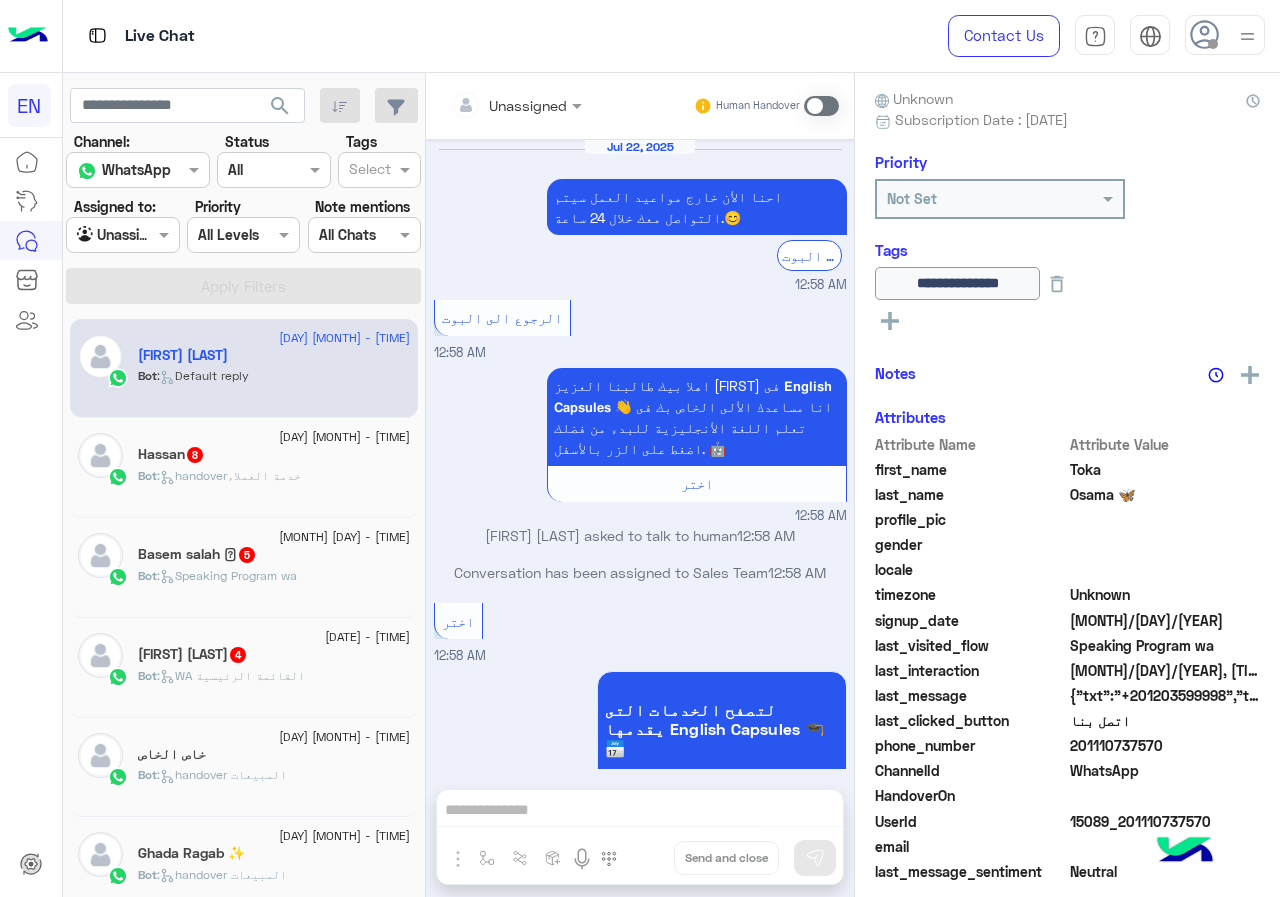 scroll, scrollTop: 2304, scrollLeft: 0, axis: vertical 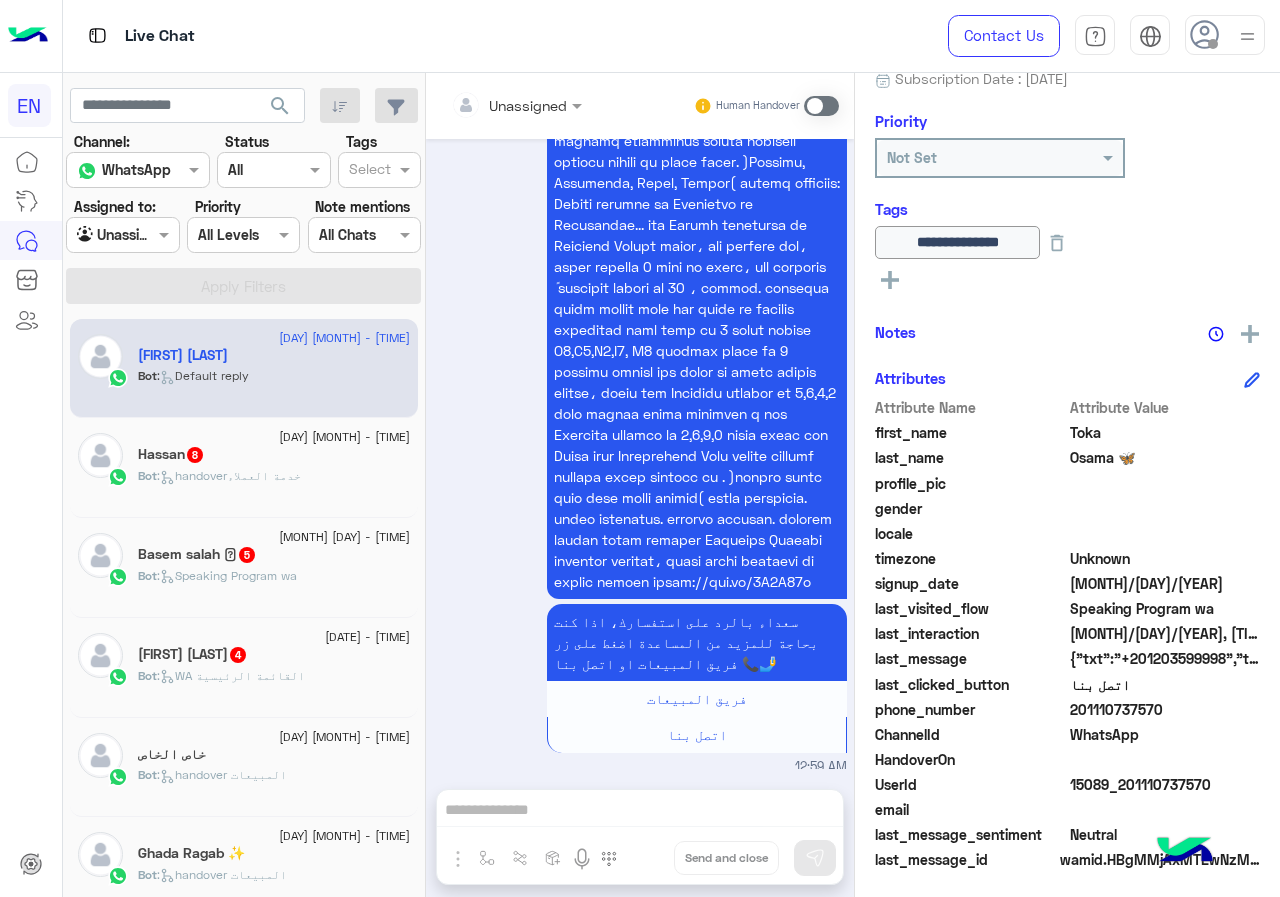 drag, startPoint x: 1073, startPoint y: 705, endPoint x: 1185, endPoint y: 706, distance: 112.00446 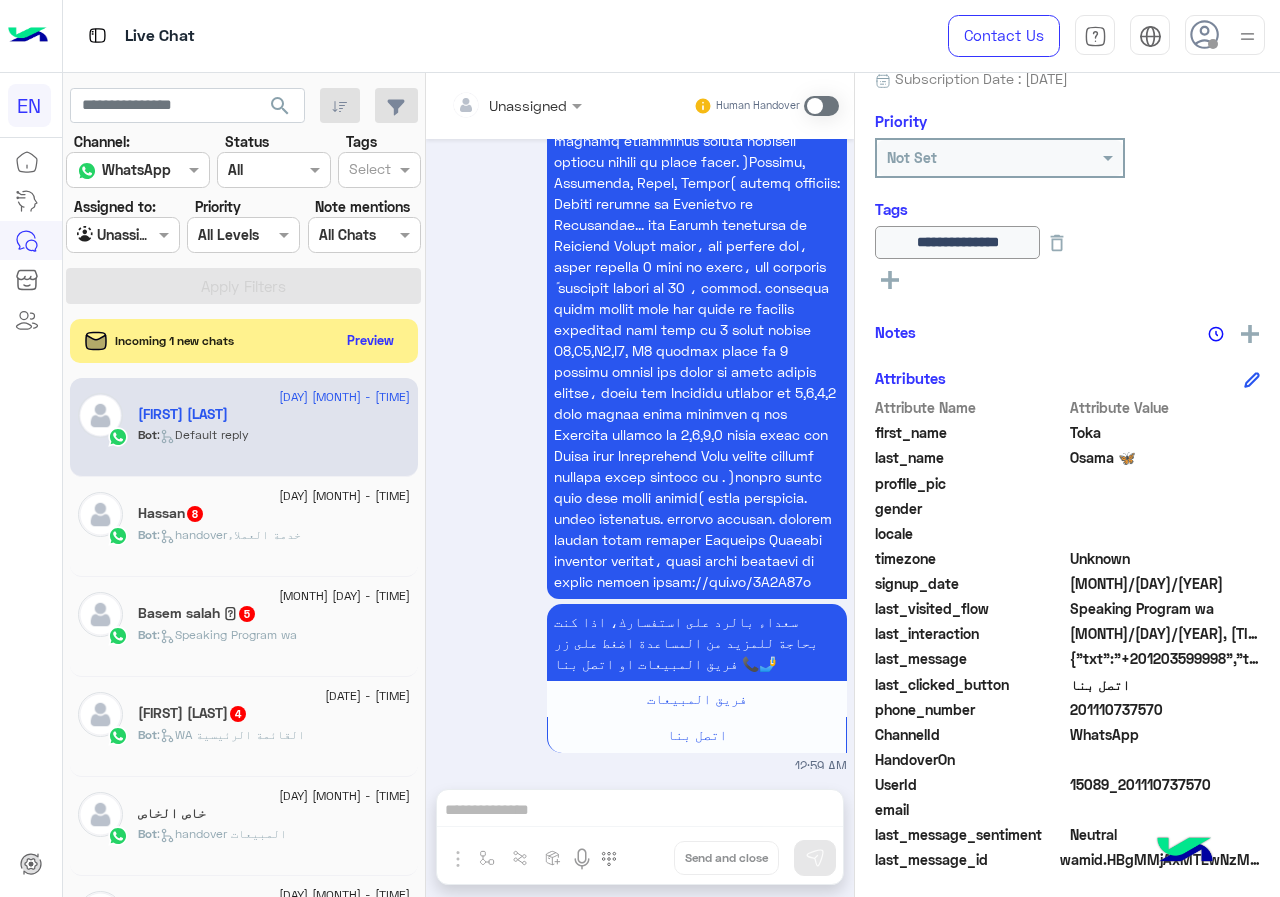 click on "Unassigned" at bounding box center (528, 105) 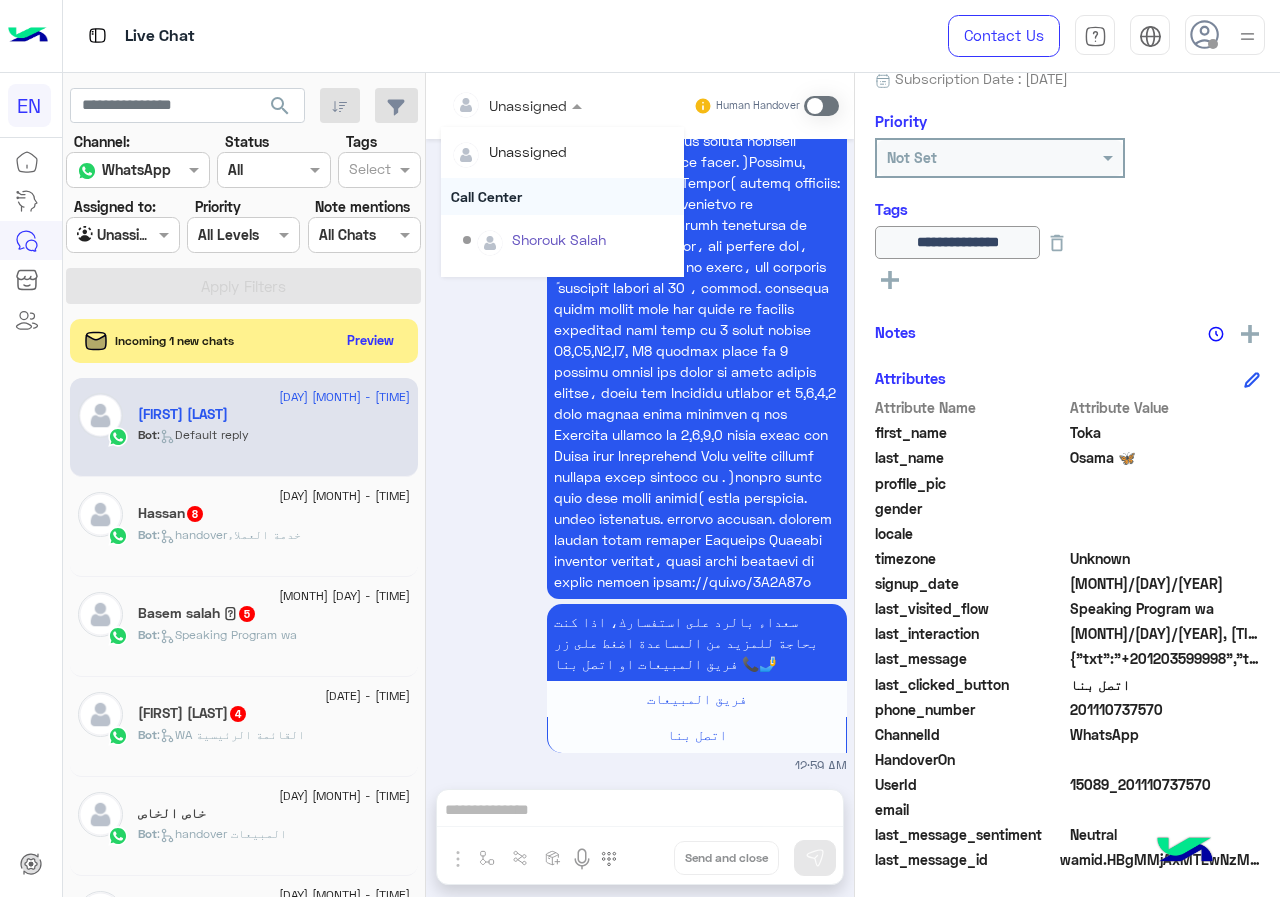 scroll, scrollTop: 332, scrollLeft: 0, axis: vertical 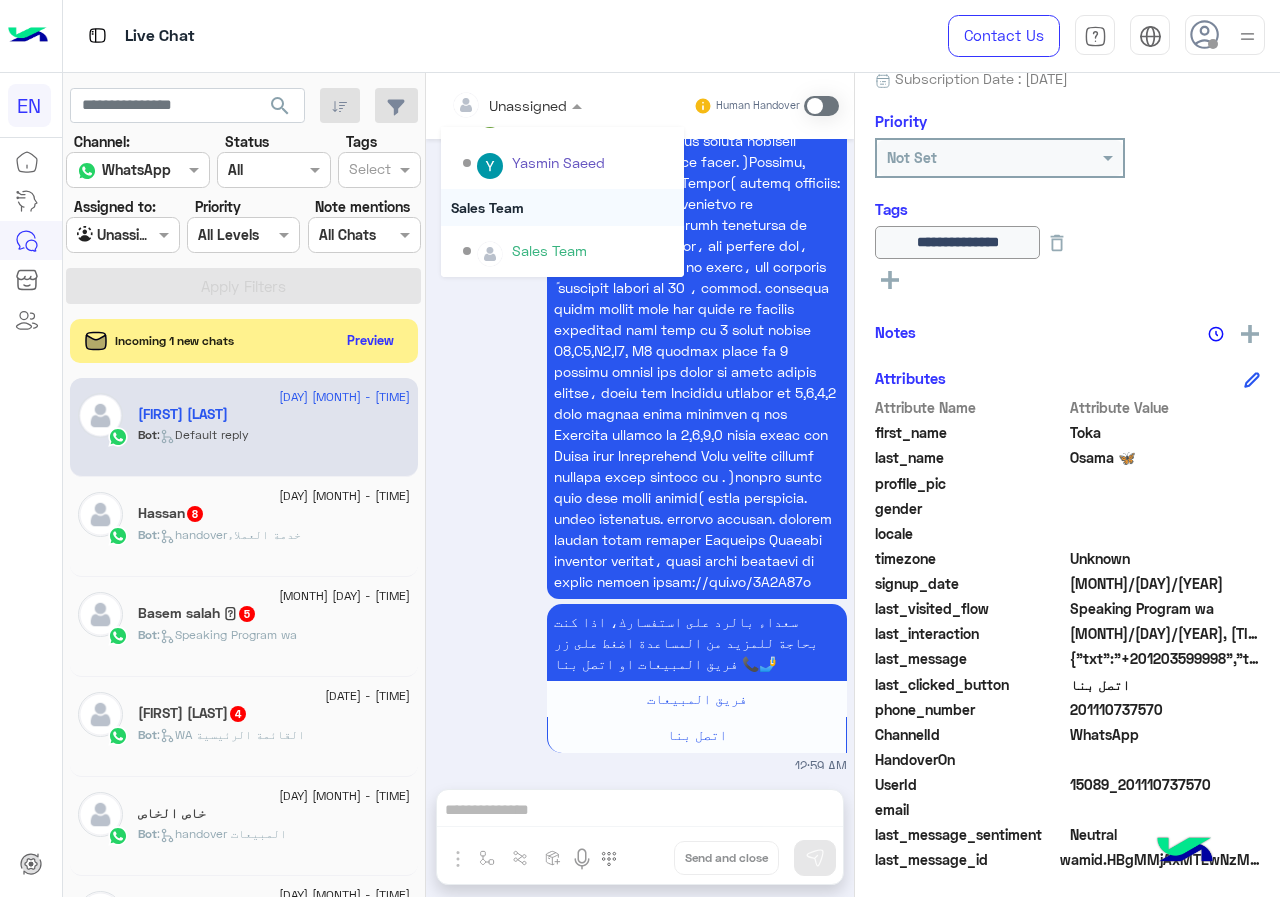 click on "Sales Team" at bounding box center (562, 207) 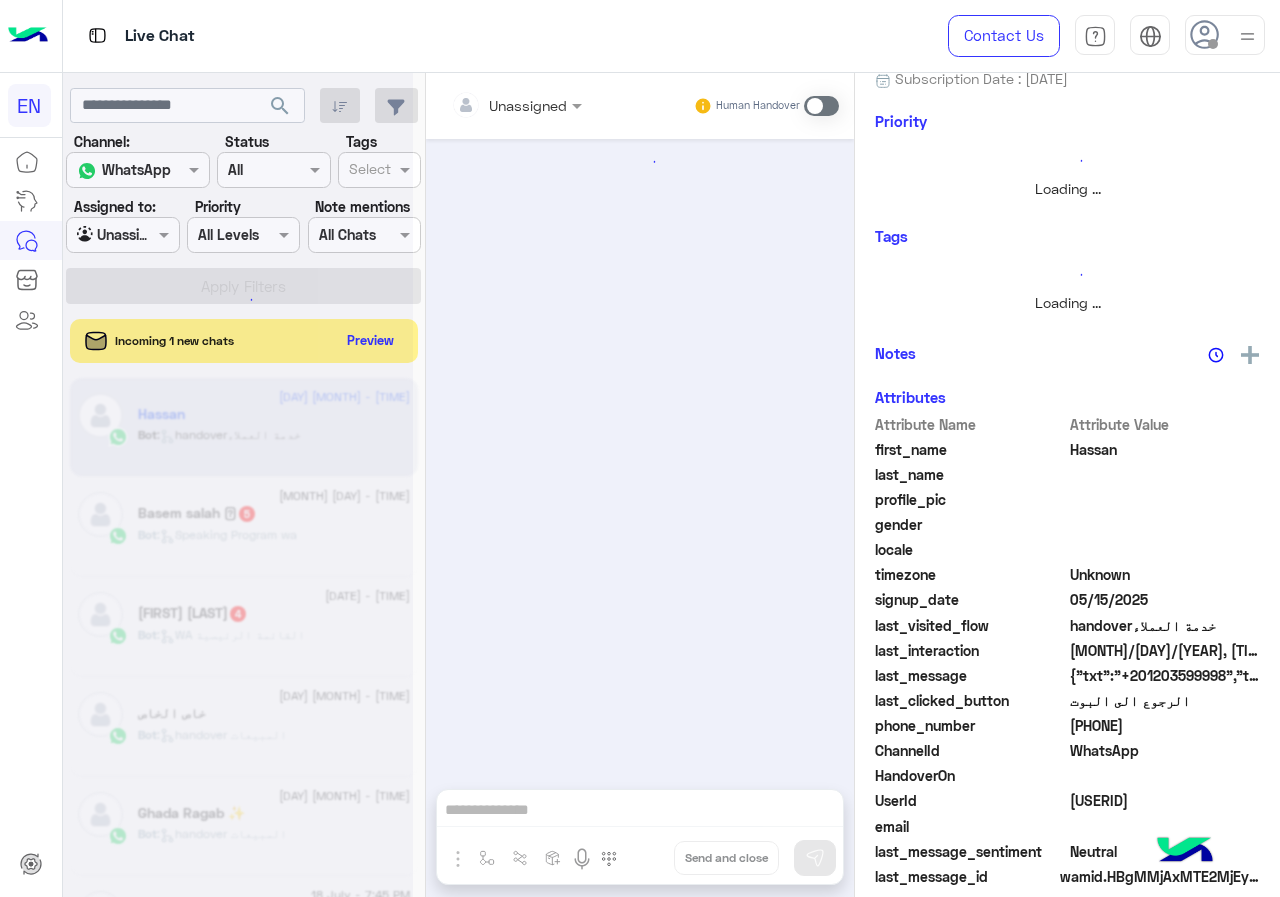 scroll, scrollTop: 0, scrollLeft: 0, axis: both 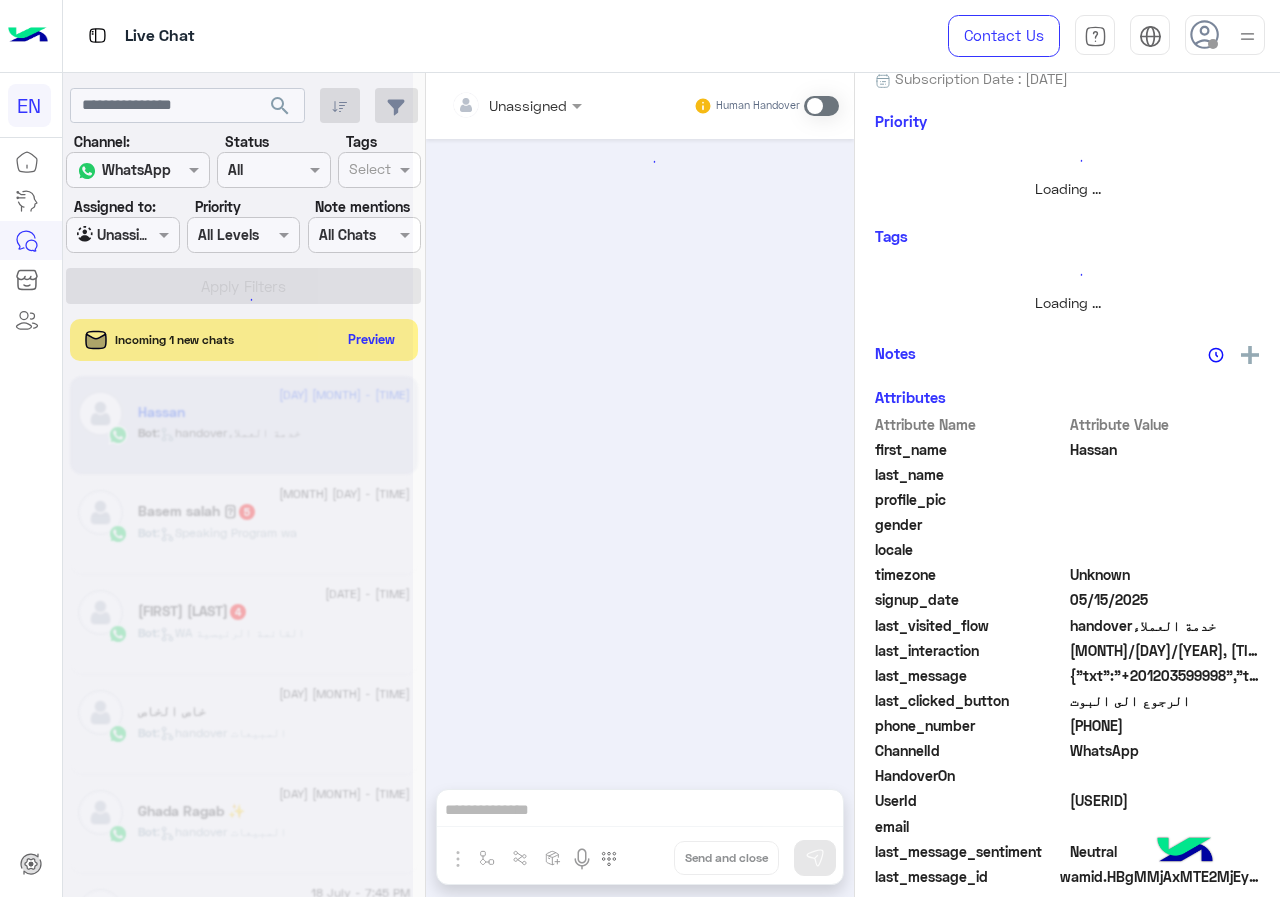 click on "Preview" 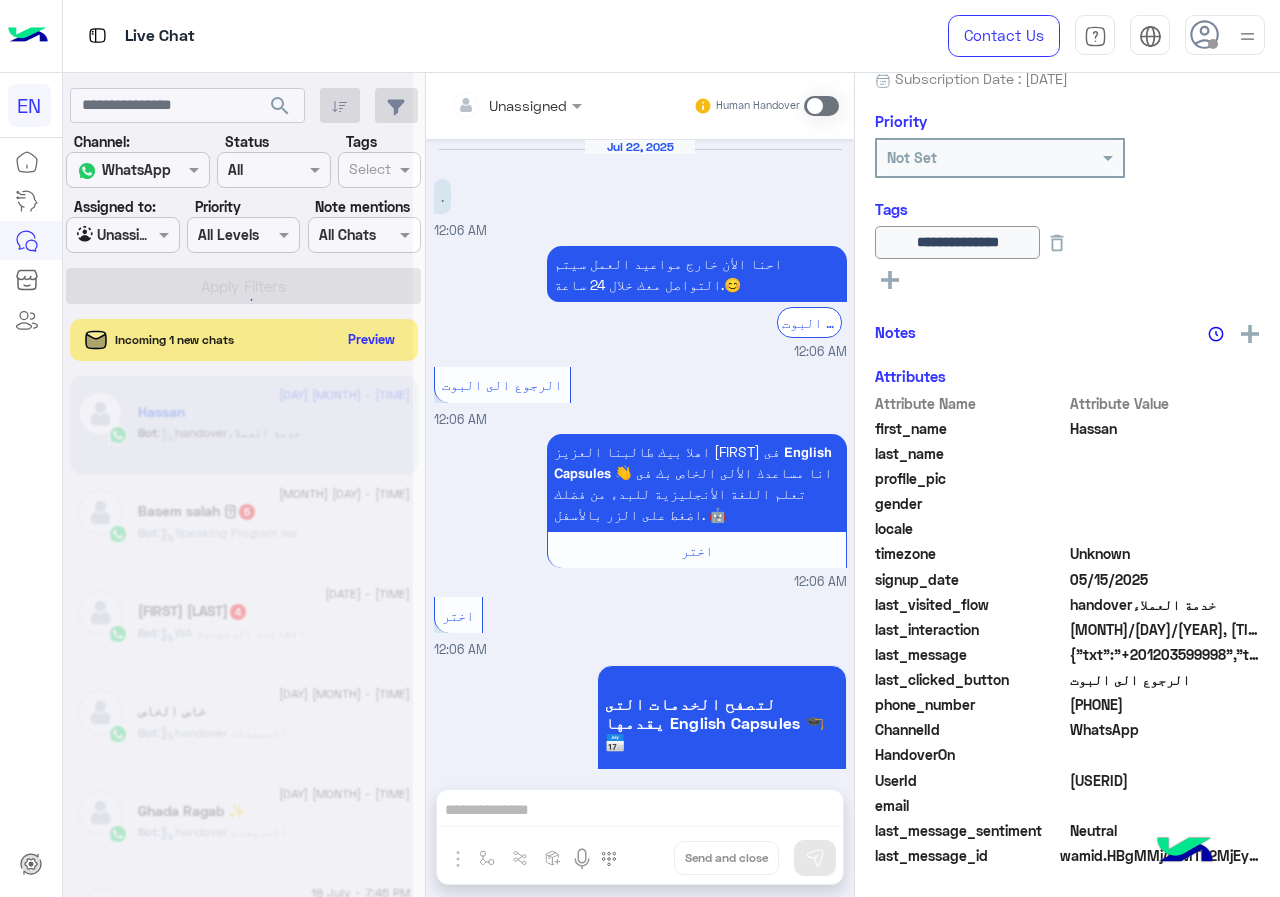 scroll, scrollTop: 1212, scrollLeft: 0, axis: vertical 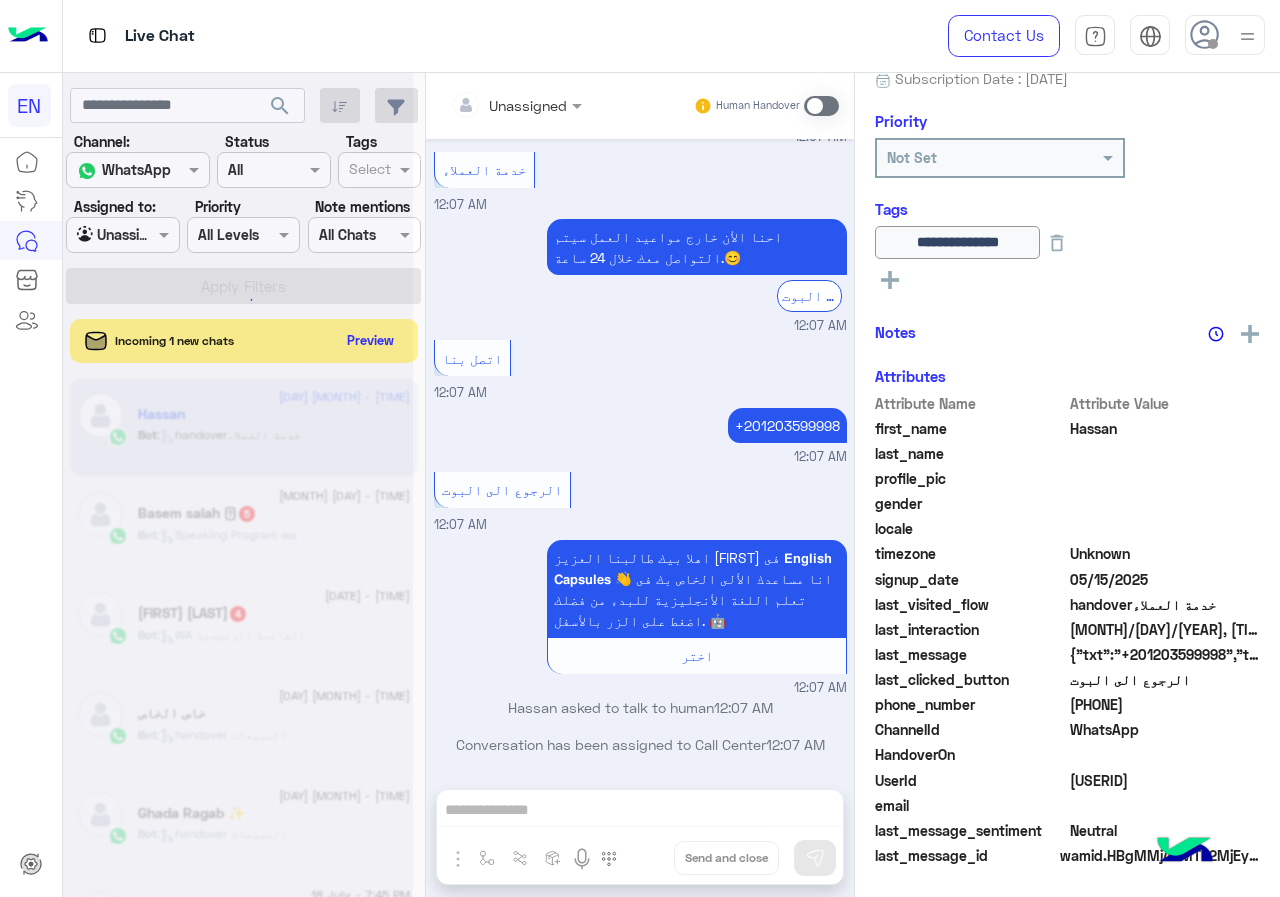 click 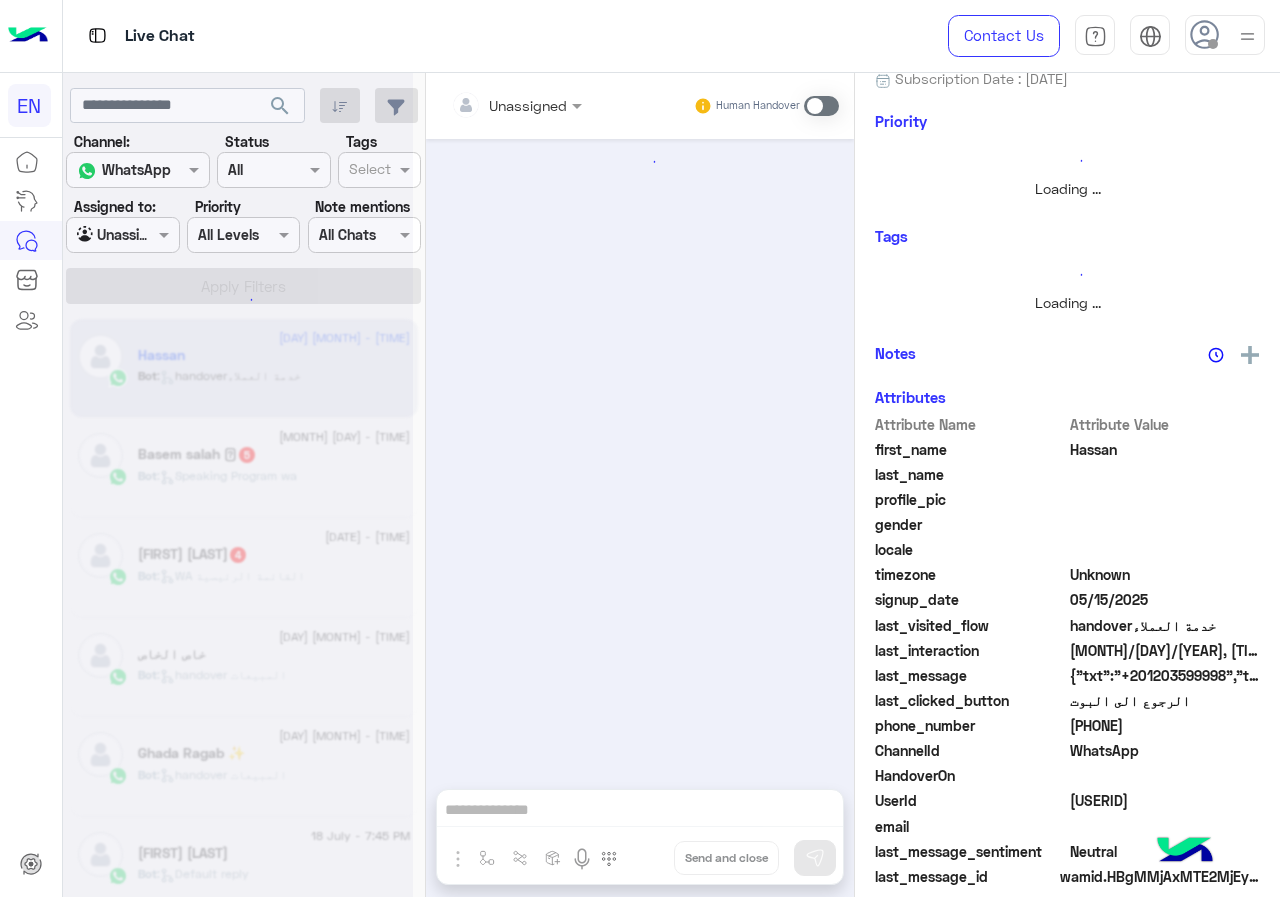 scroll, scrollTop: 1212, scrollLeft: 0, axis: vertical 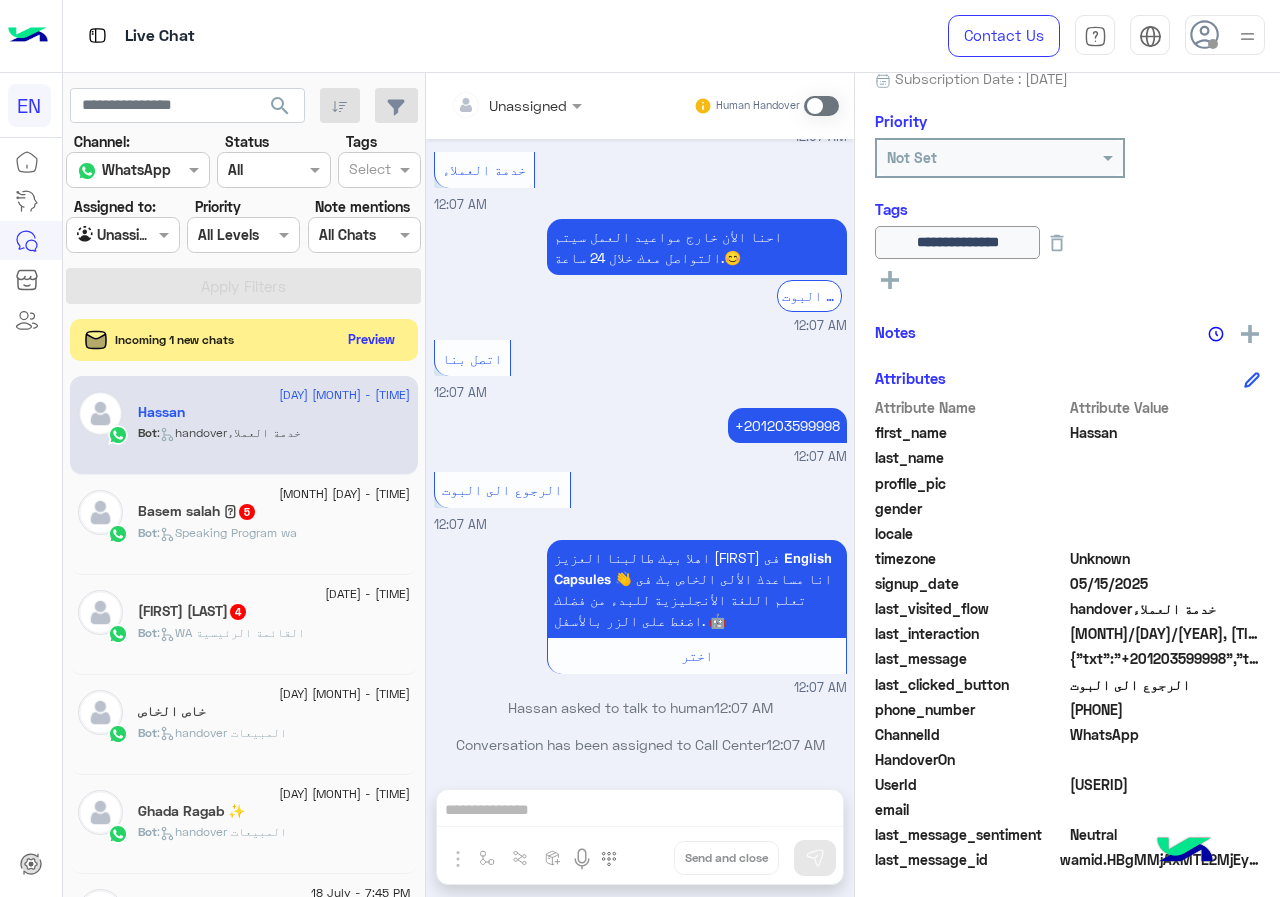 click on "Preview" 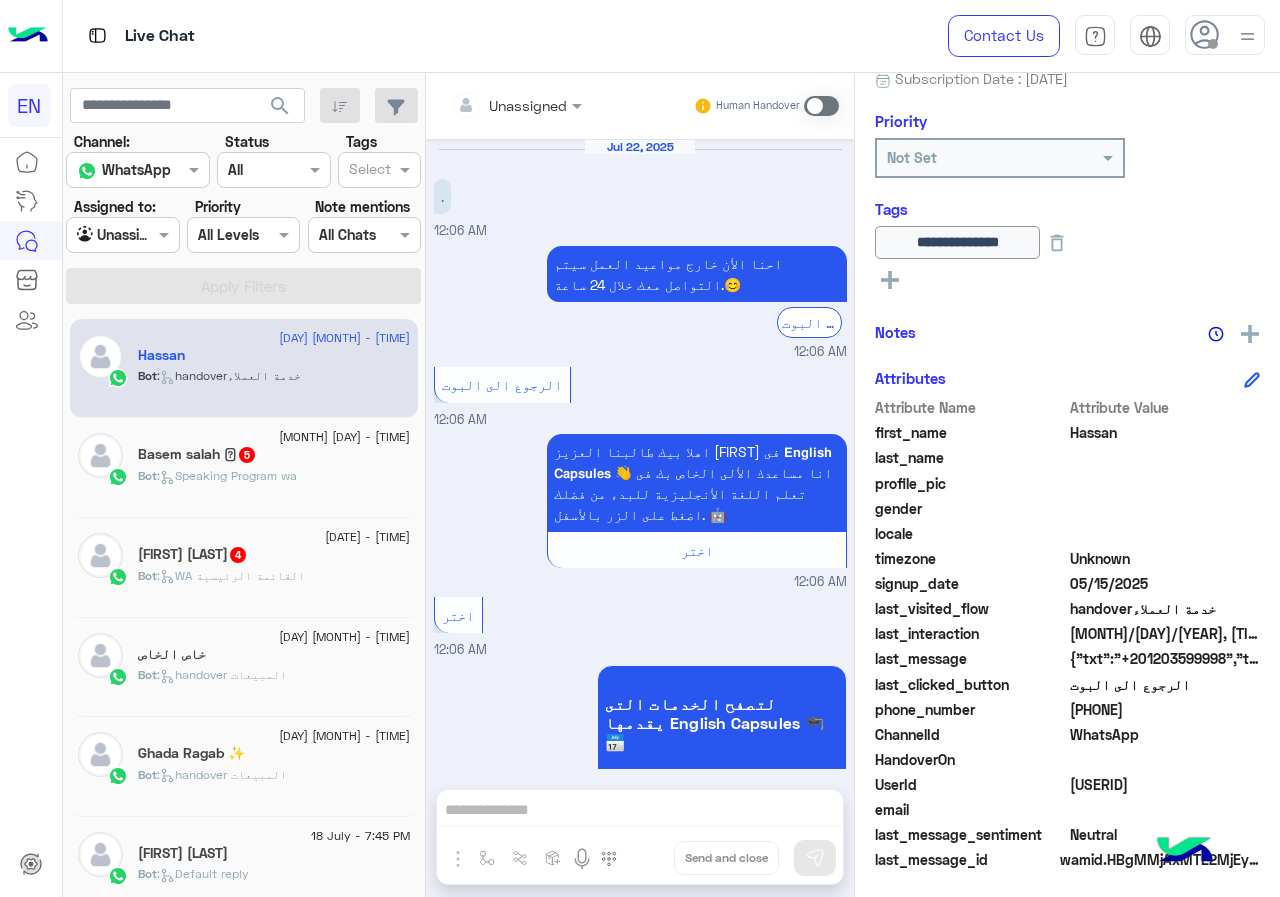 scroll, scrollTop: 1212, scrollLeft: 0, axis: vertical 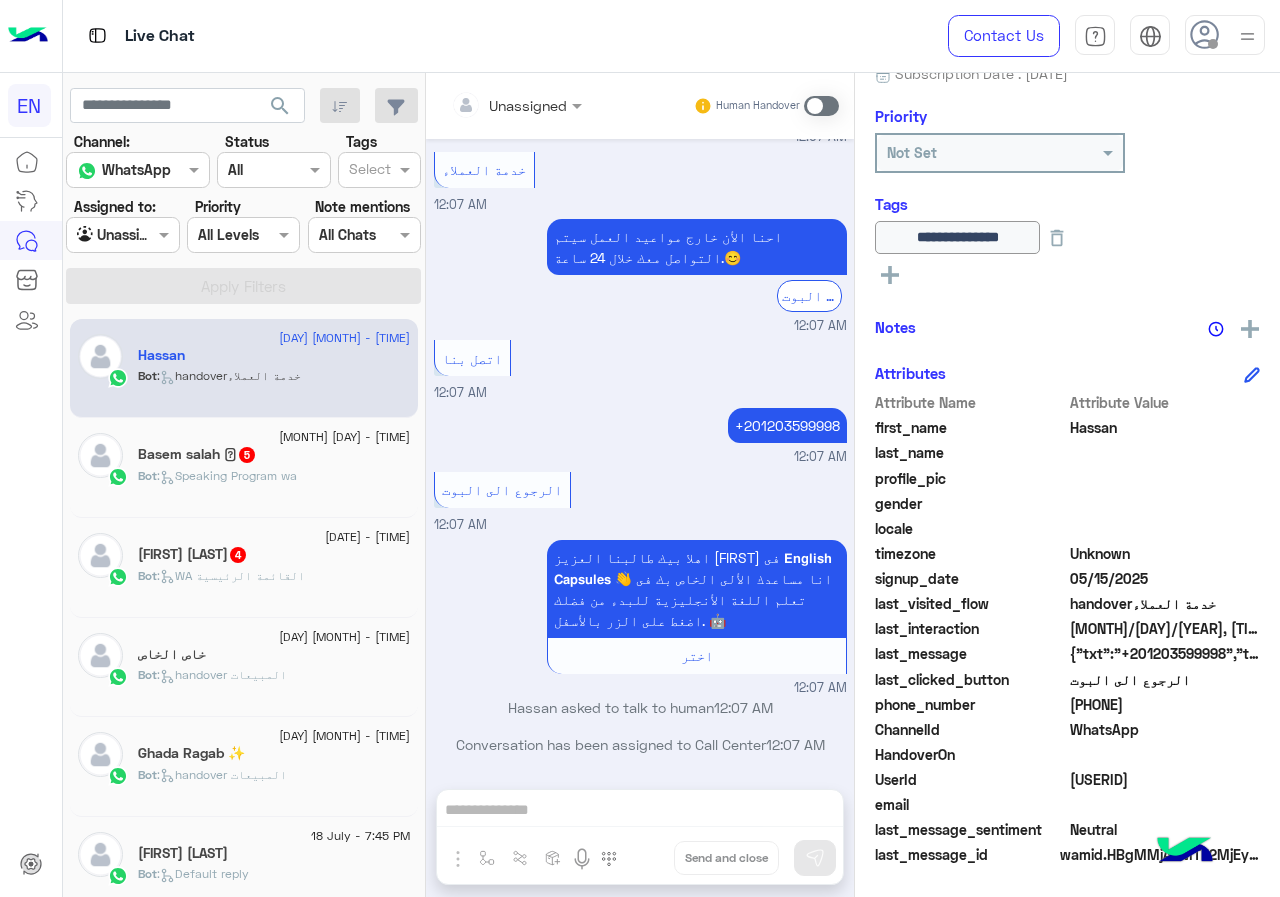 drag, startPoint x: 1072, startPoint y: 708, endPoint x: 1192, endPoint y: 708, distance: 120 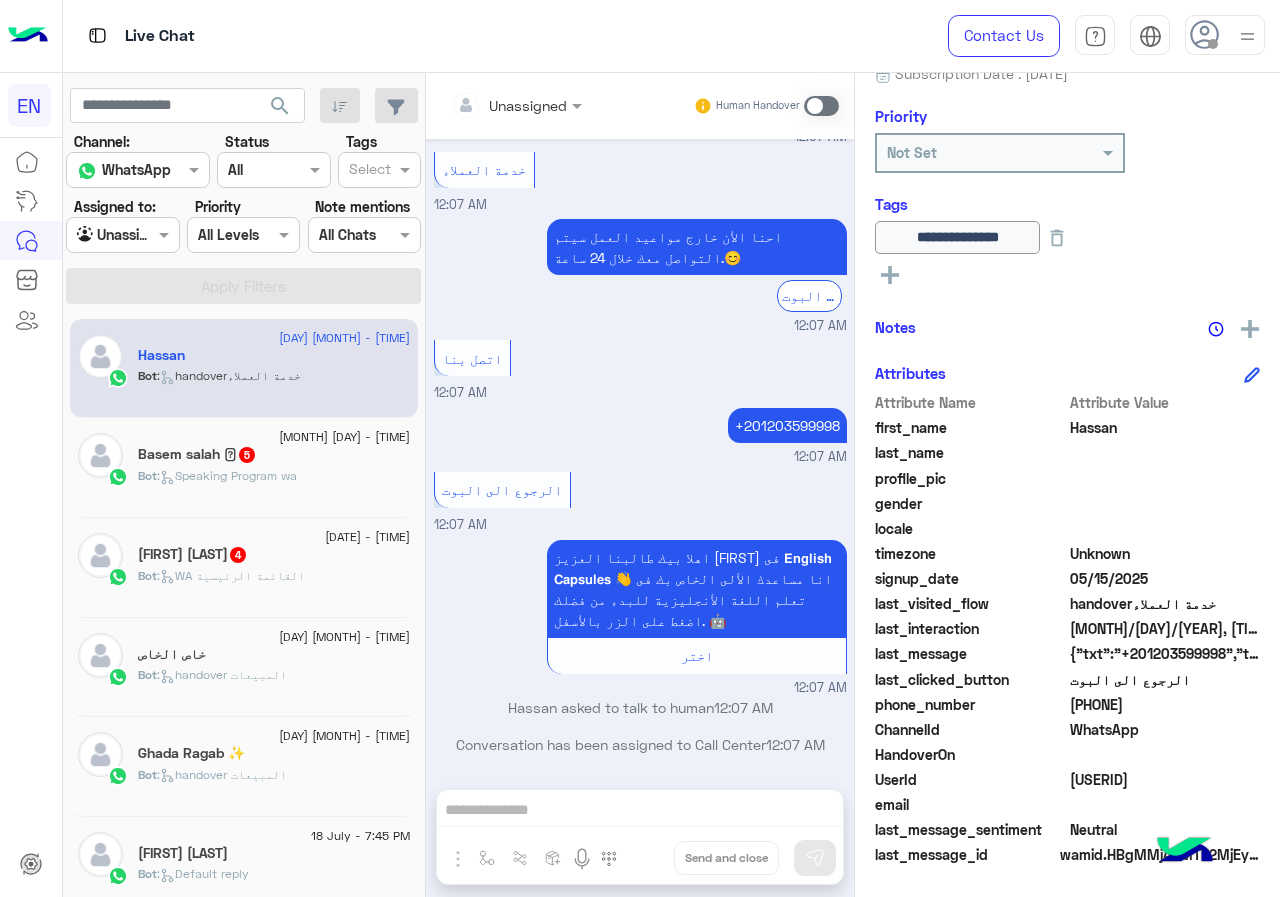 copy on "[PHONE]" 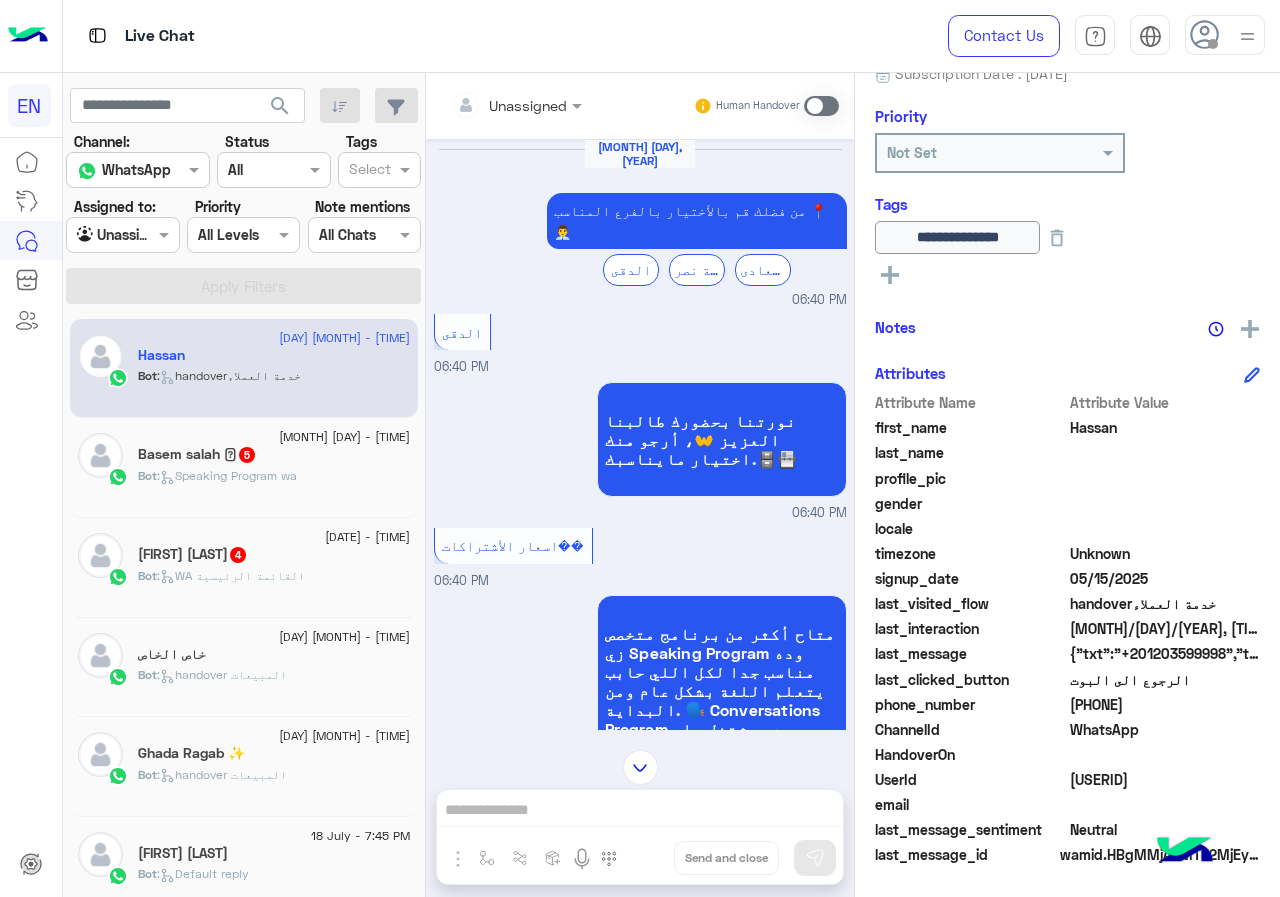 scroll, scrollTop: 2464, scrollLeft: 0, axis: vertical 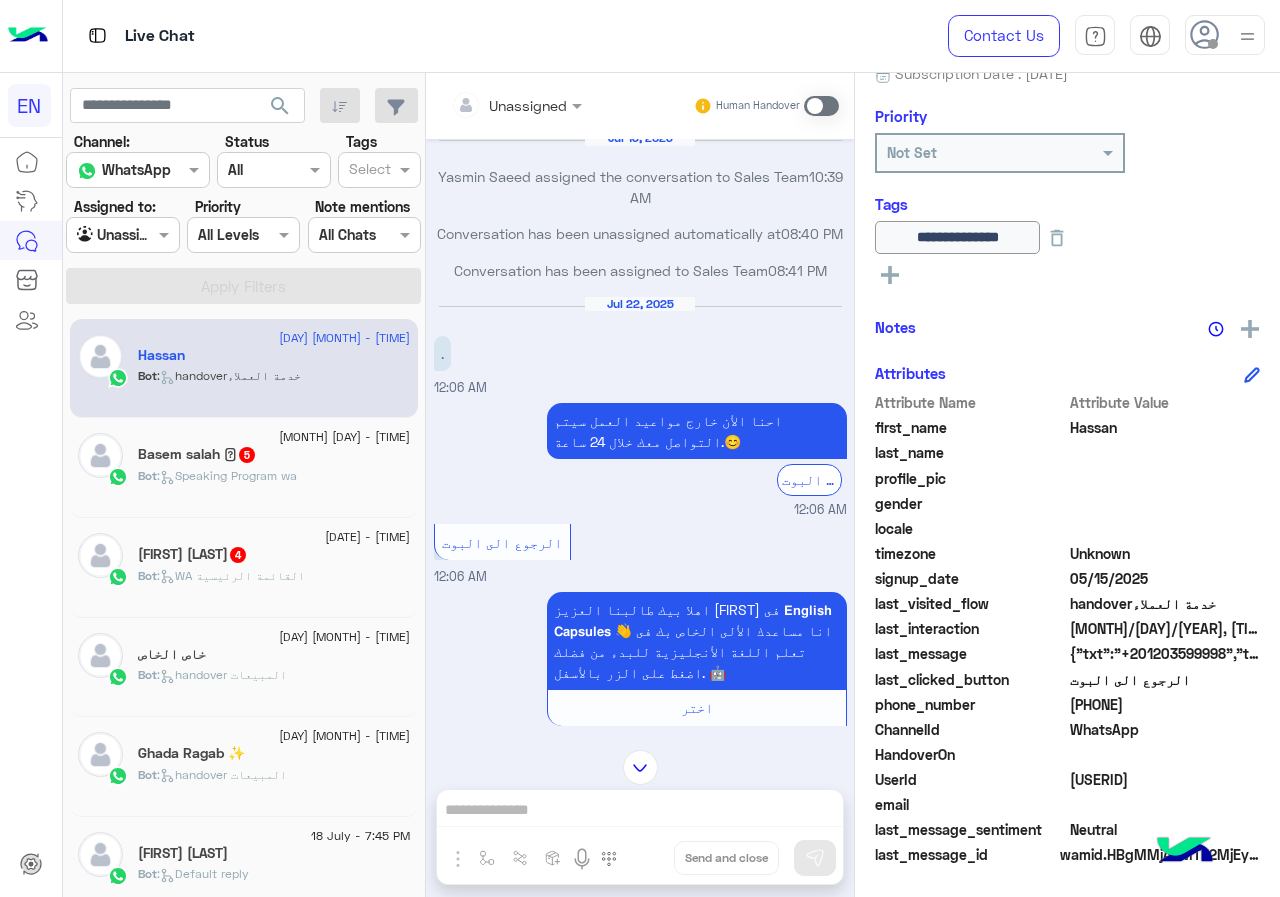 click at bounding box center (821, 106) 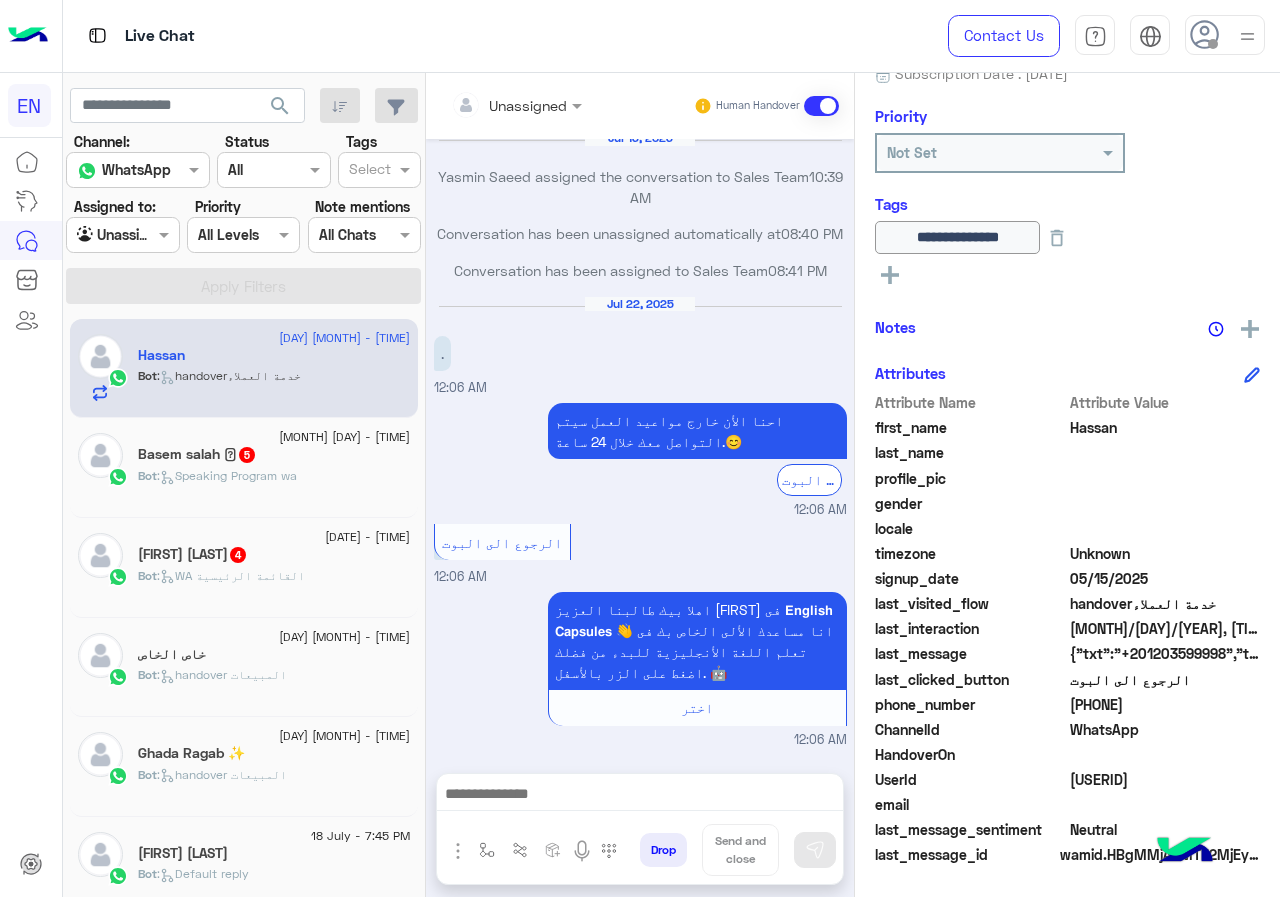 scroll, scrollTop: 3778, scrollLeft: 0, axis: vertical 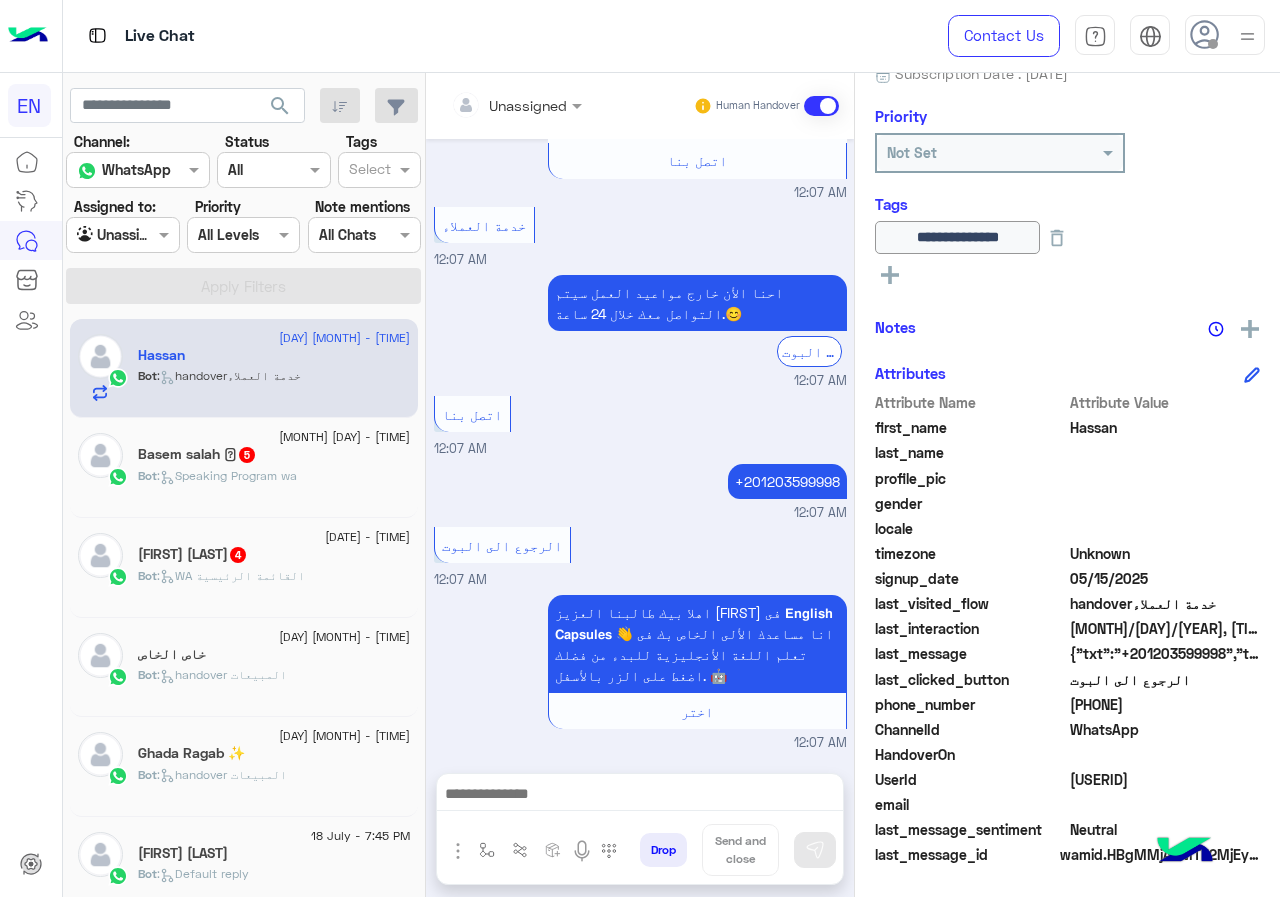click at bounding box center [640, 799] 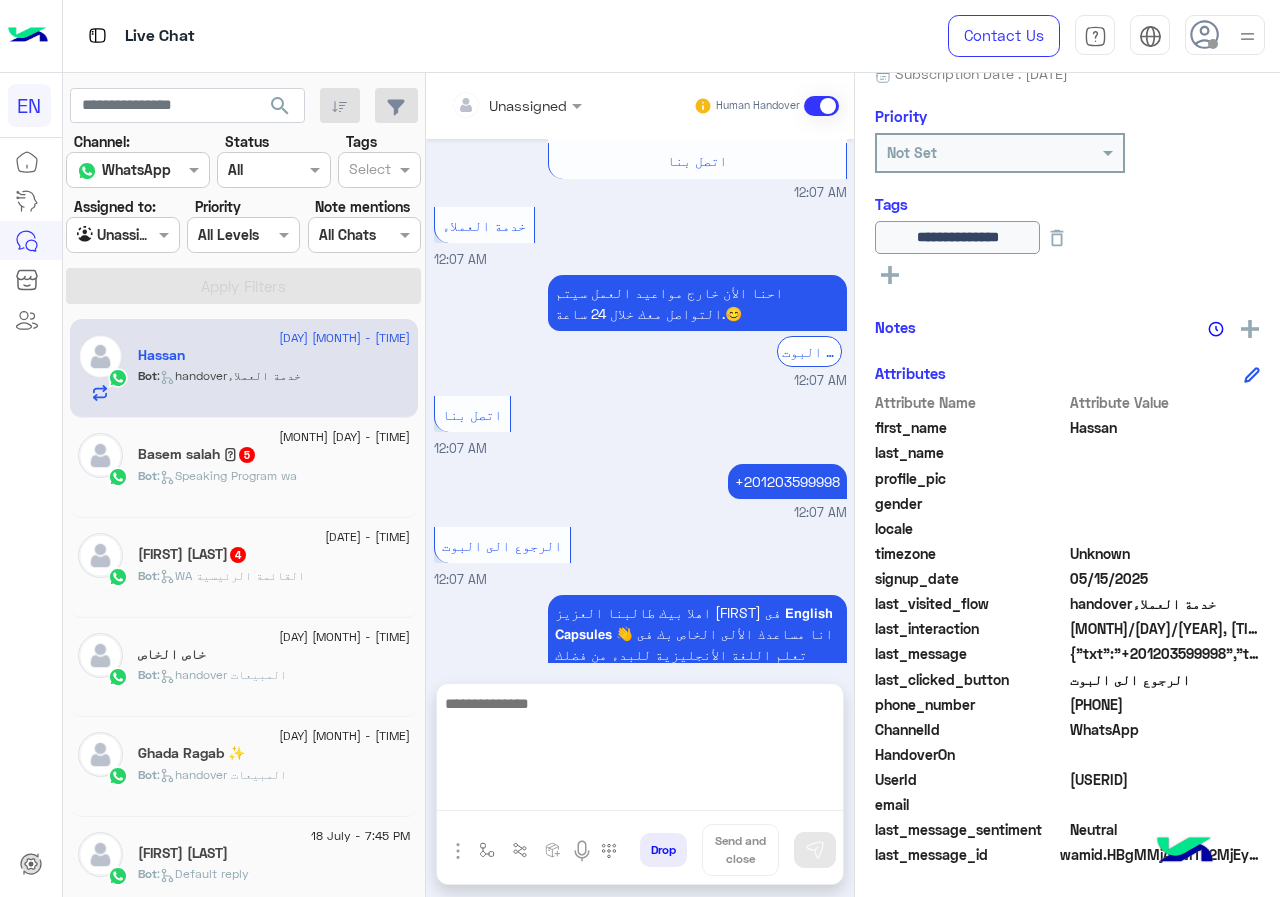 click at bounding box center [640, 751] 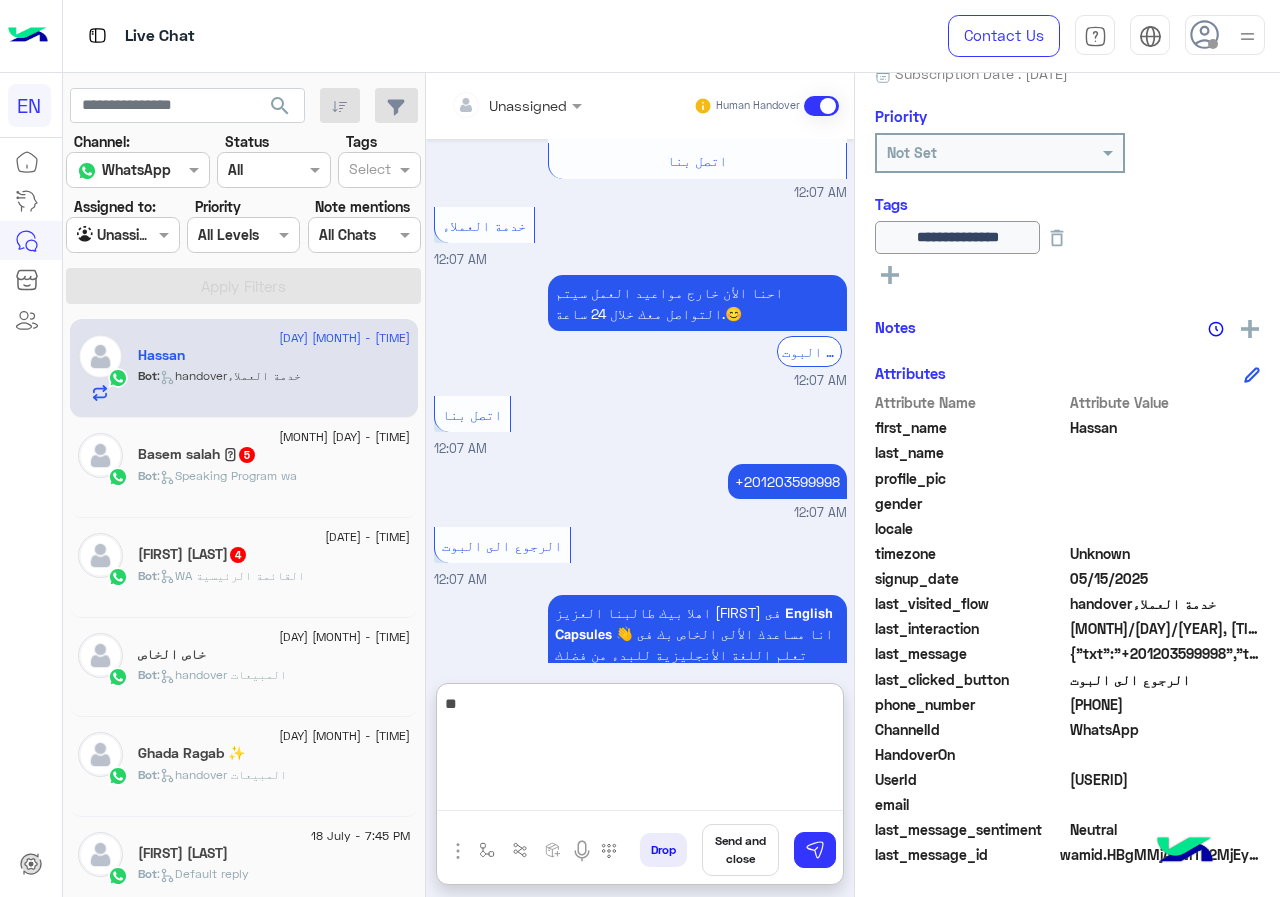 type on "*" 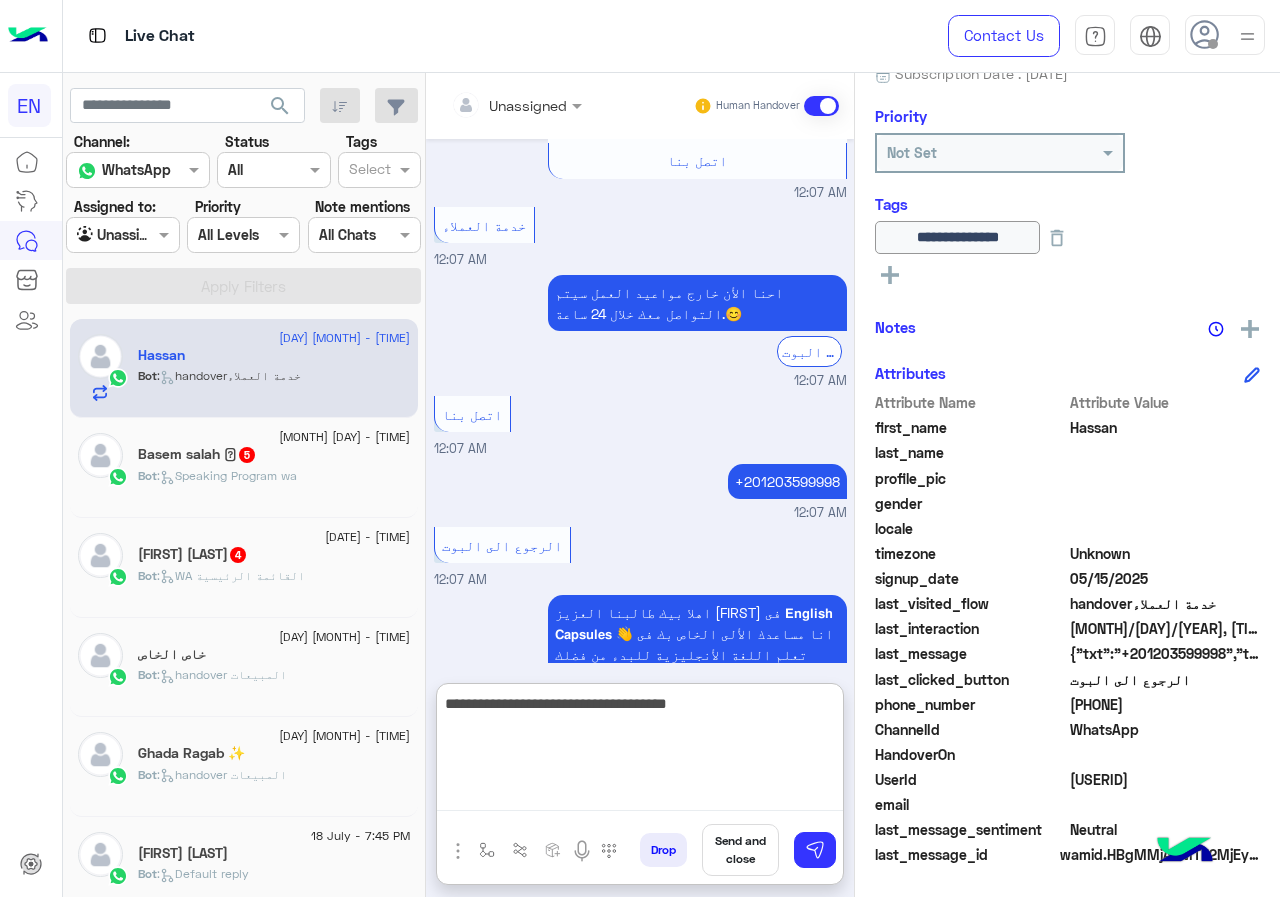 type on "**********" 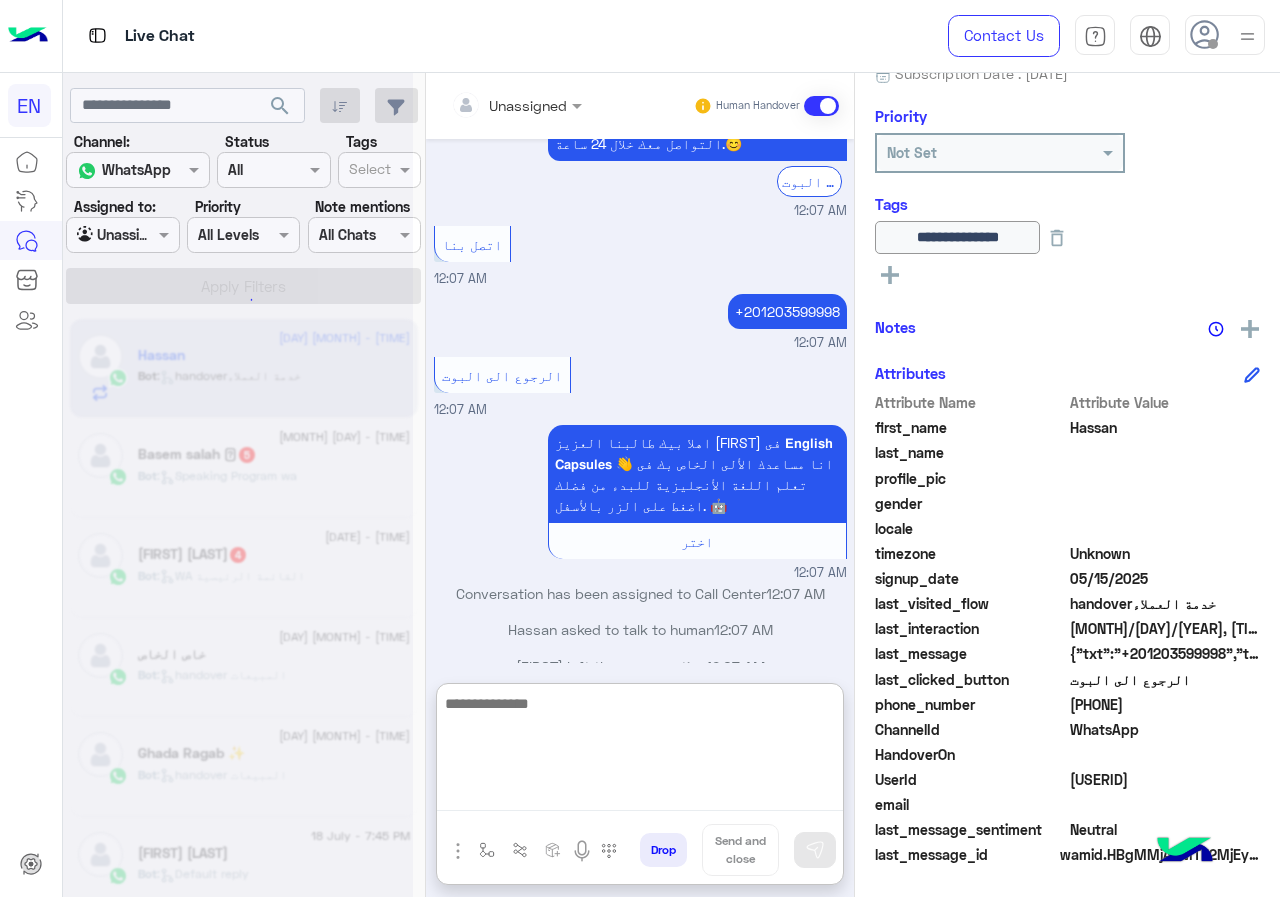 scroll, scrollTop: 3984, scrollLeft: 0, axis: vertical 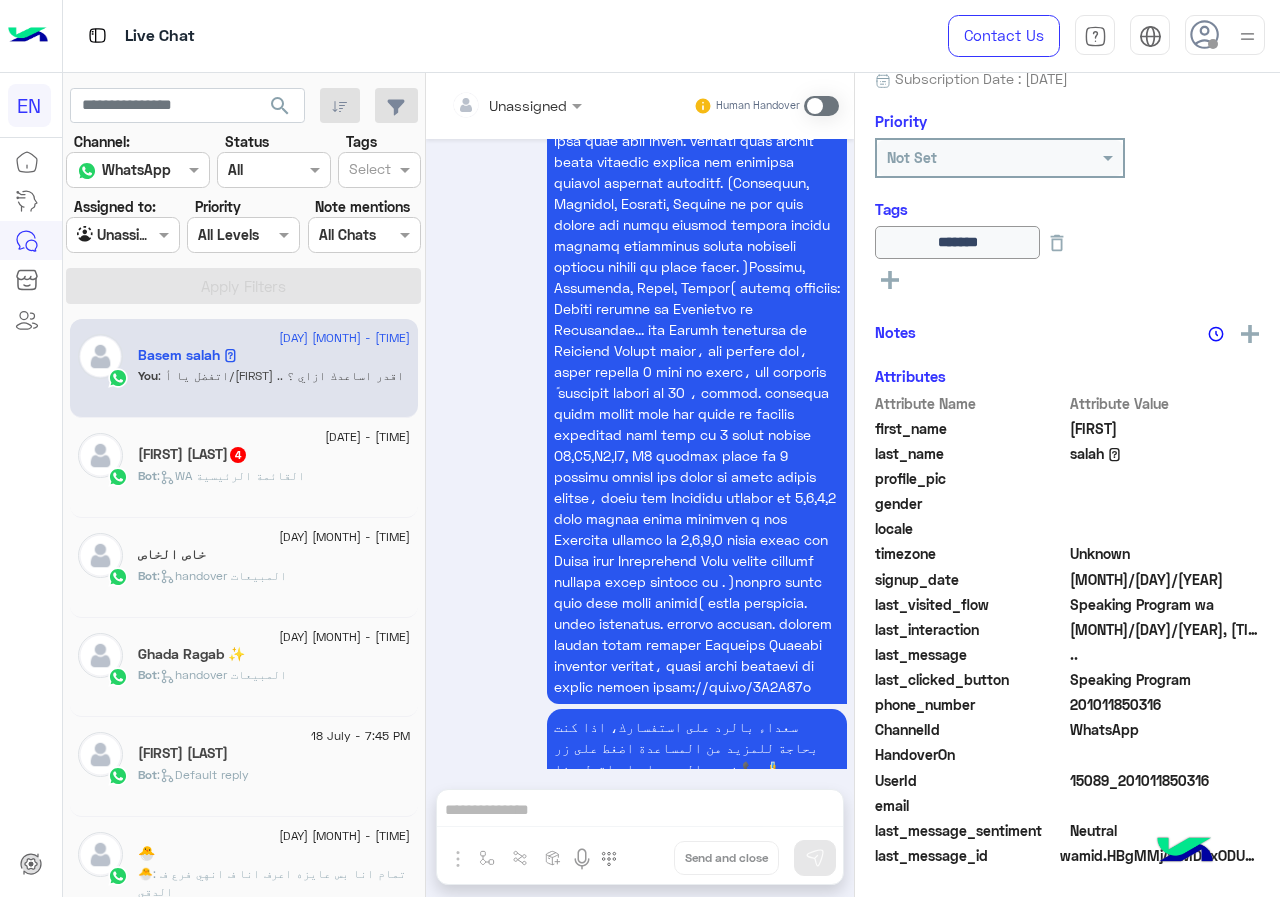 drag, startPoint x: 1075, startPoint y: 702, endPoint x: 1177, endPoint y: 707, distance: 102.122475 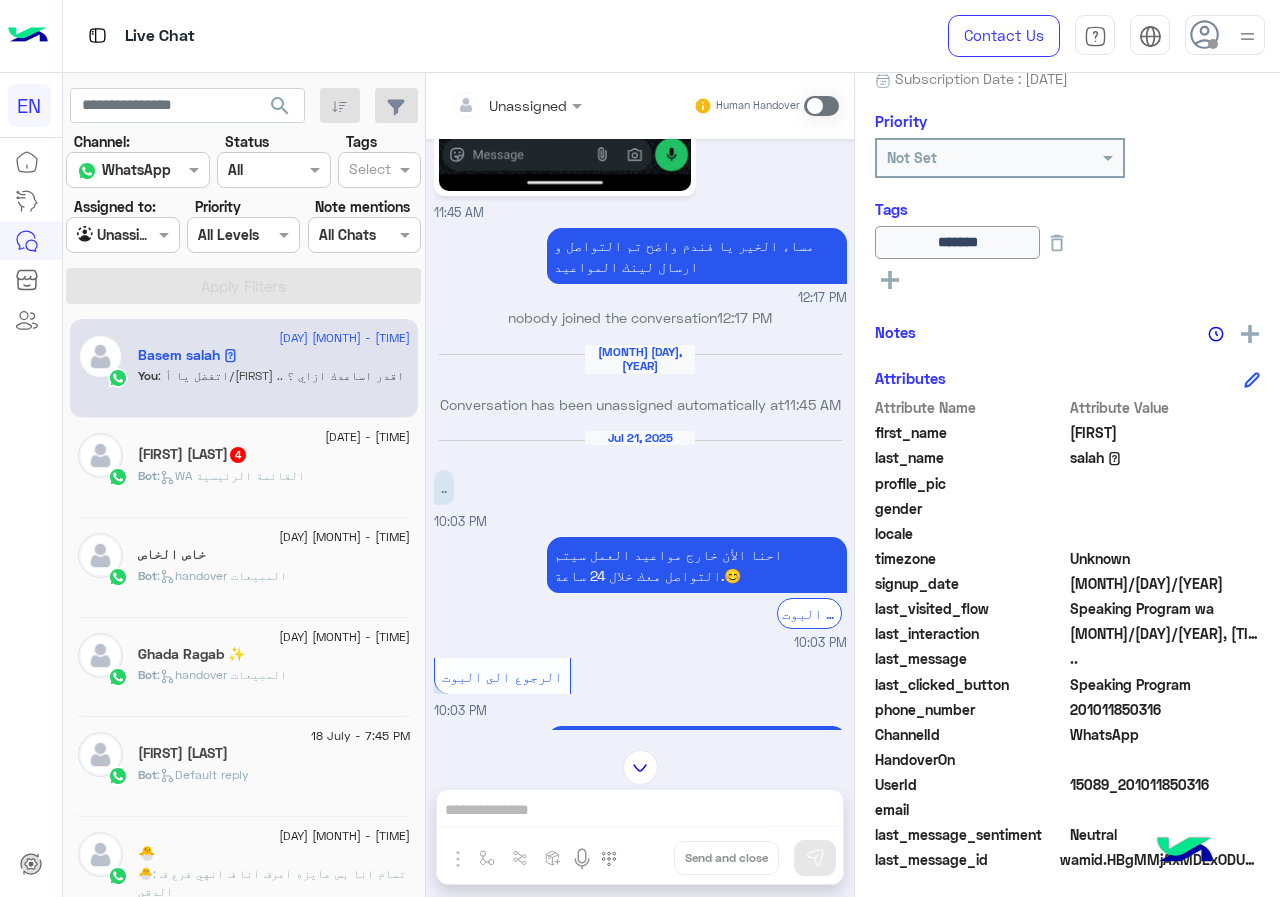 scroll, scrollTop: 834, scrollLeft: 0, axis: vertical 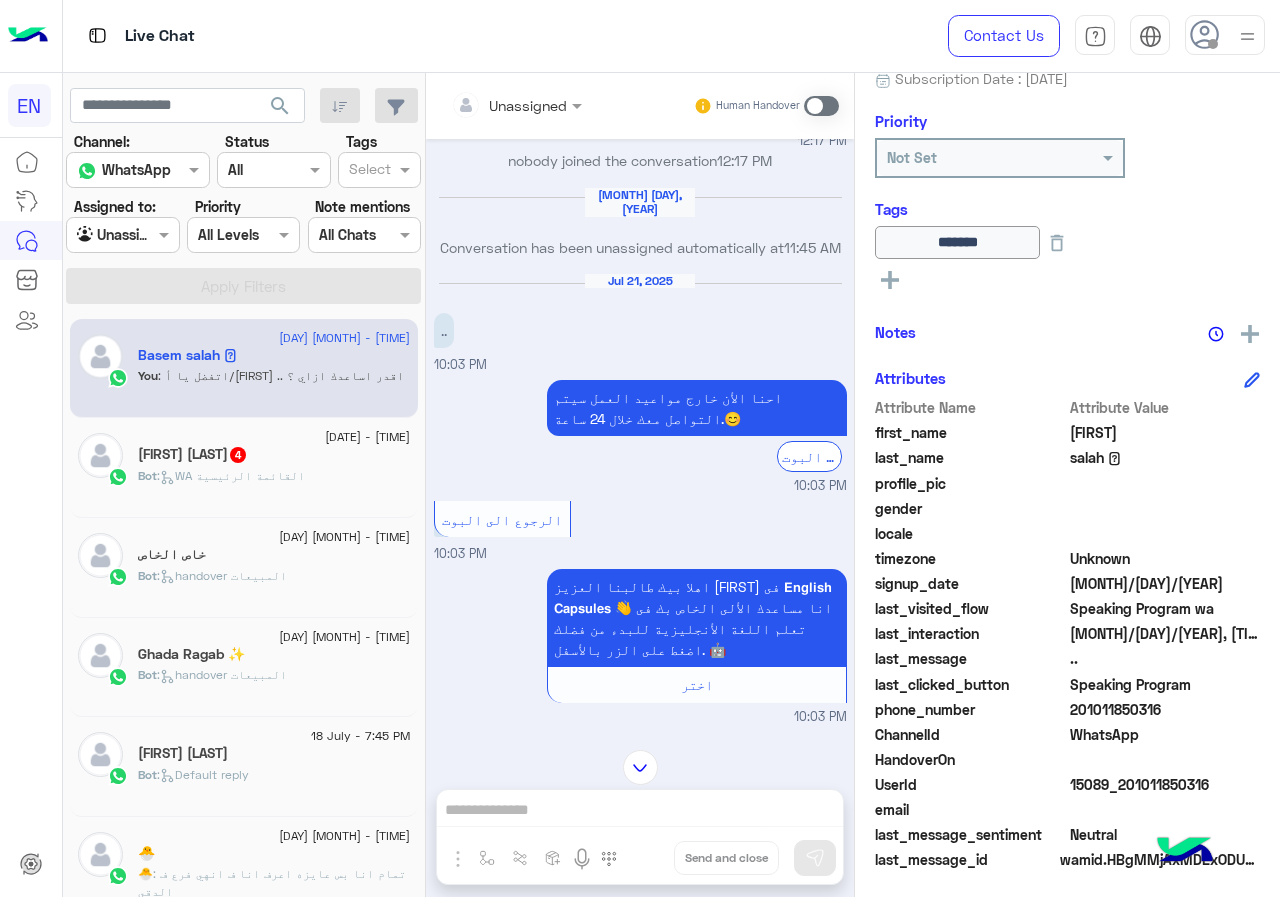 click at bounding box center [821, 106] 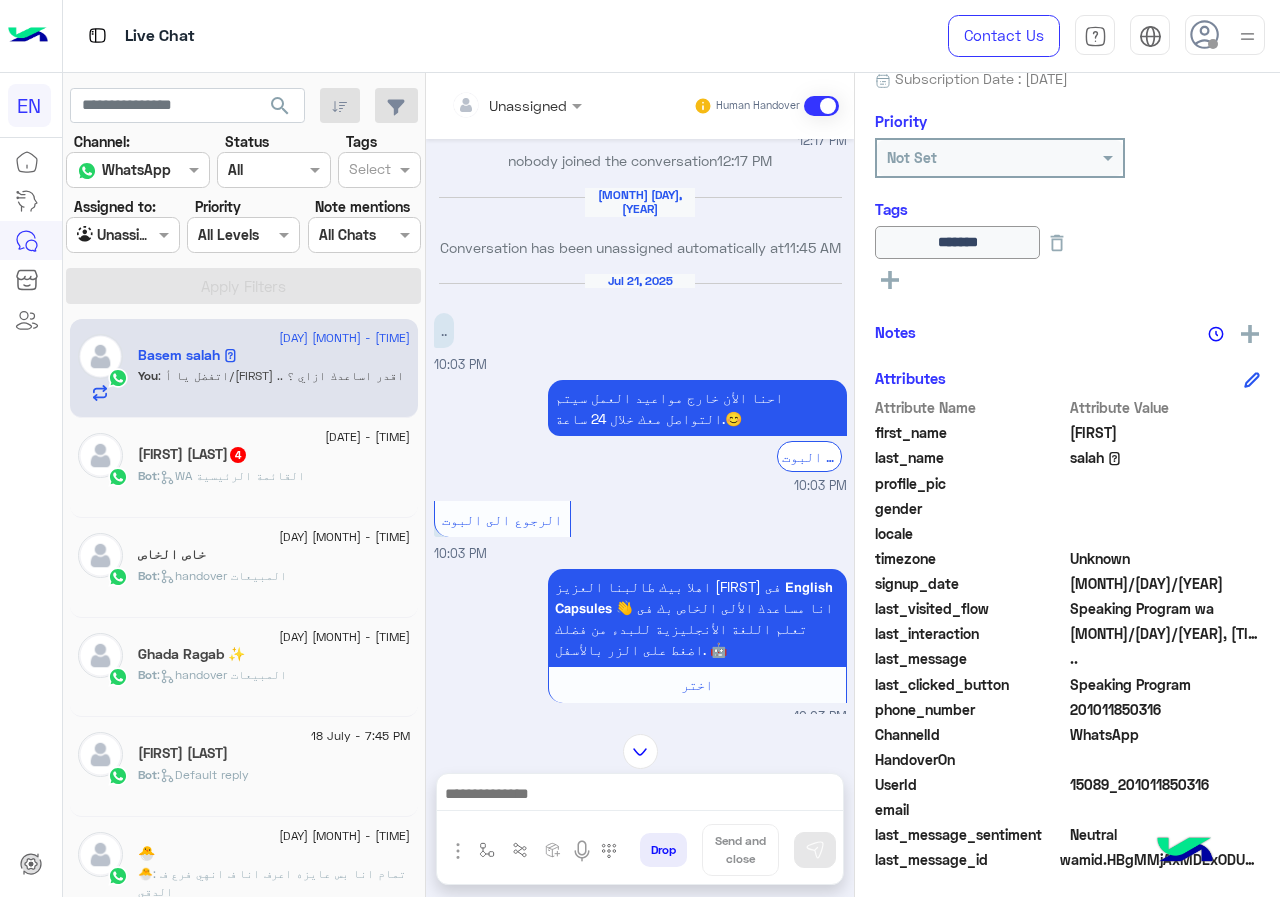 scroll, scrollTop: 2643, scrollLeft: 0, axis: vertical 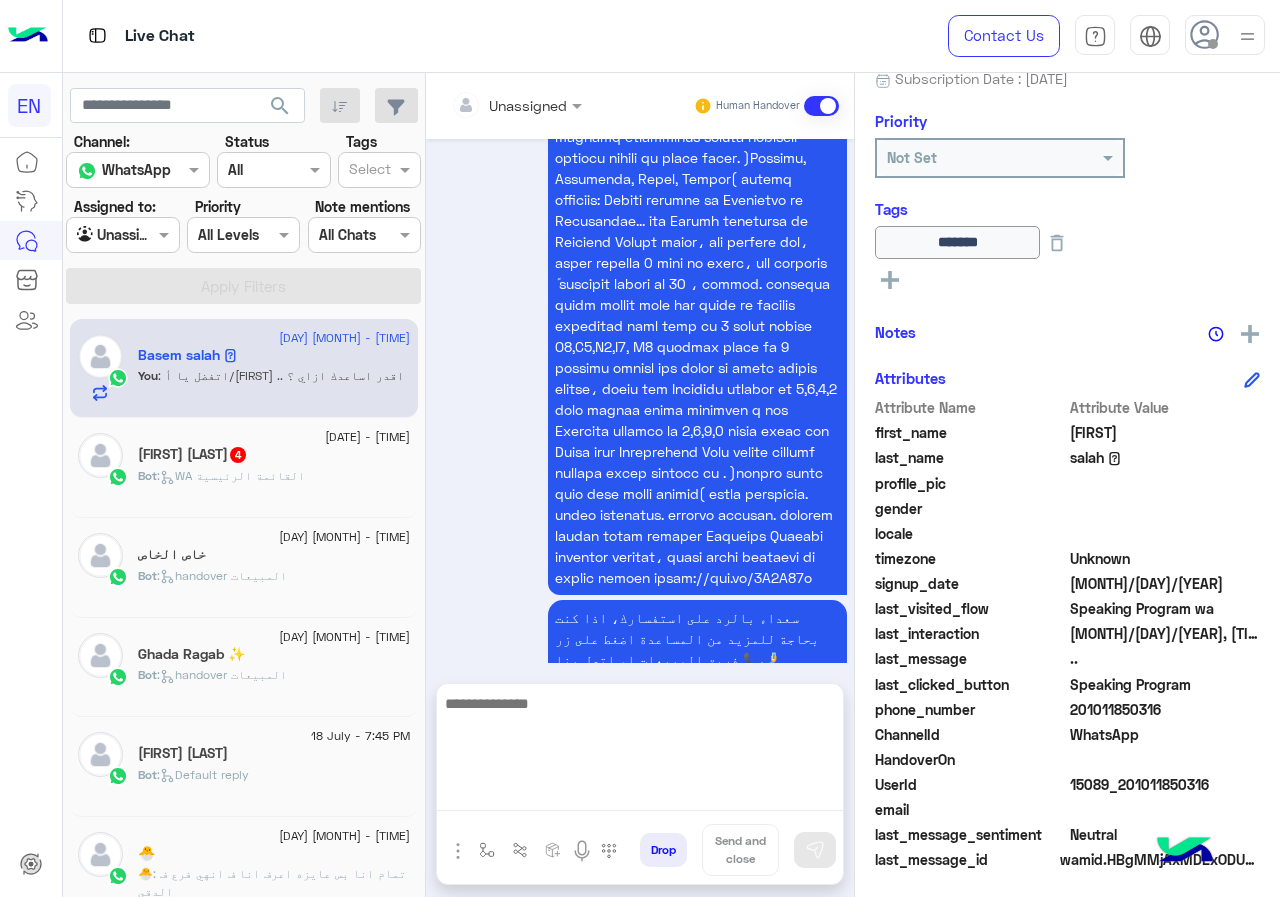 click at bounding box center (640, 751) 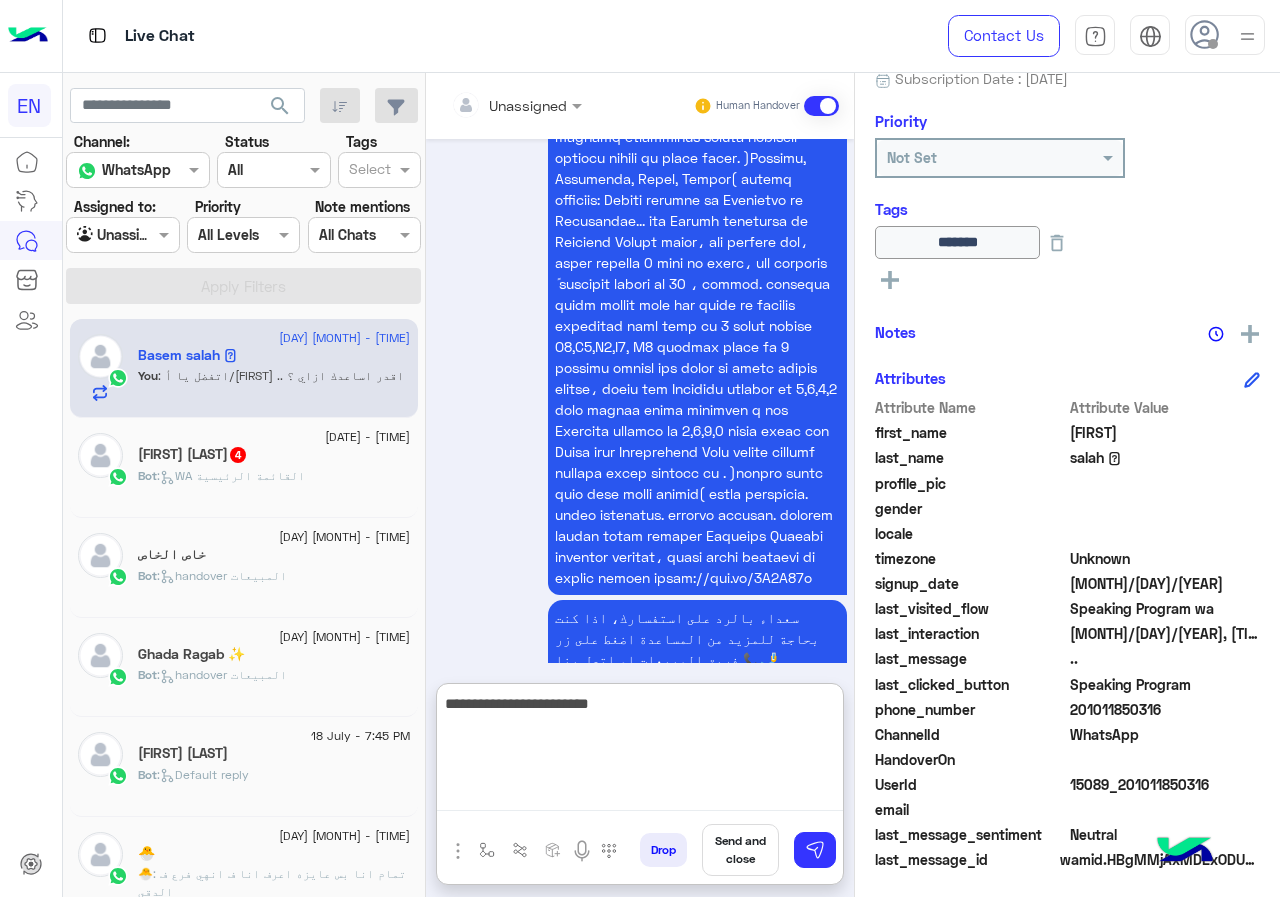 type on "**********" 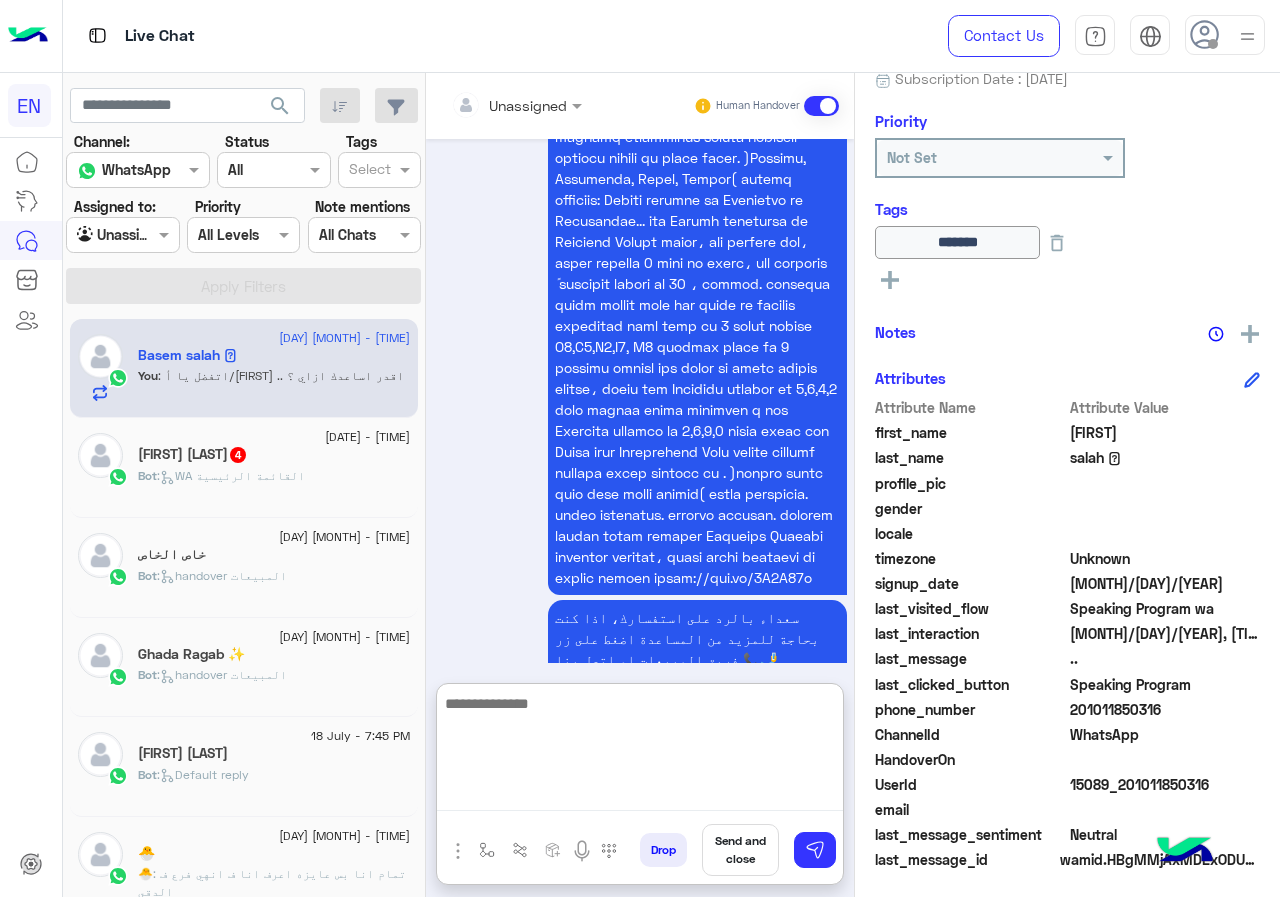 scroll, scrollTop: 2796, scrollLeft: 0, axis: vertical 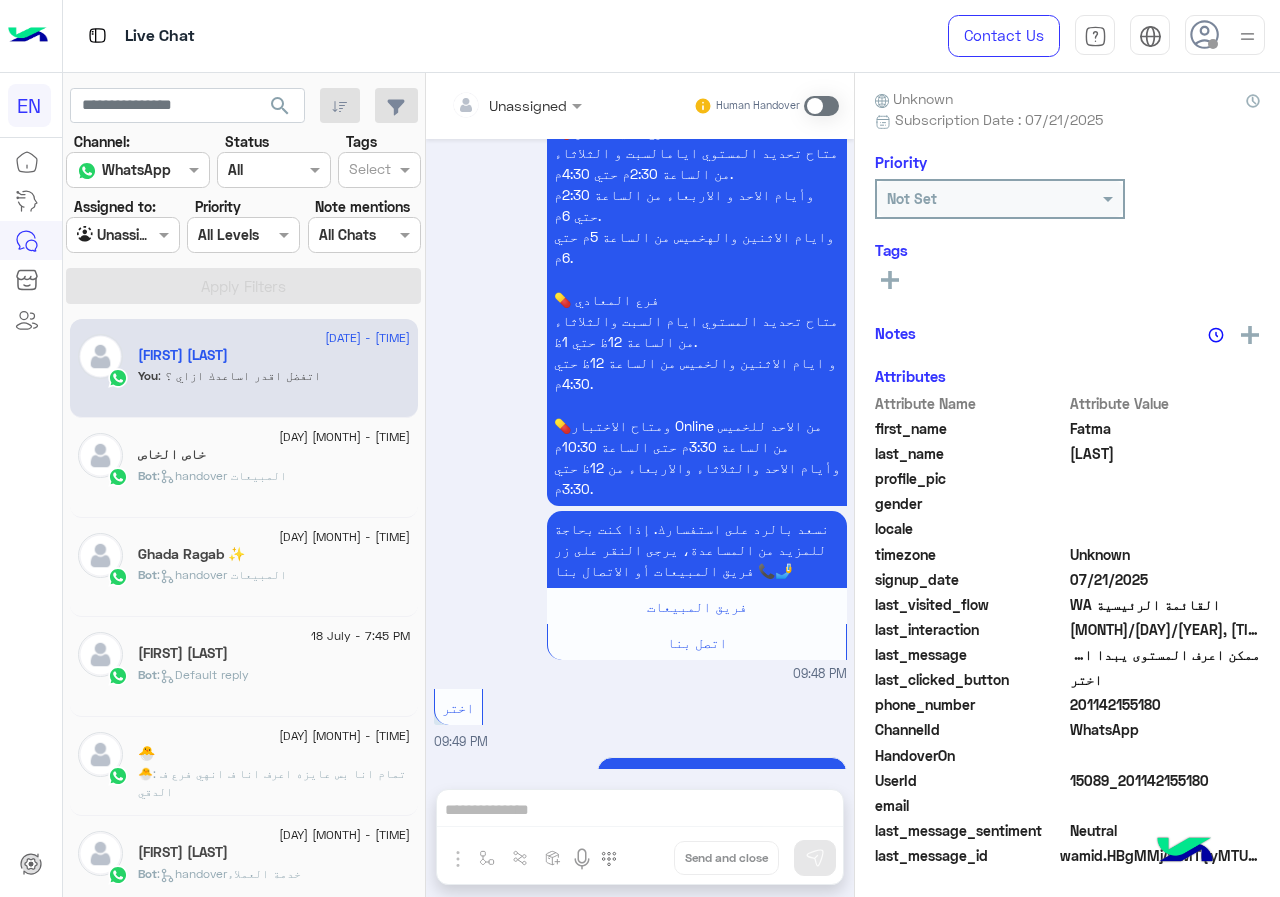 drag, startPoint x: 1070, startPoint y: 700, endPoint x: 1162, endPoint y: 700, distance: 92 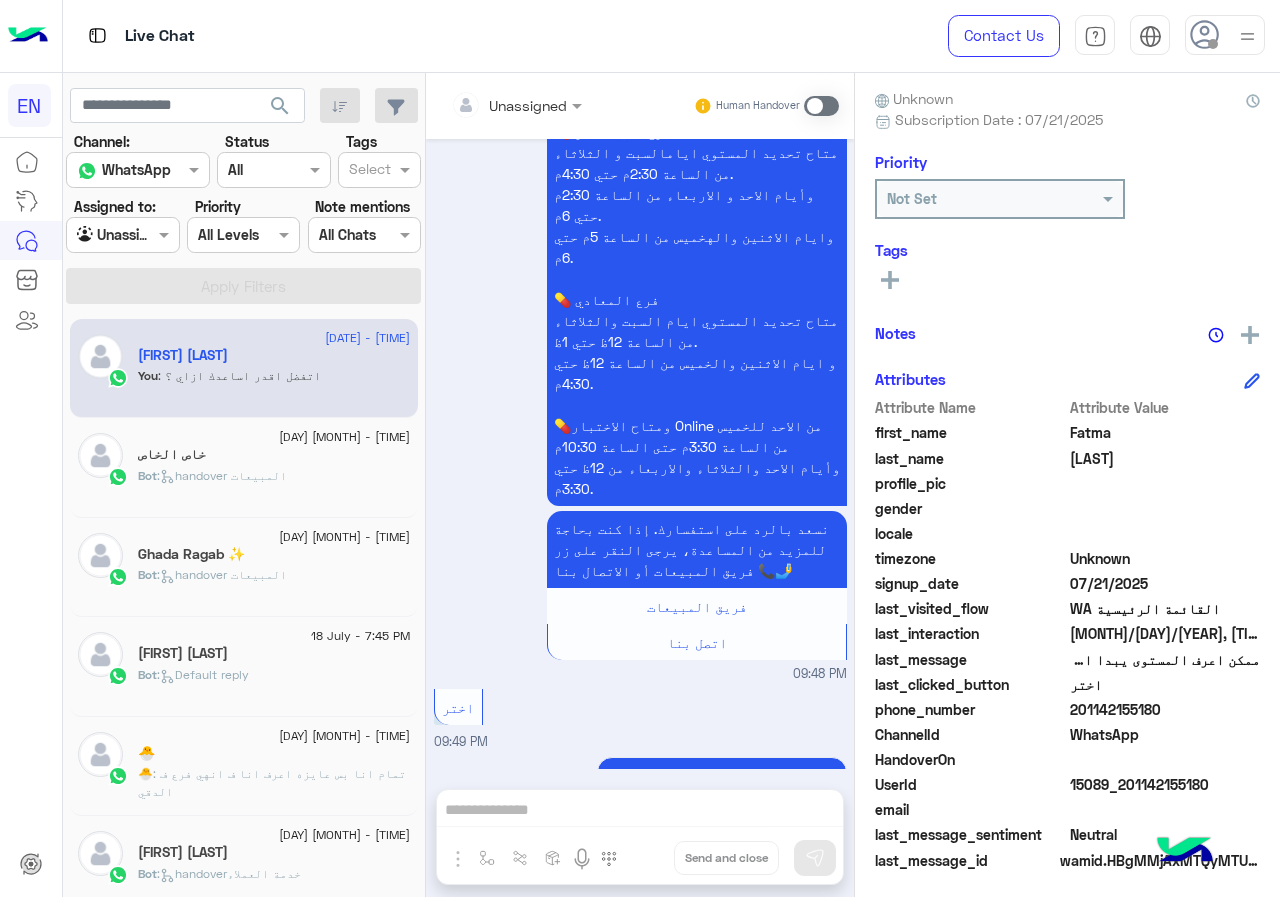 drag, startPoint x: 1150, startPoint y: 706, endPoint x: 1098, endPoint y: 711, distance: 52.23983 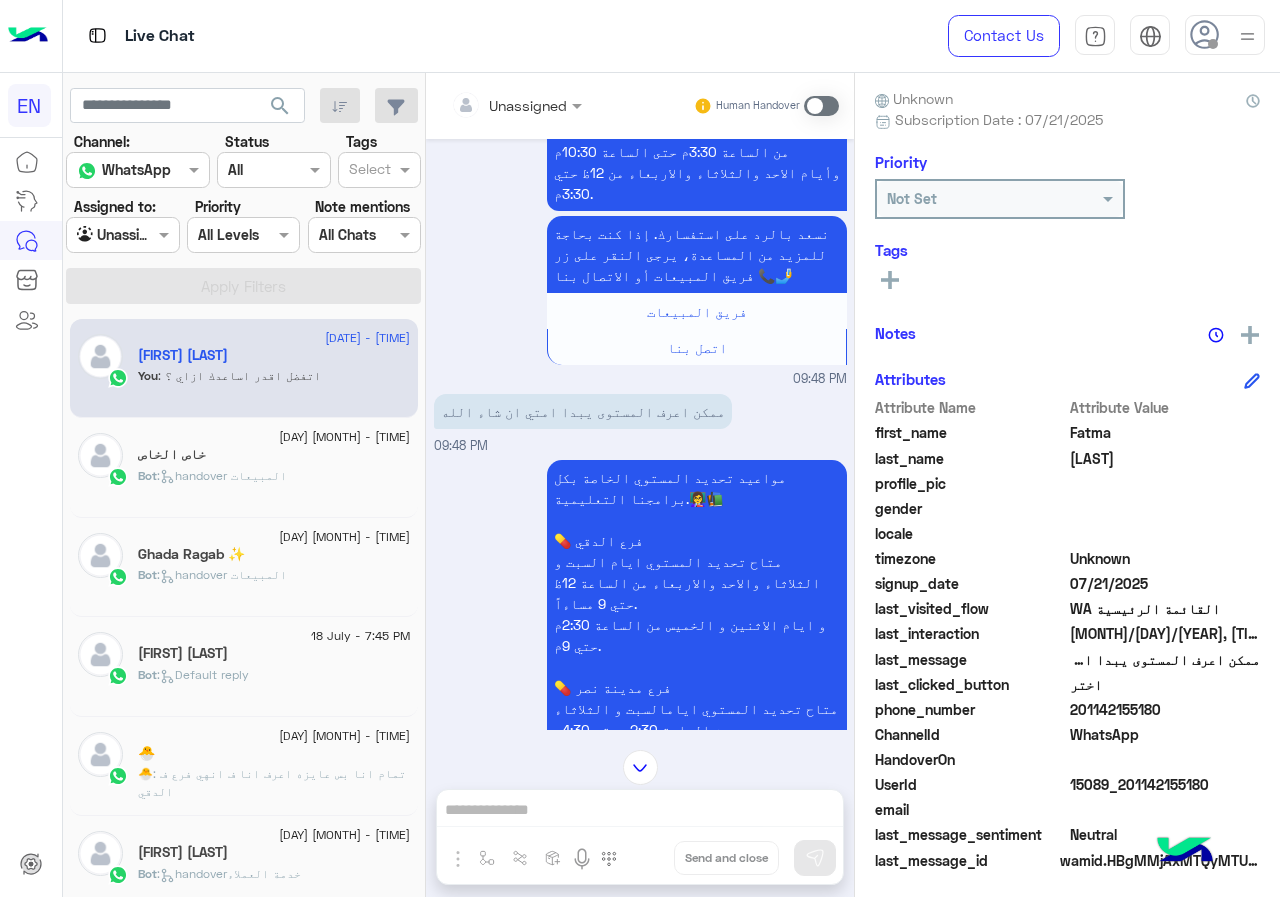 scroll, scrollTop: 762, scrollLeft: 0, axis: vertical 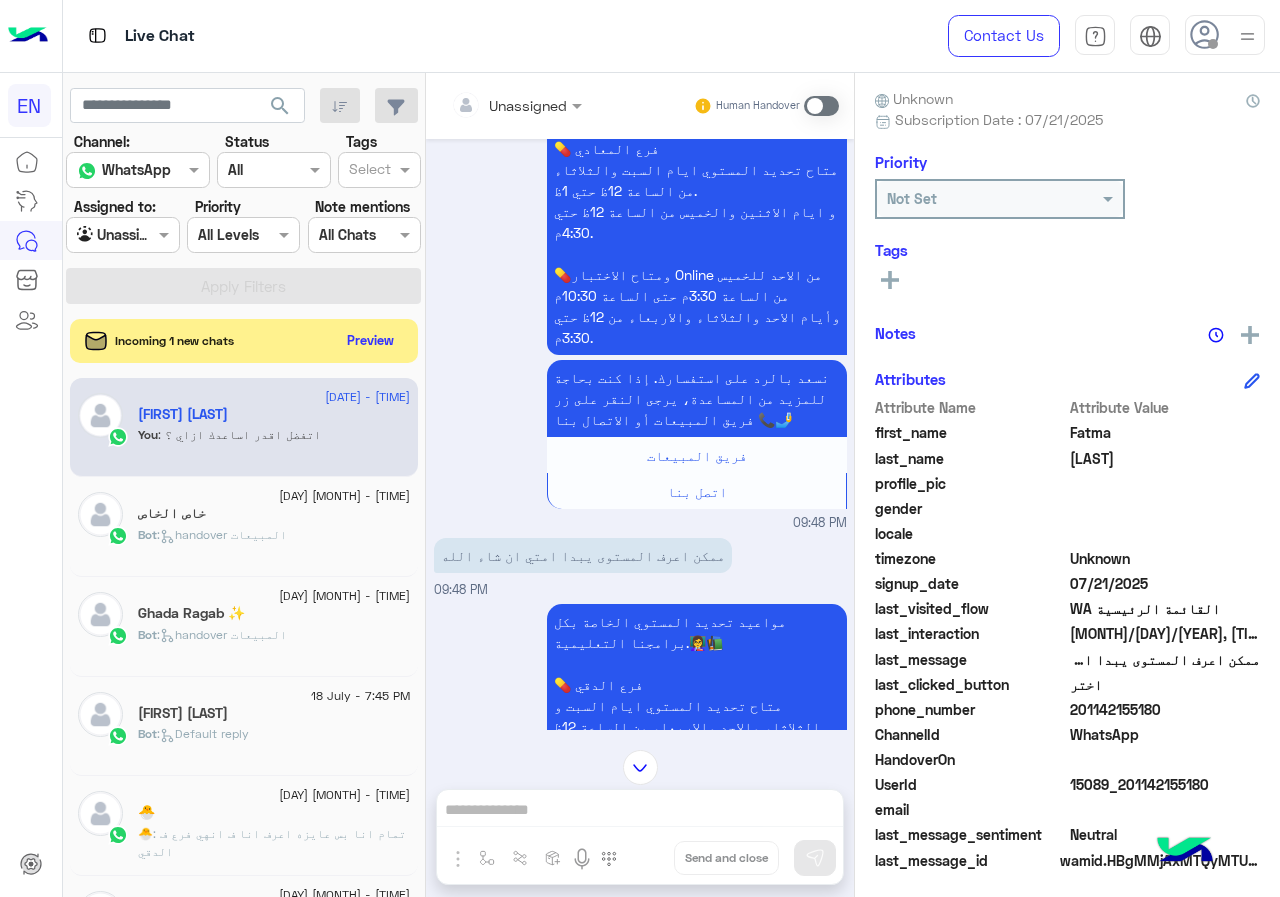 click at bounding box center (821, 106) 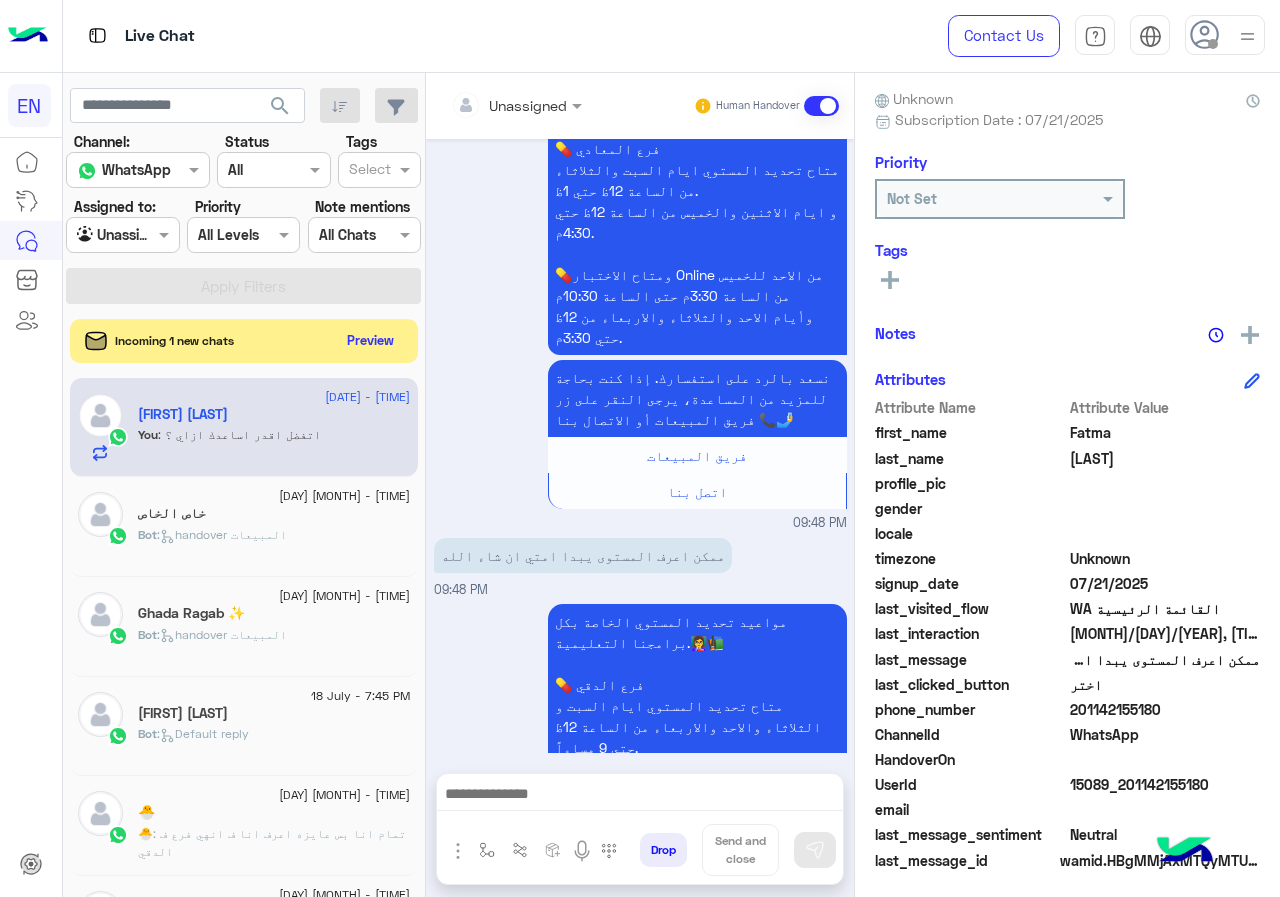 scroll, scrollTop: 1592, scrollLeft: 0, axis: vertical 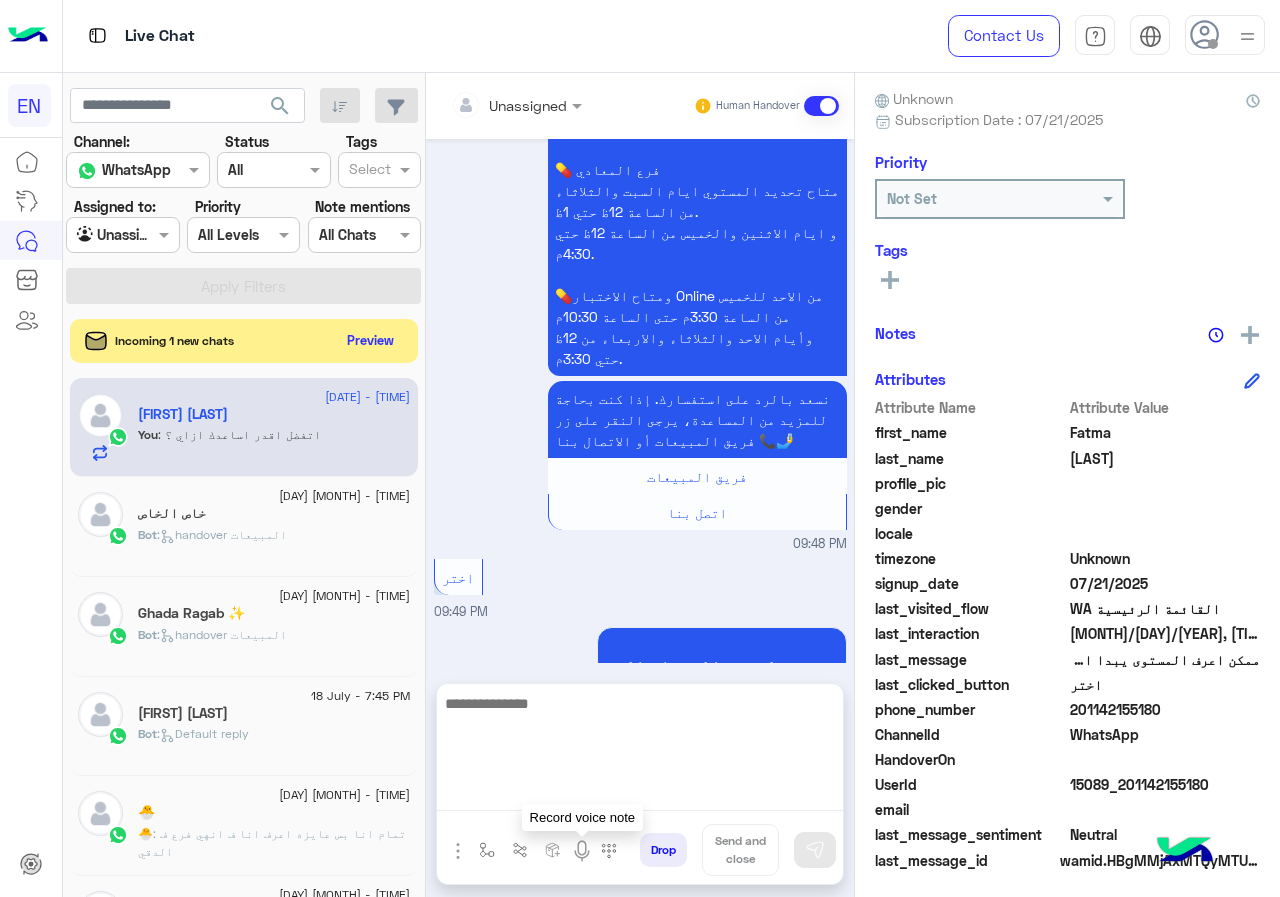 click at bounding box center [640, 751] 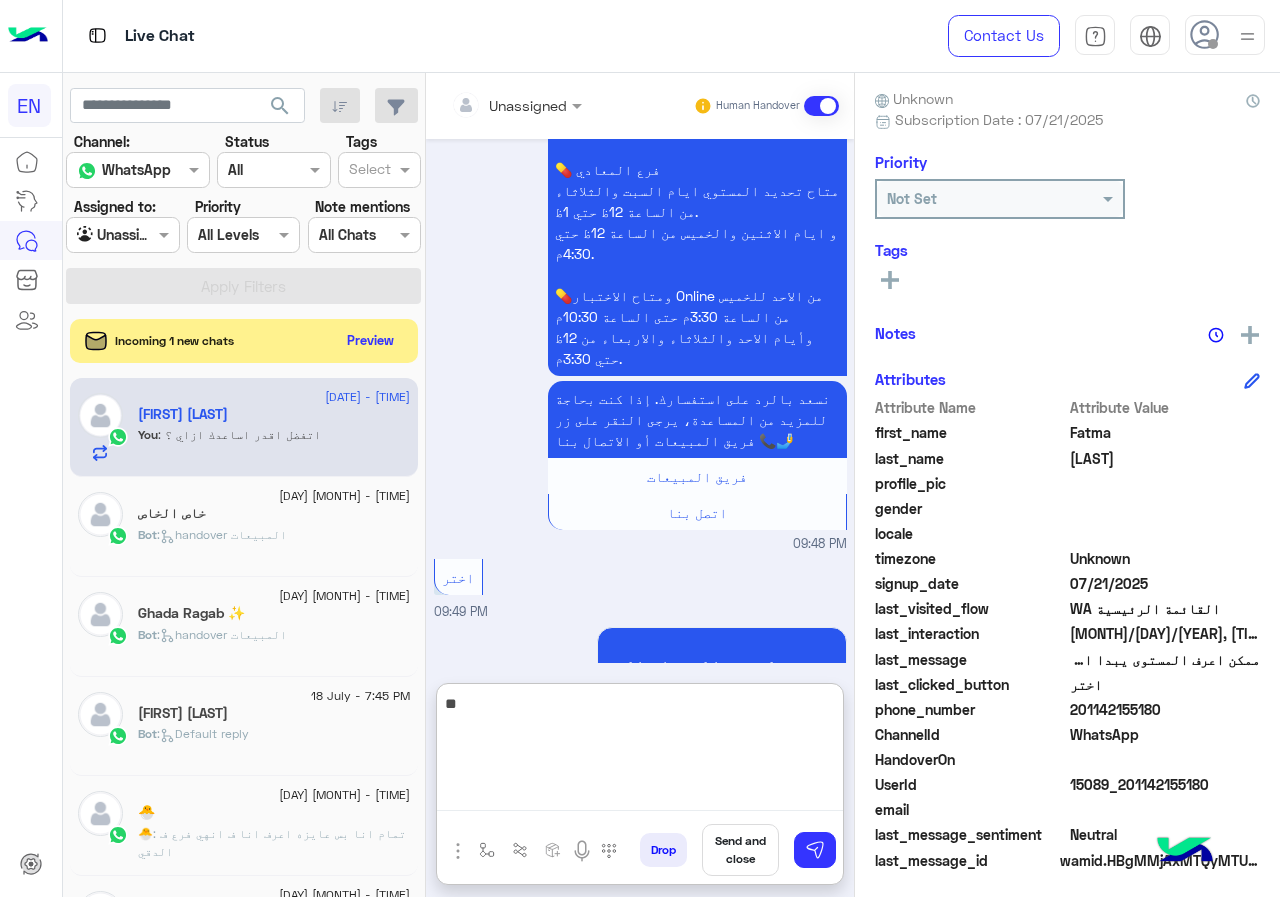 type on "*" 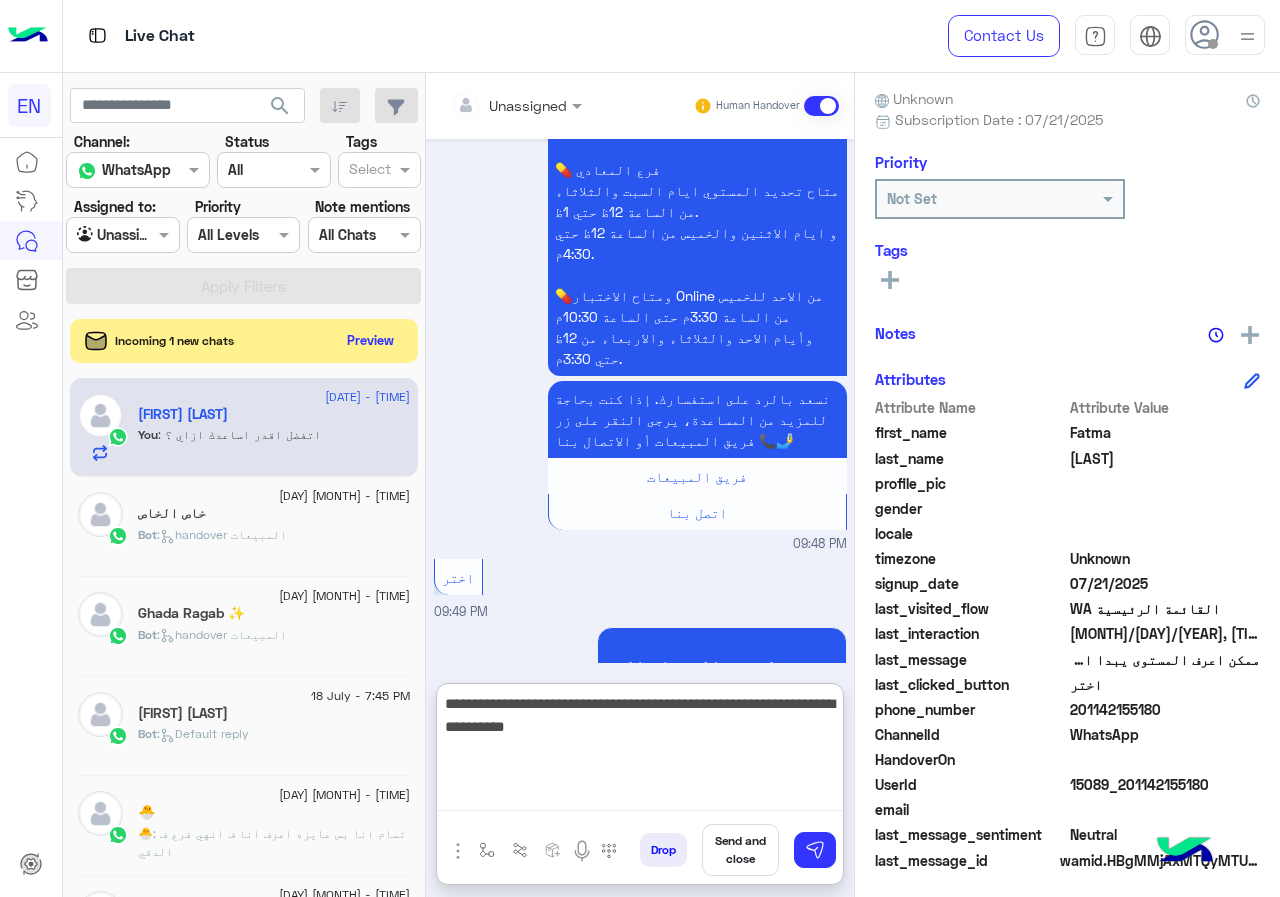 type on "**********" 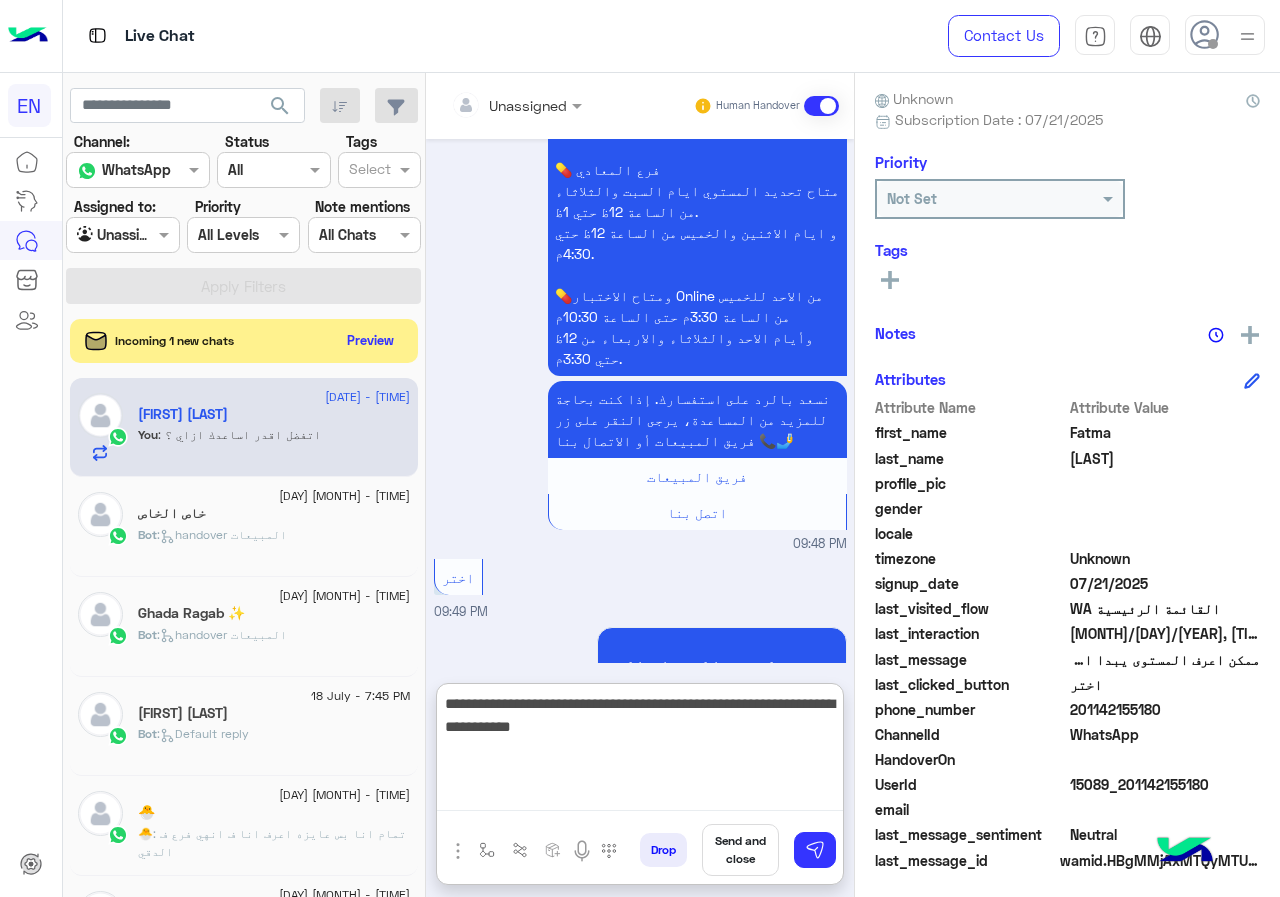 type 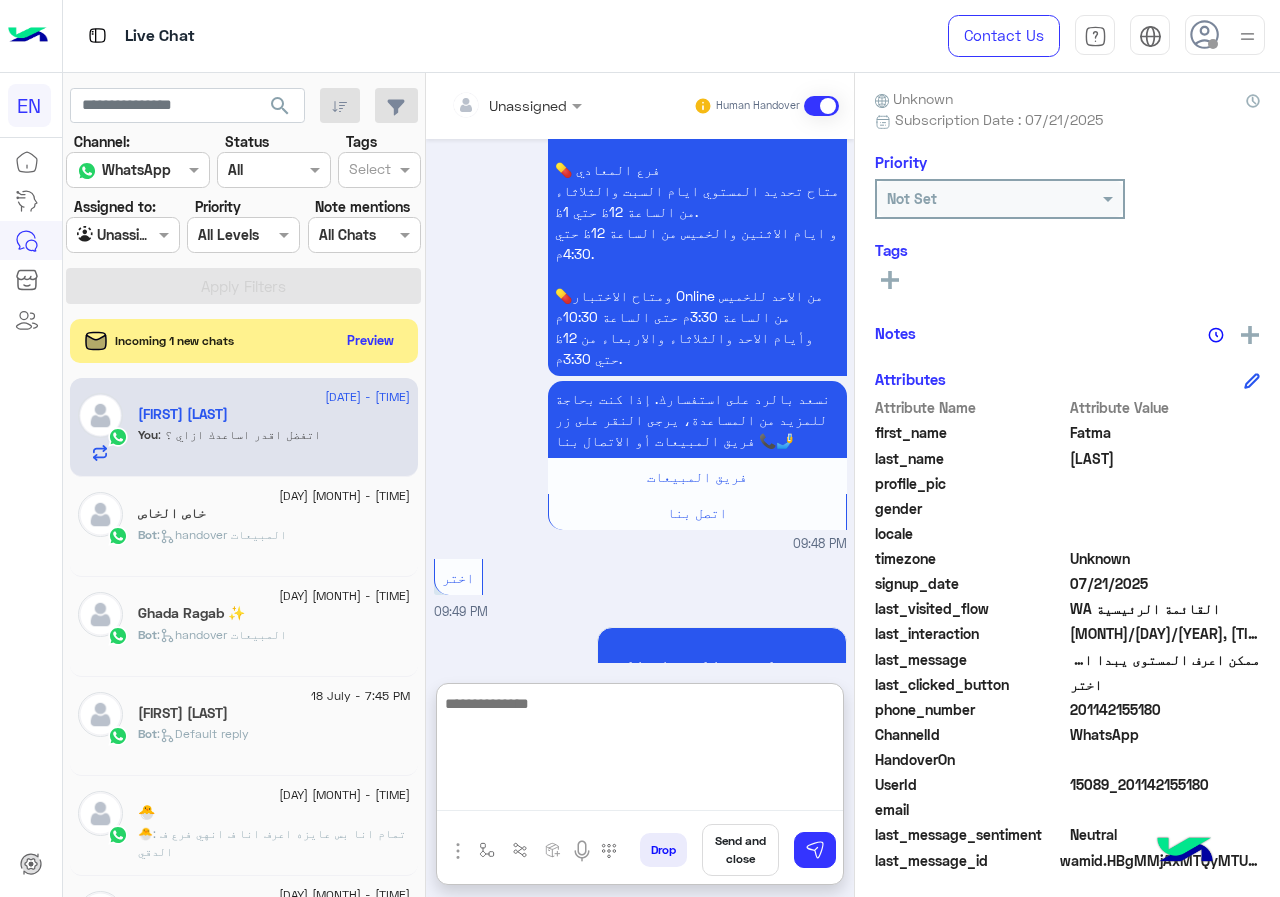 scroll, scrollTop: 1766, scrollLeft: 0, axis: vertical 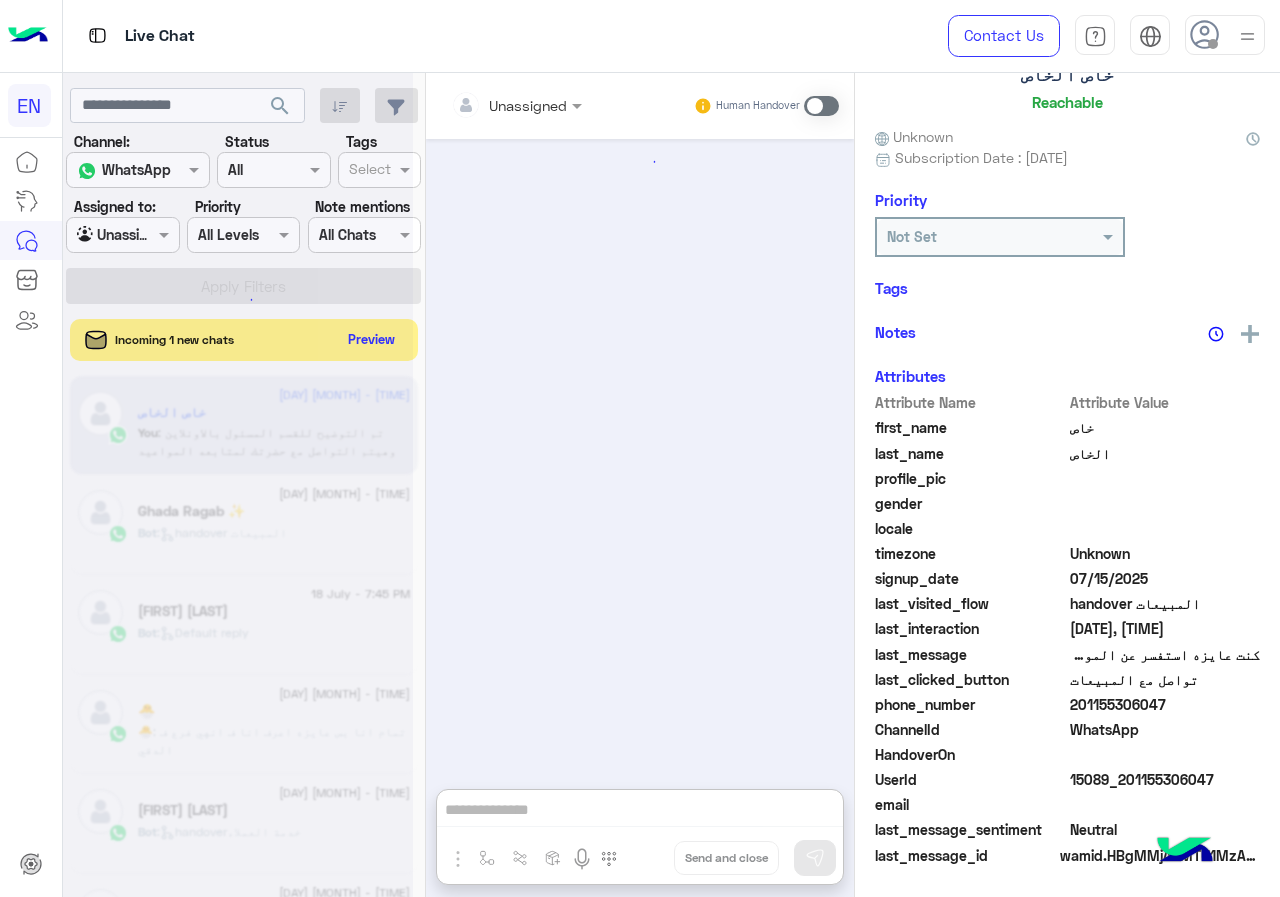 click on "Preview" 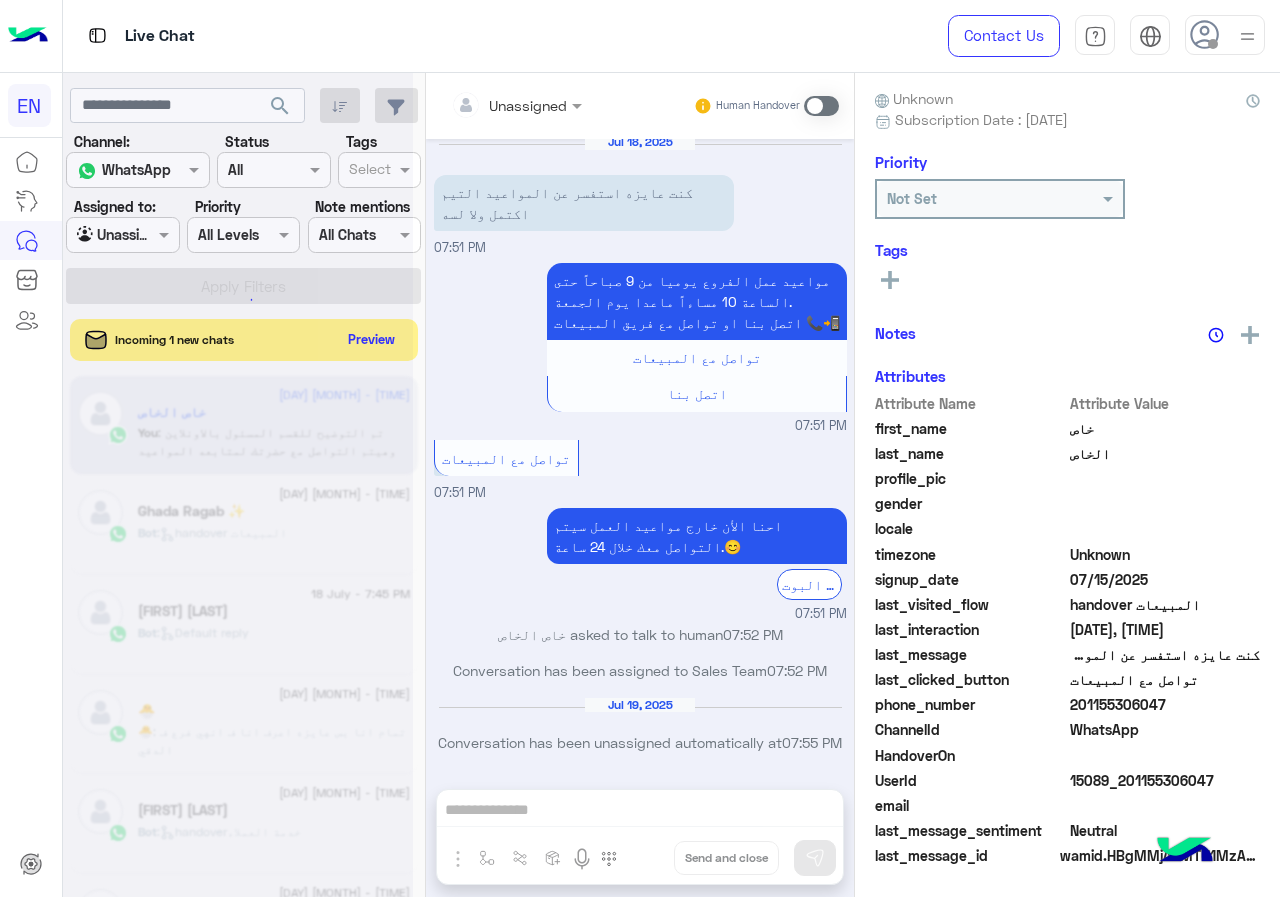 scroll, scrollTop: 1194, scrollLeft: 0, axis: vertical 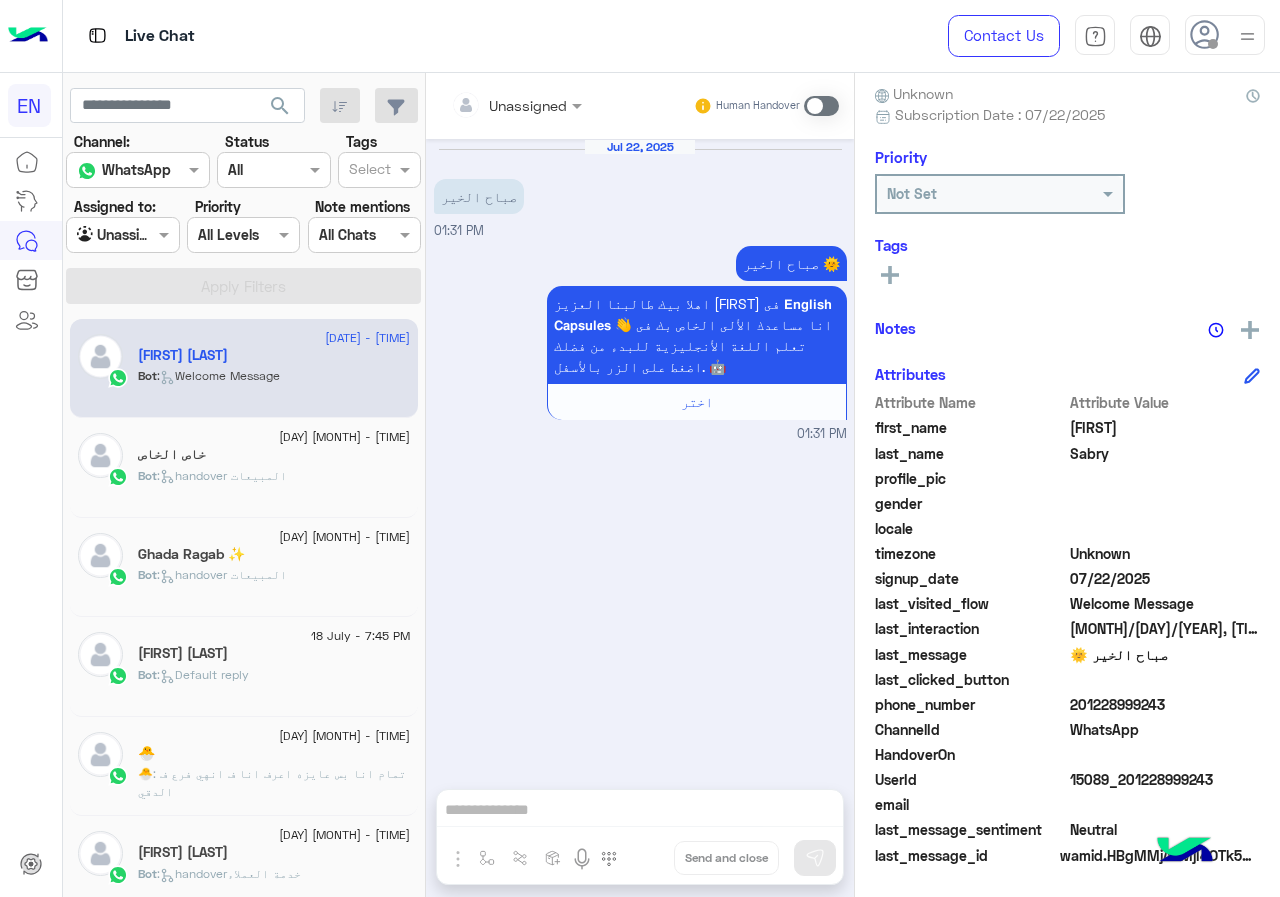 drag, startPoint x: 1074, startPoint y: 699, endPoint x: 1279, endPoint y: 703, distance: 205.03902 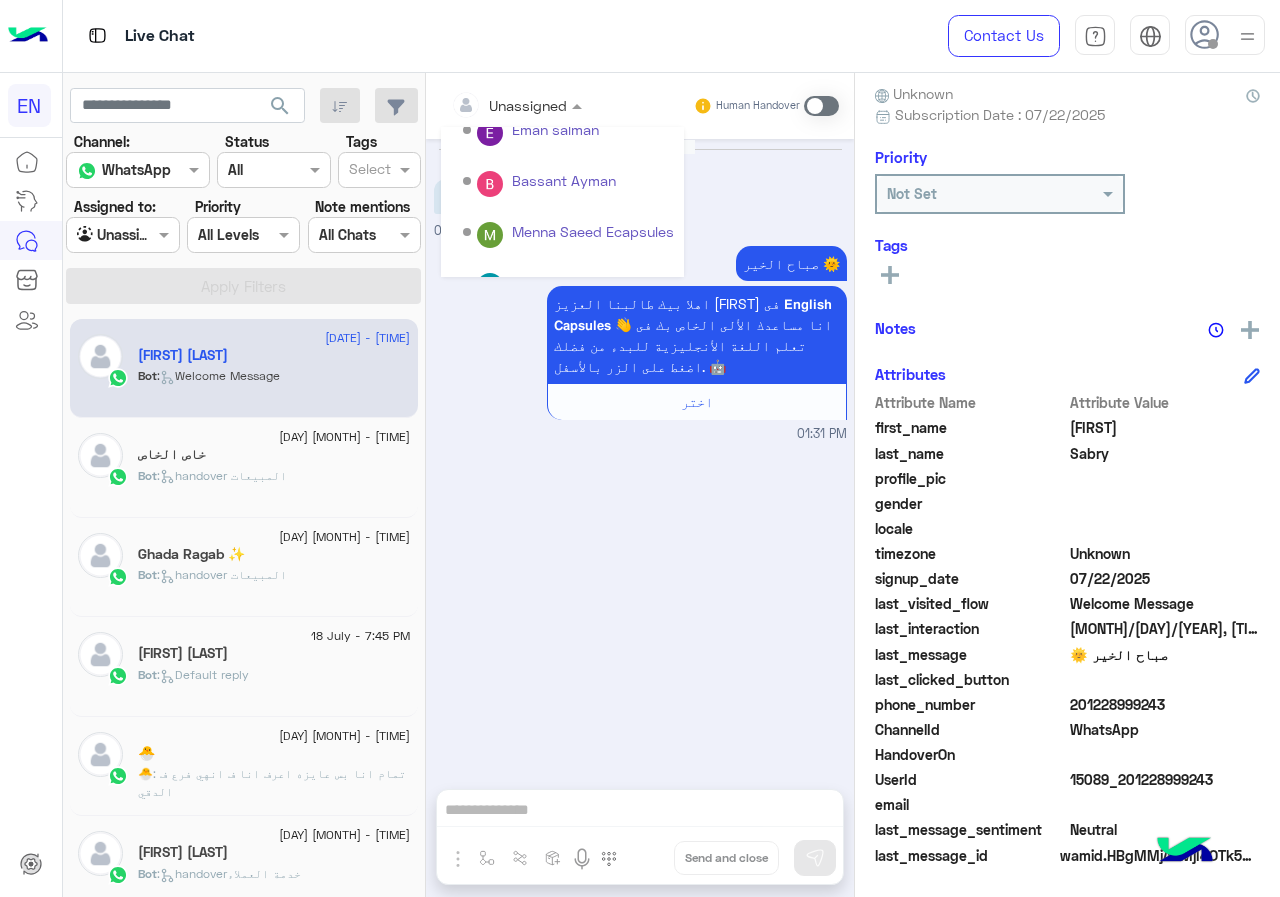 scroll, scrollTop: 332, scrollLeft: 0, axis: vertical 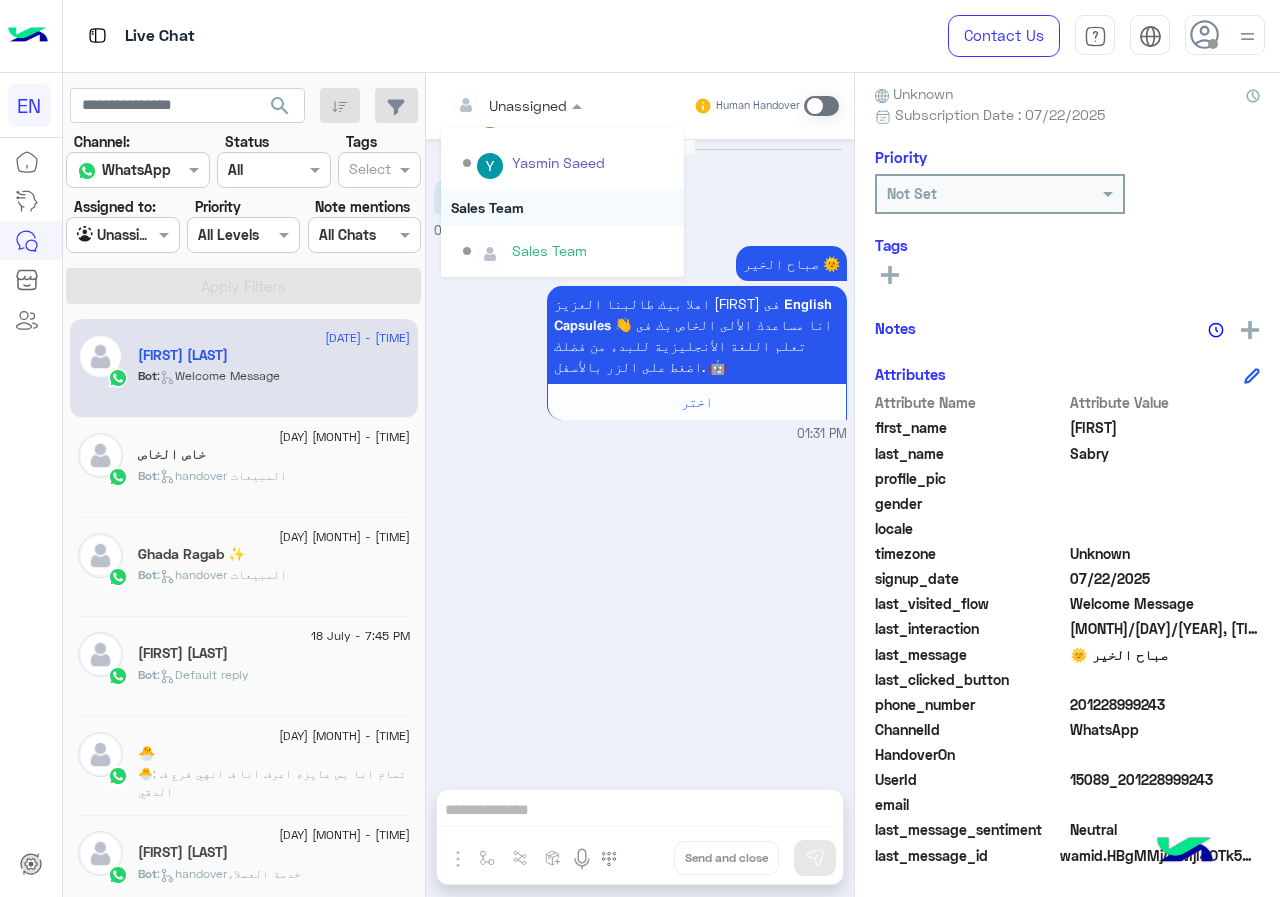 click on "Sales Team" at bounding box center [562, 207] 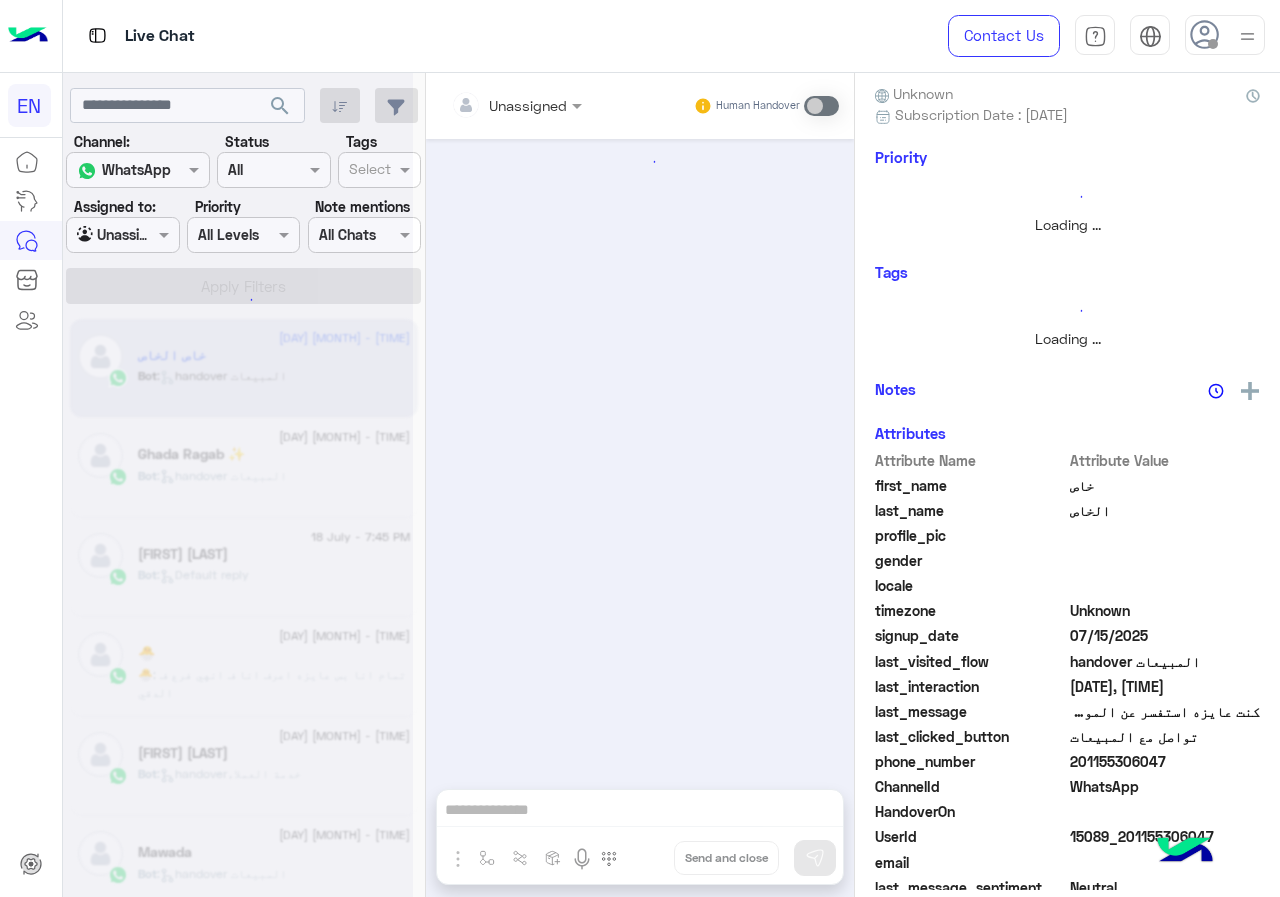 scroll, scrollTop: 1194, scrollLeft: 0, axis: vertical 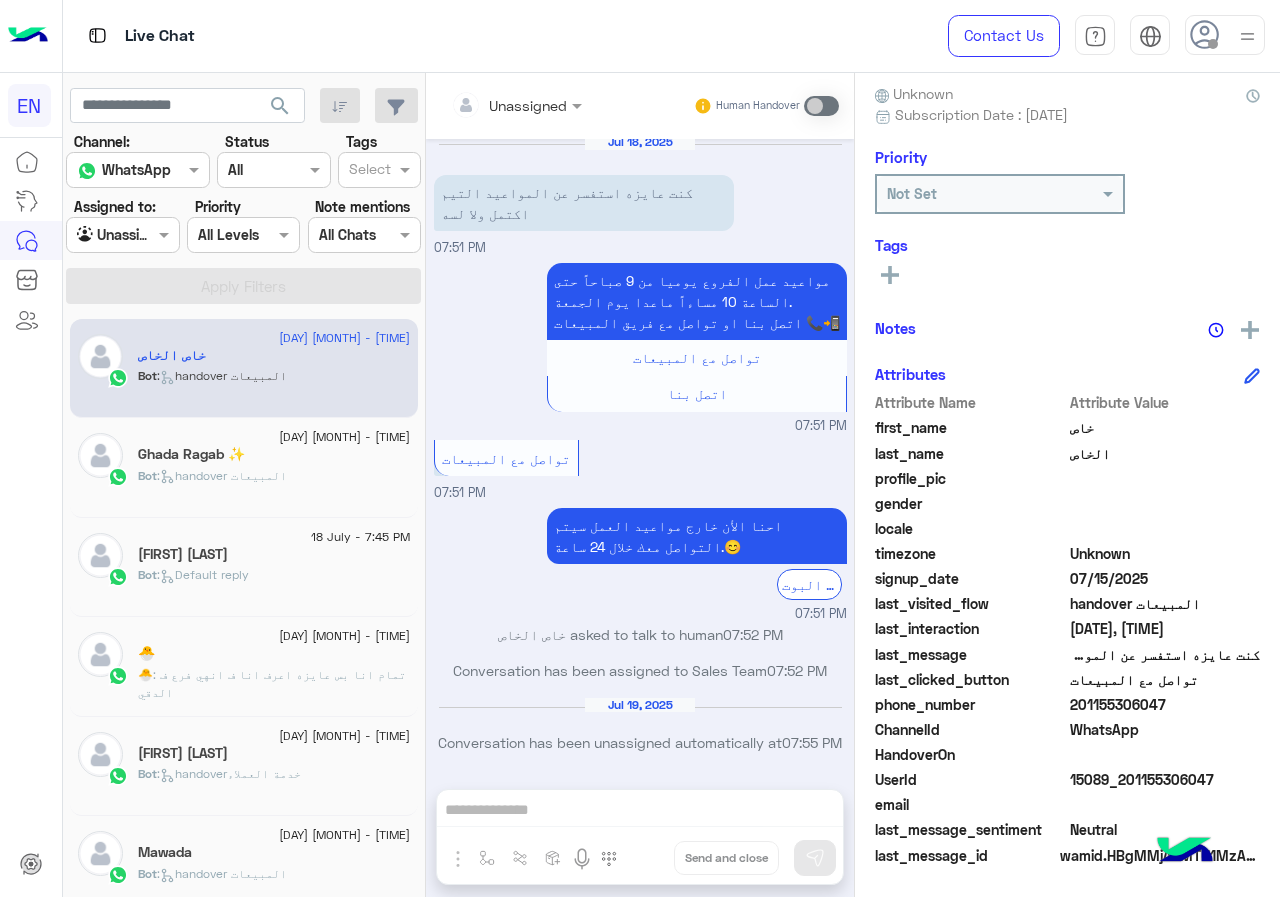 click at bounding box center [122, 234] 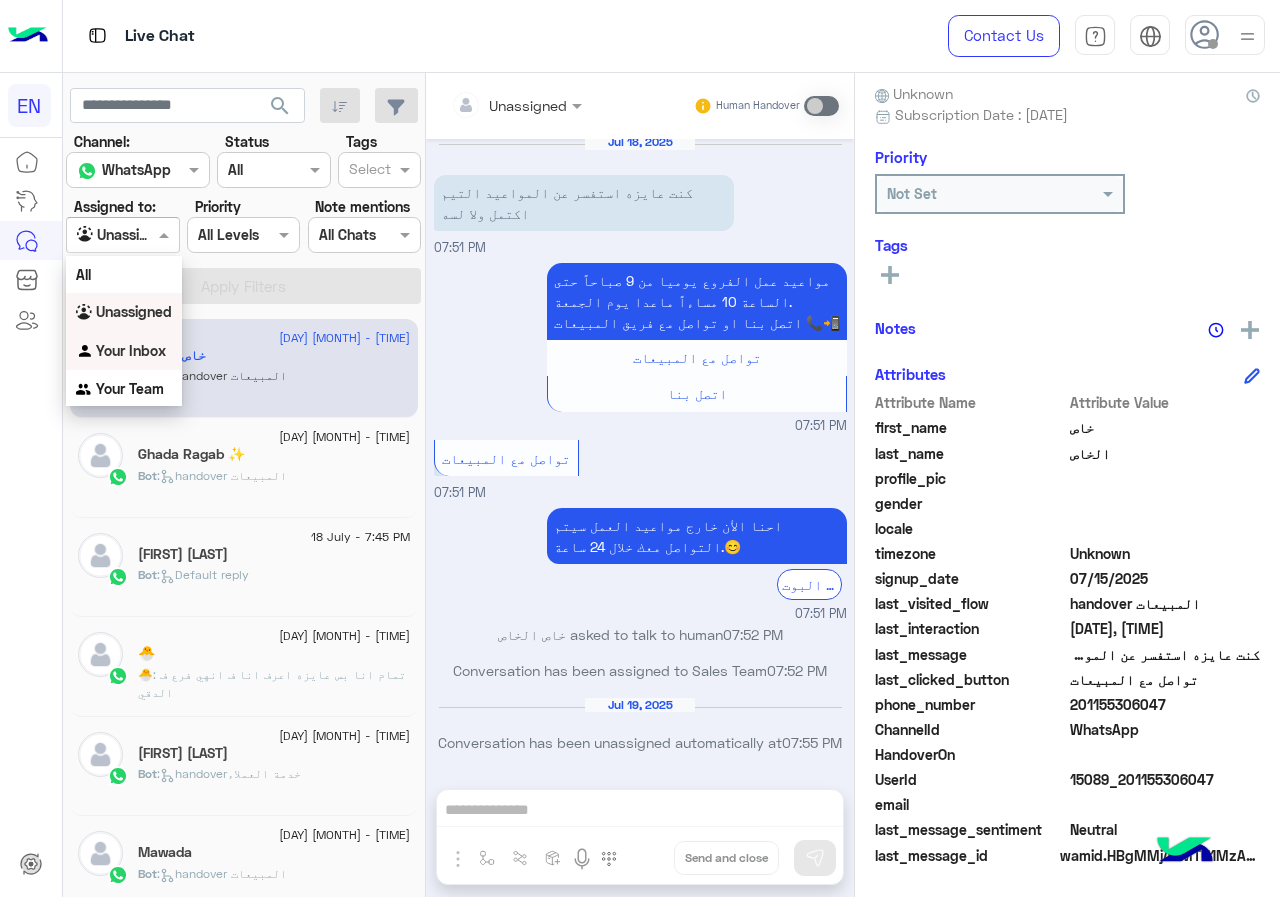 click on "Your Inbox" at bounding box center (131, 350) 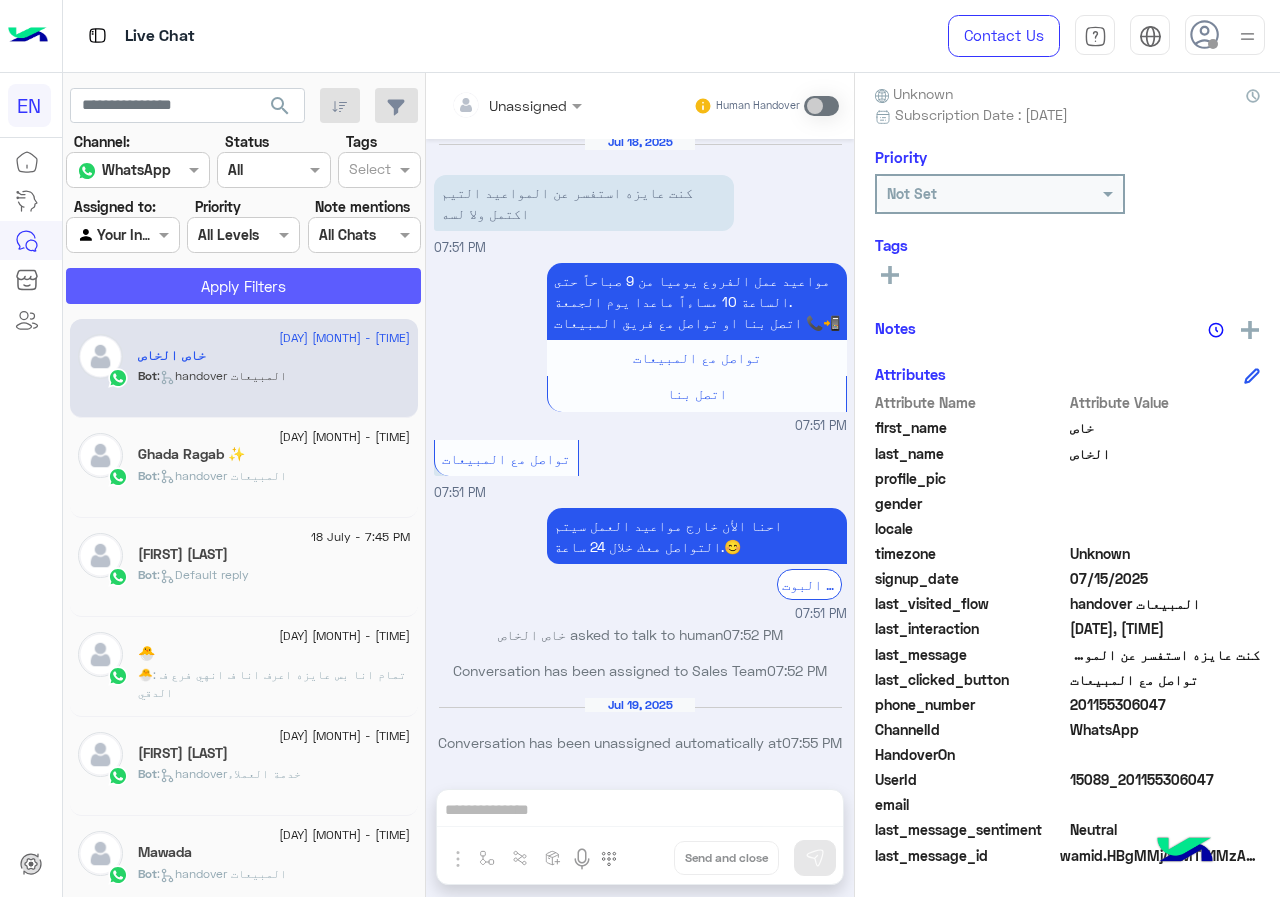 click on "Apply Filters" 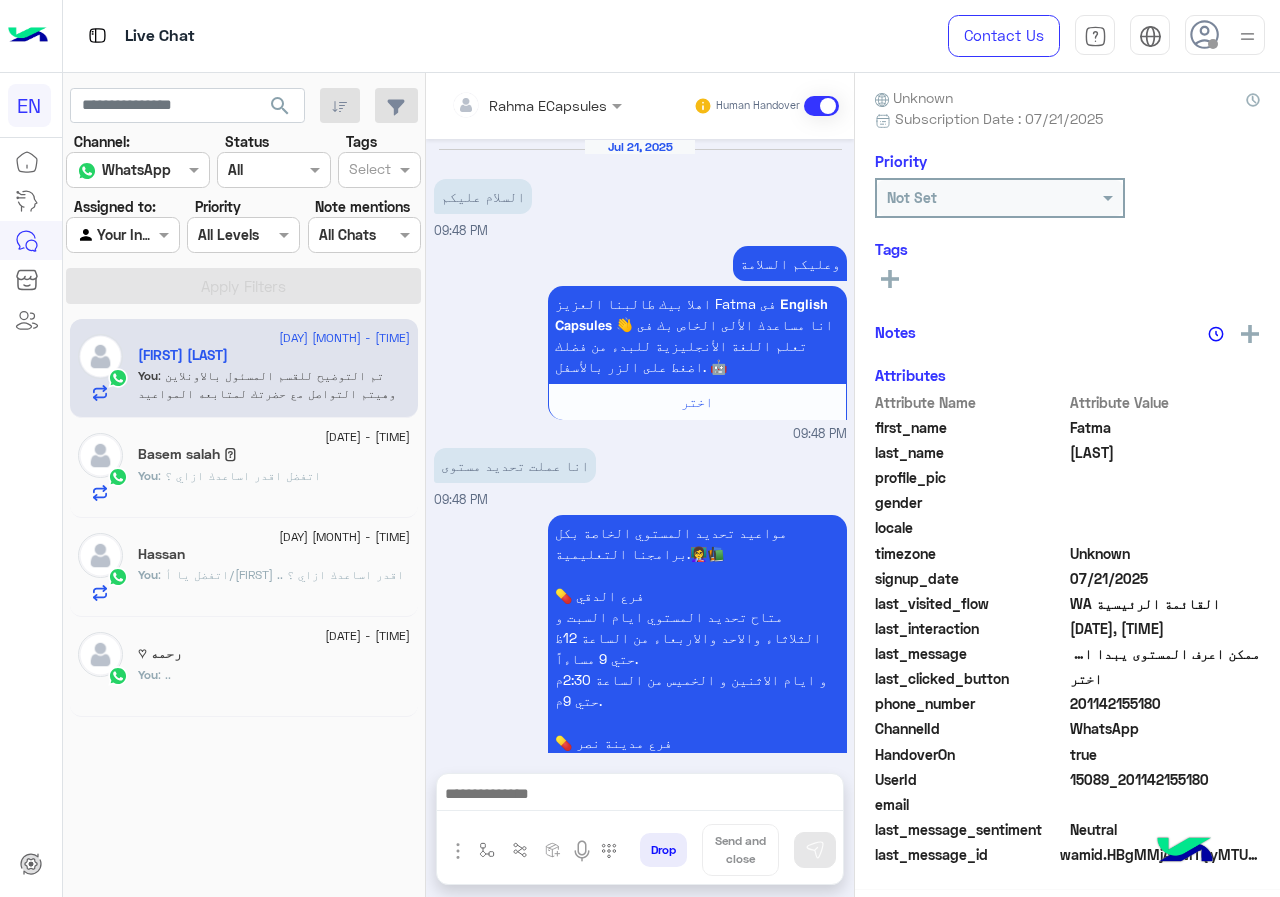scroll, scrollTop: 1713, scrollLeft: 0, axis: vertical 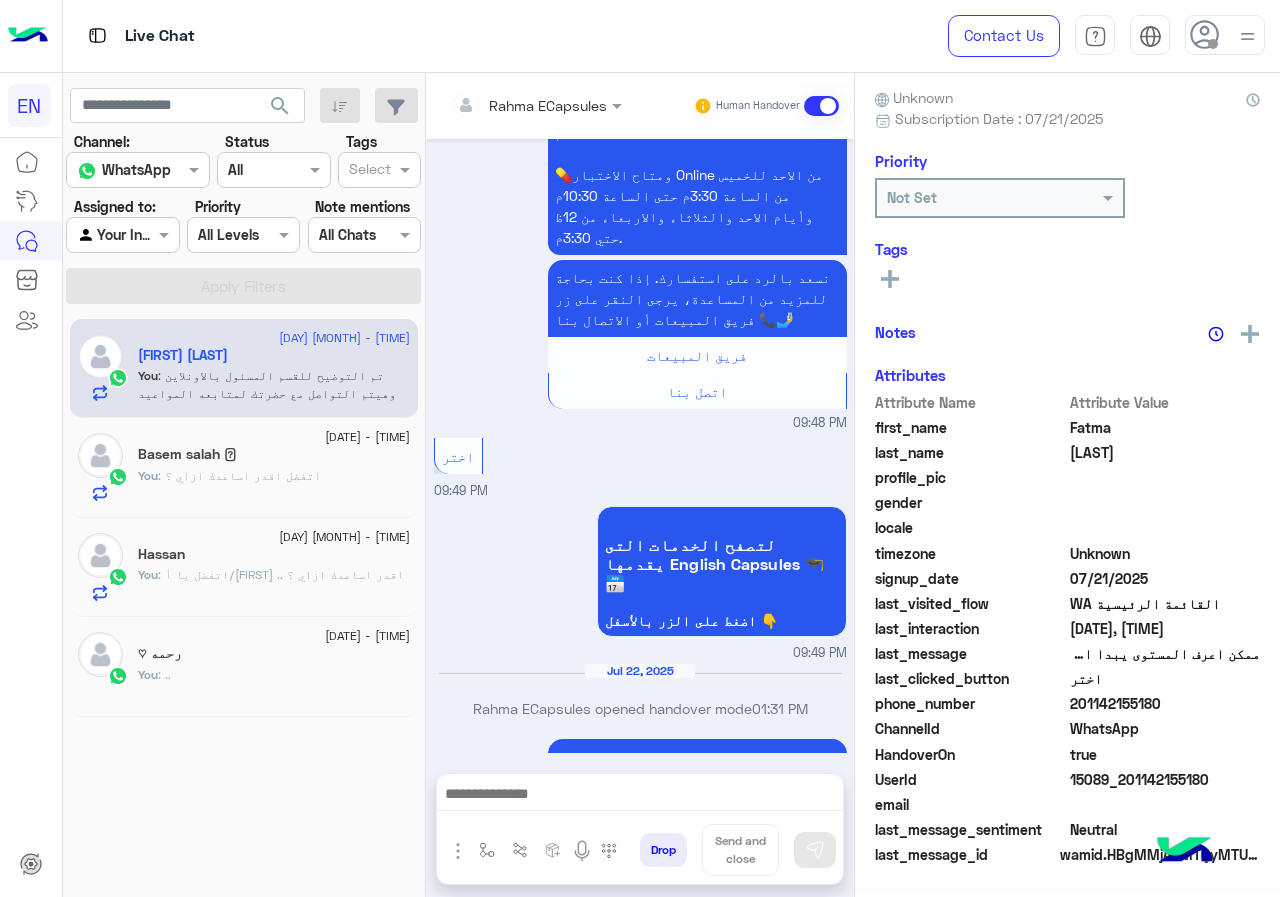 click on "Live Chat" at bounding box center [469, 36] 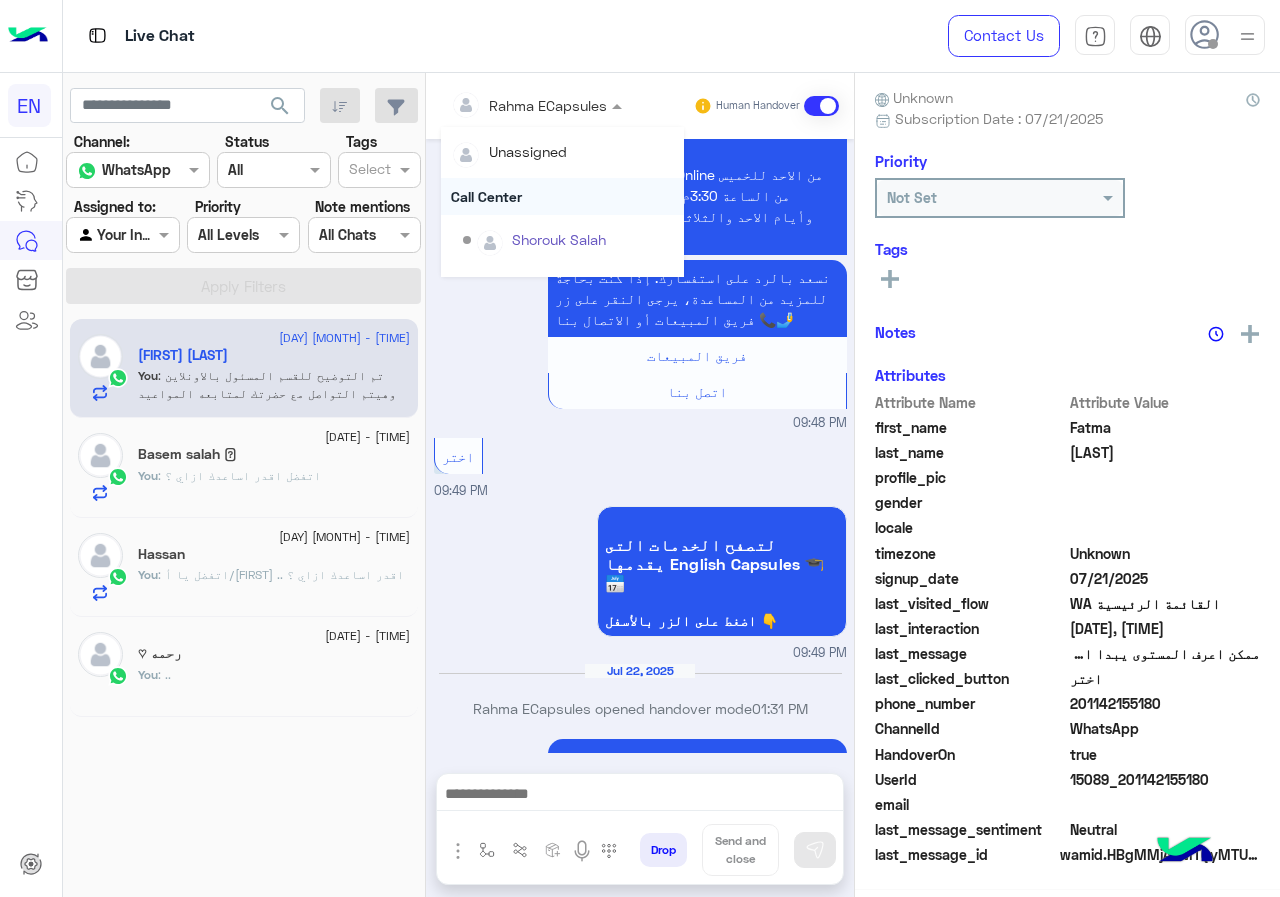 click on "Call Center" at bounding box center (562, 196) 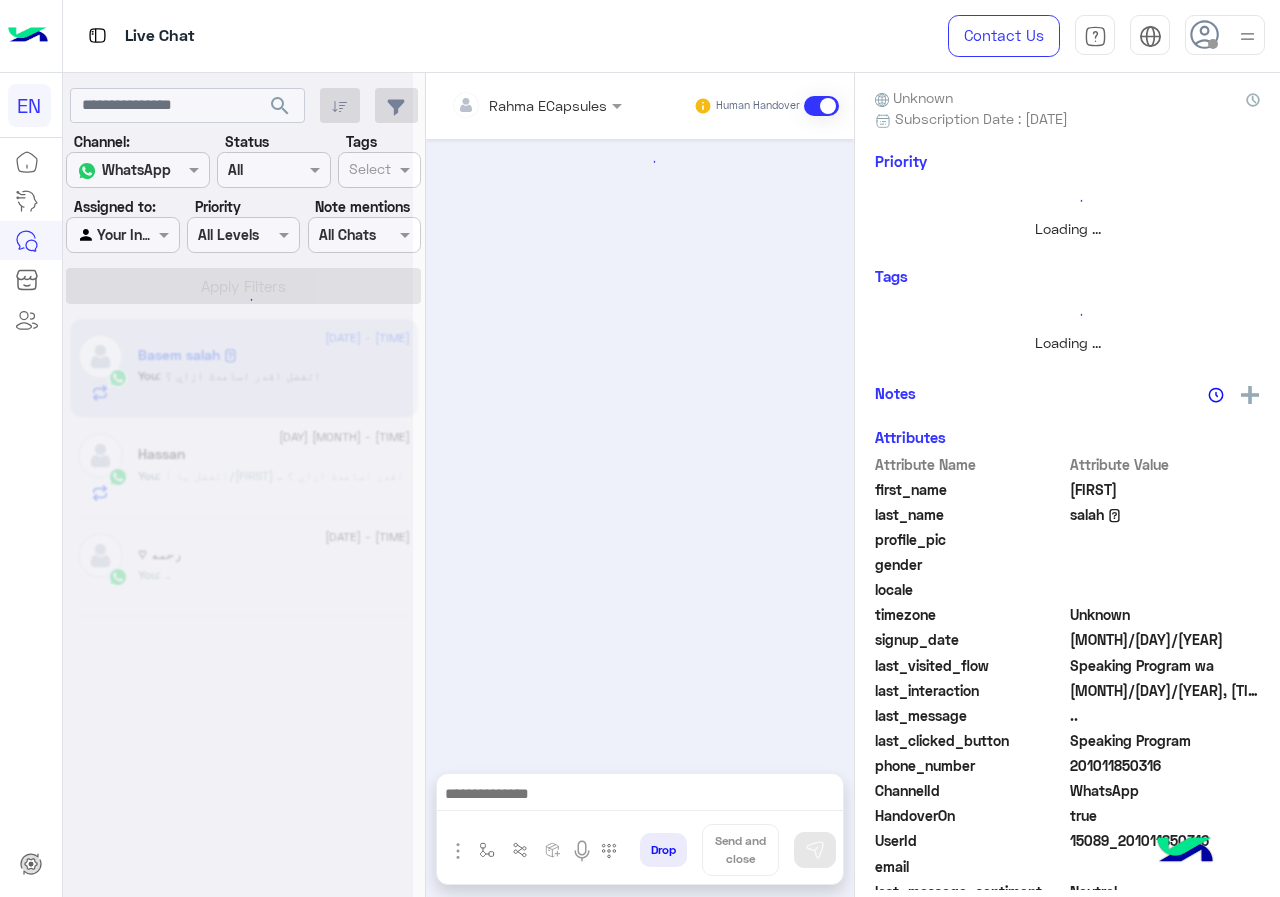 scroll, scrollTop: 180, scrollLeft: 0, axis: vertical 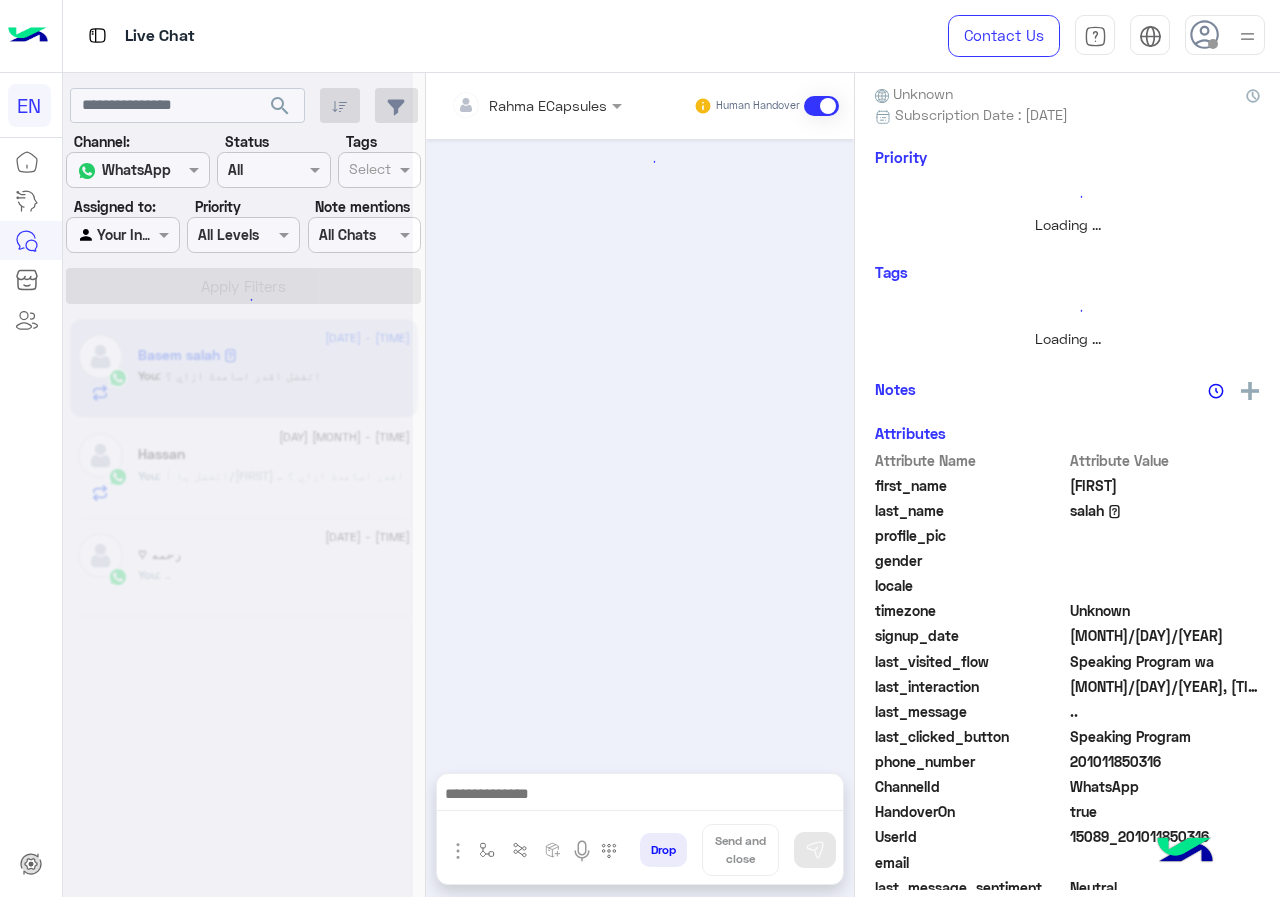 click on "Rahma ECapsules Human Handover" at bounding box center [640, 106] 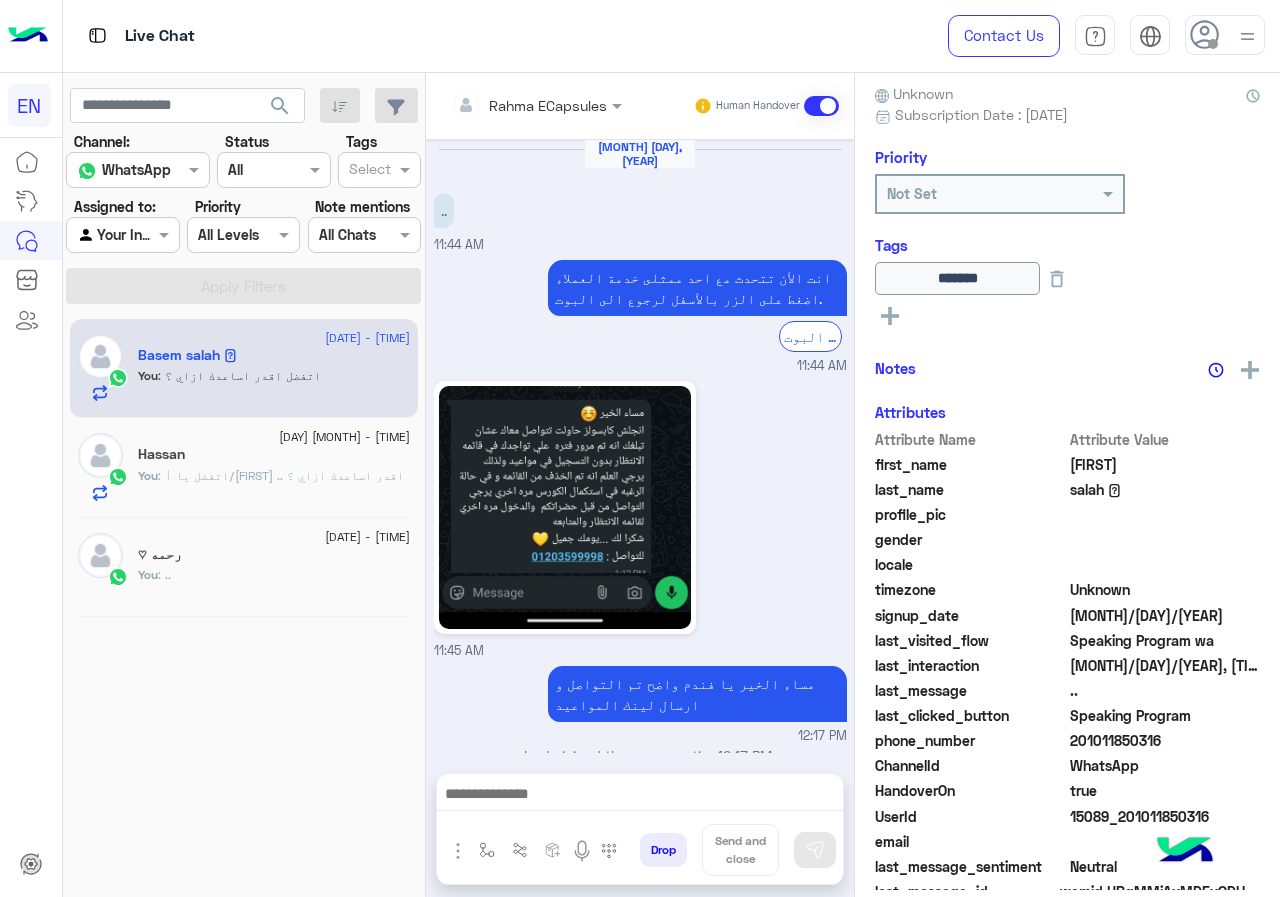 scroll, scrollTop: 2511, scrollLeft: 0, axis: vertical 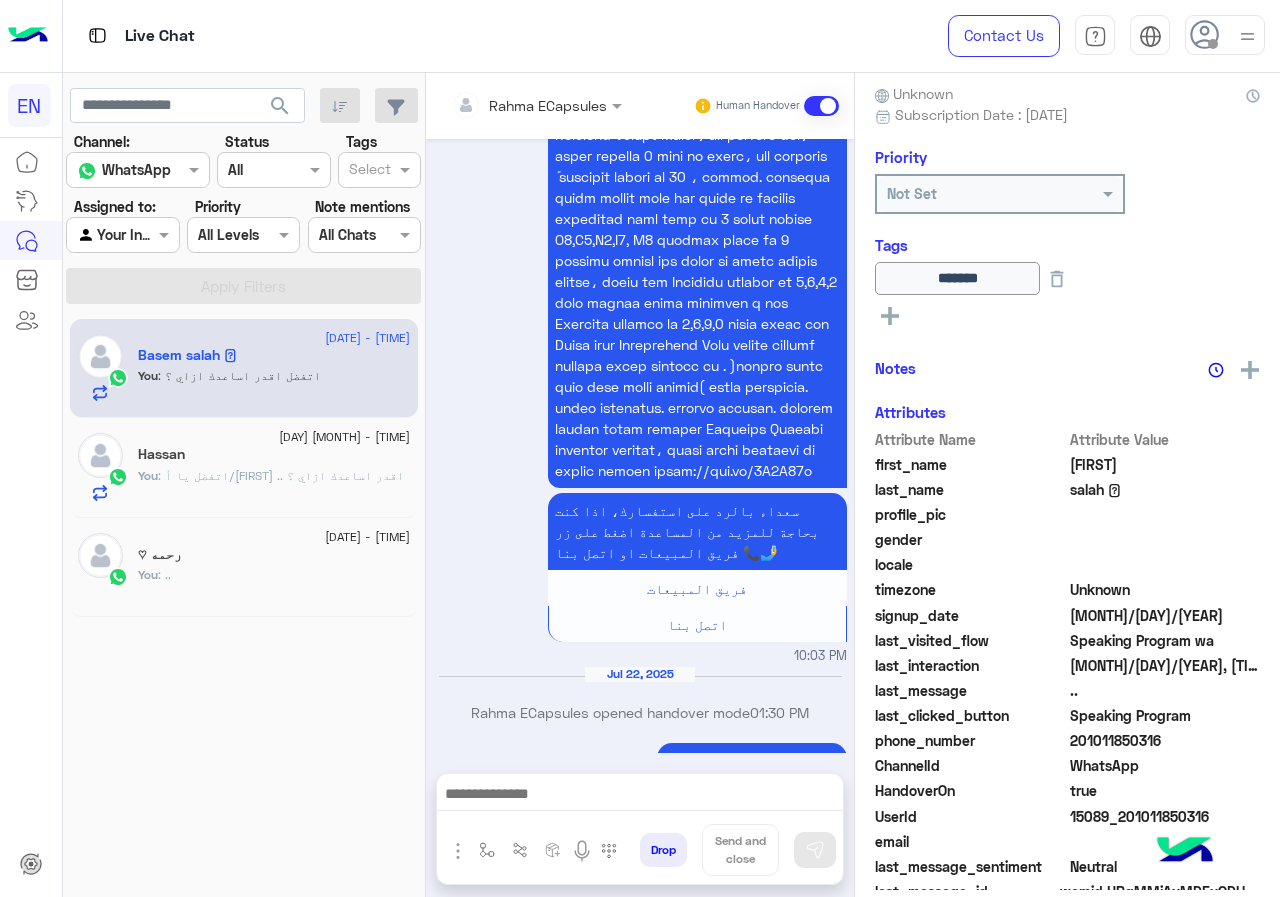 click on "Rahma ECapsules" at bounding box center [548, 105] 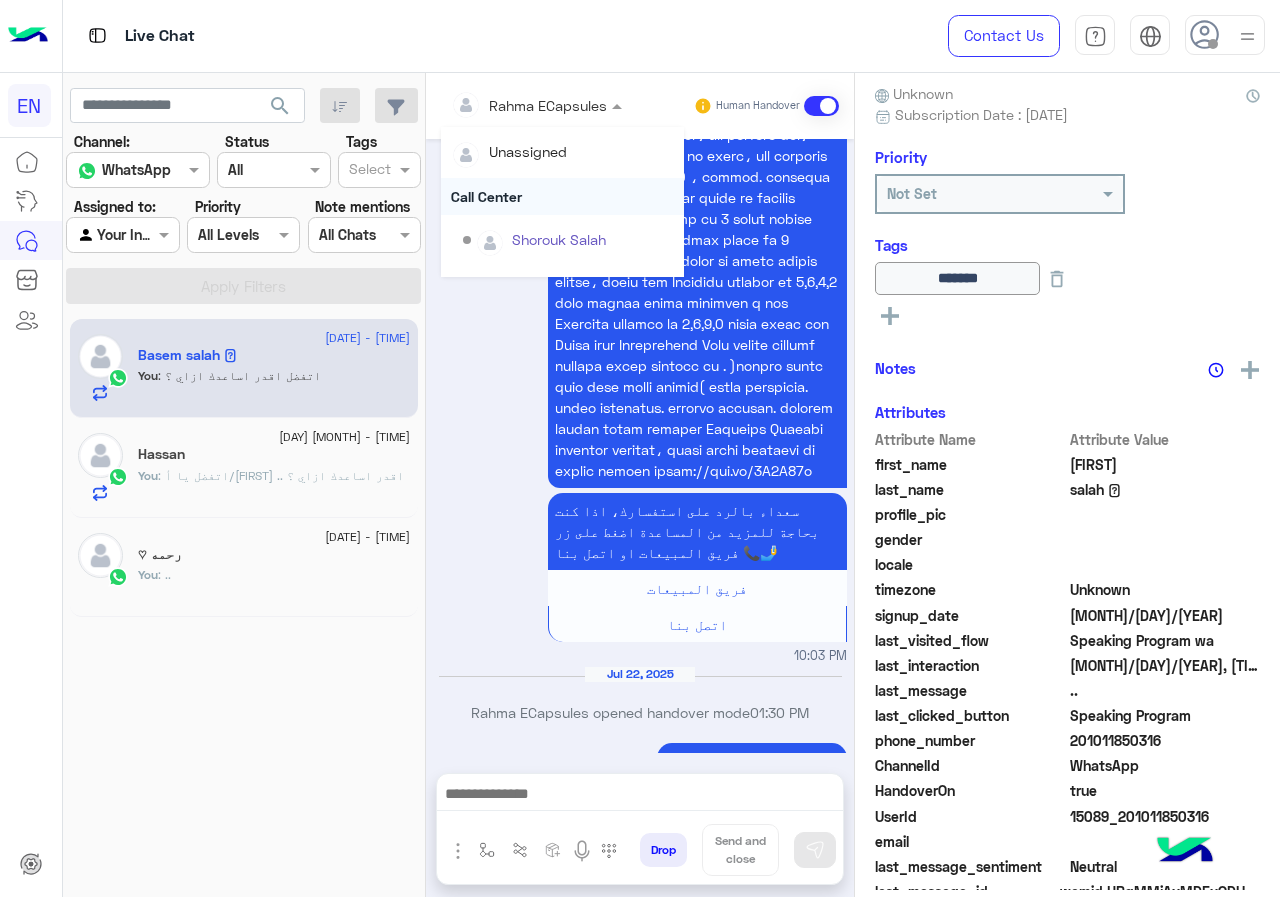 click on "Call Center" at bounding box center [562, 196] 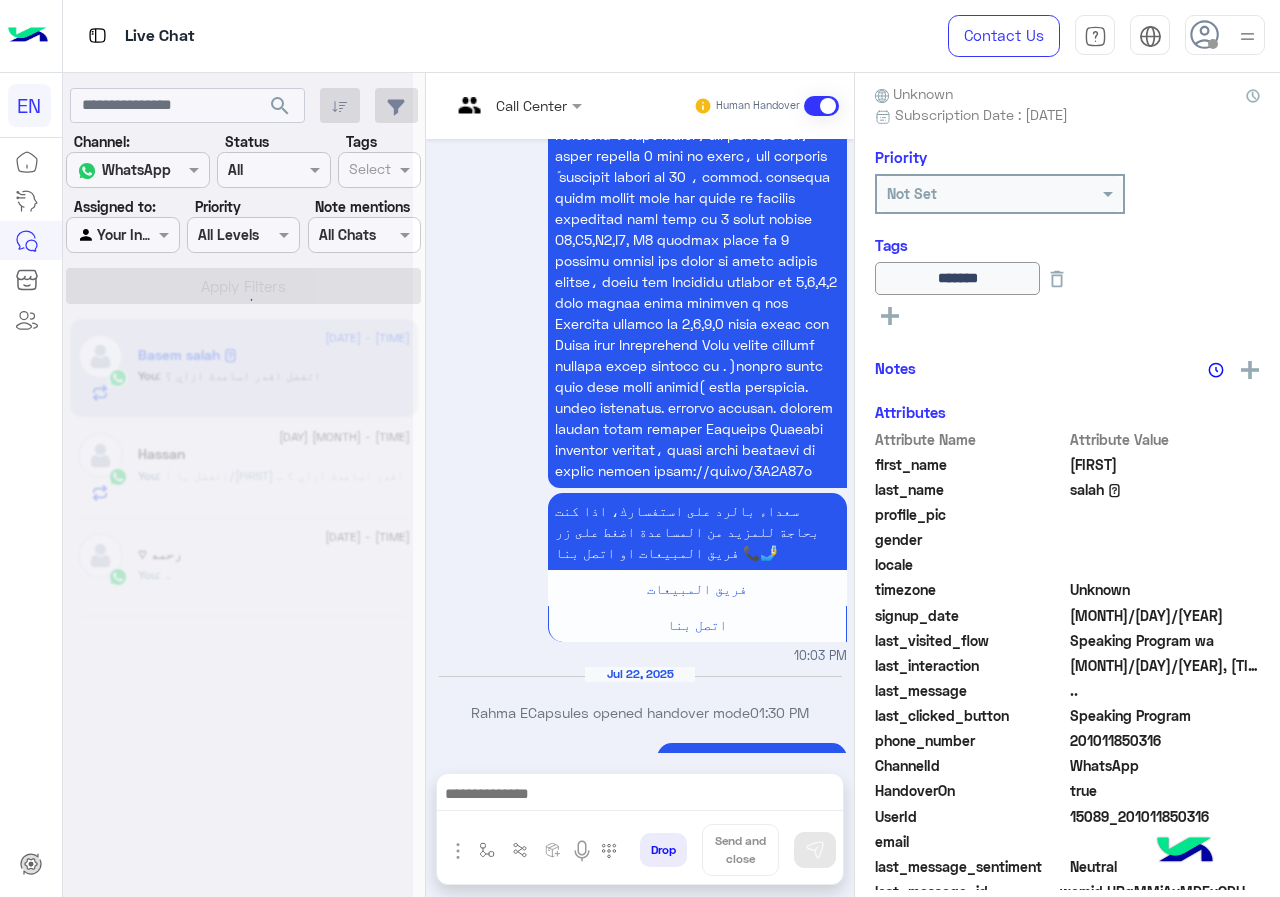 click at bounding box center [491, 105] 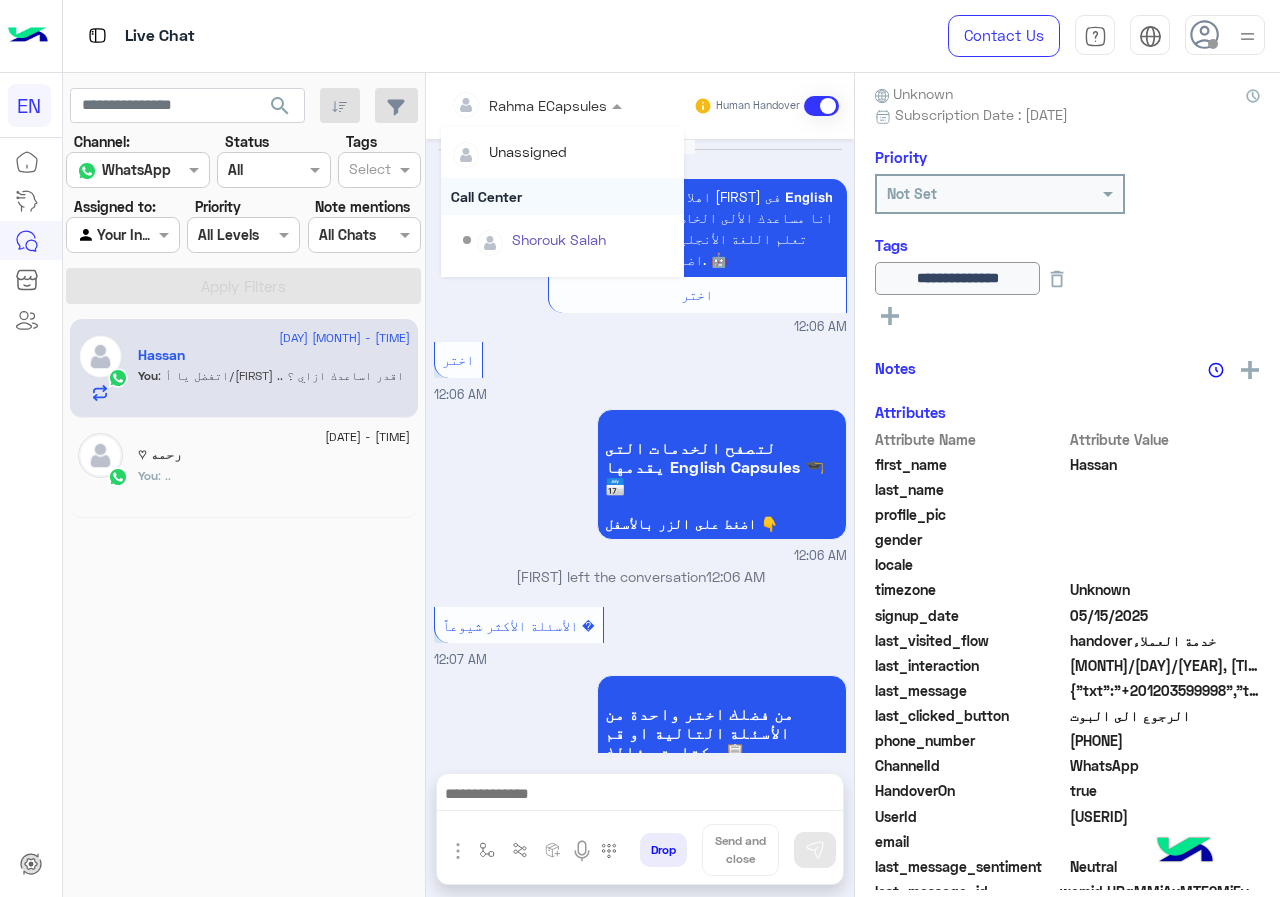 scroll, scrollTop: 1109, scrollLeft: 0, axis: vertical 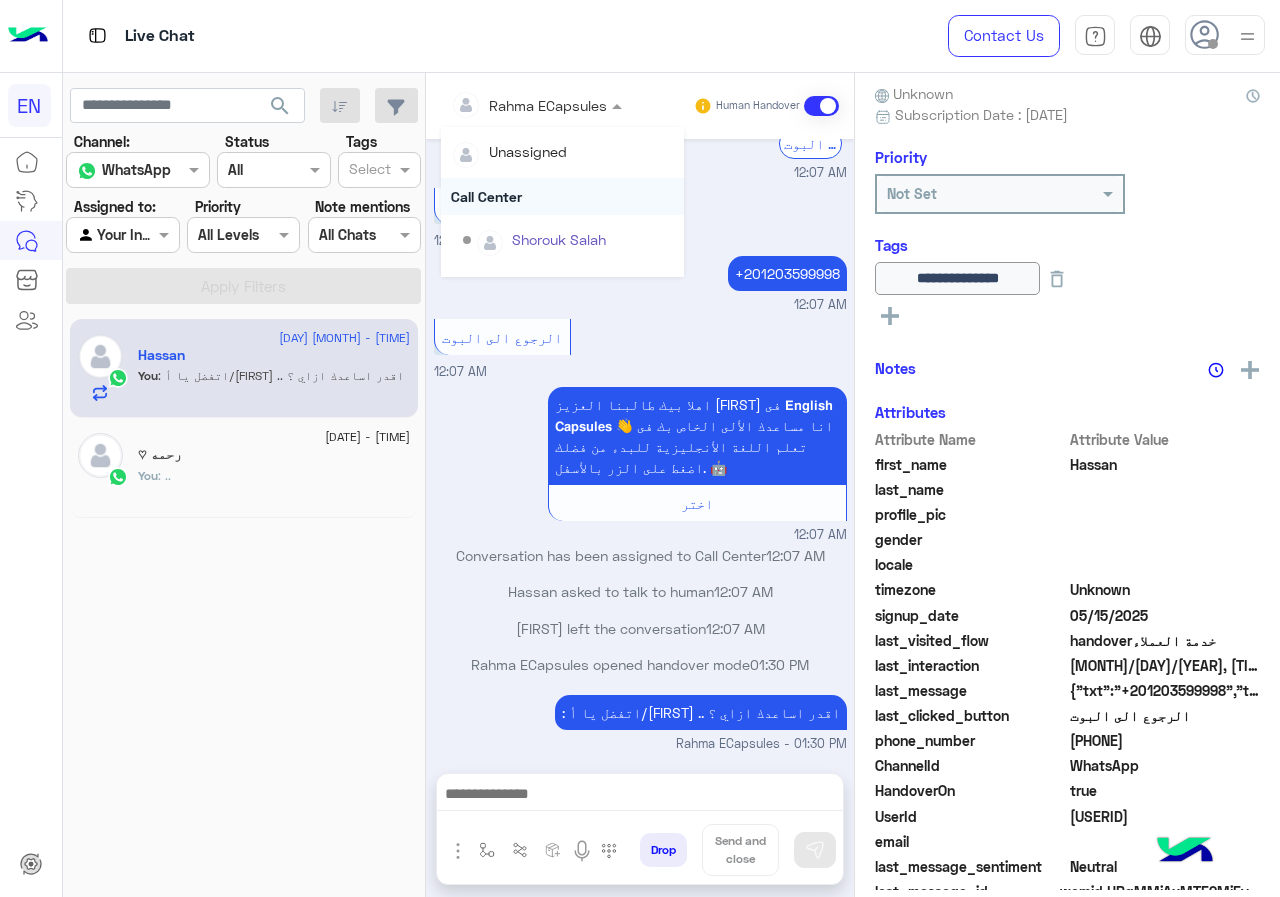 click on "Call Center" at bounding box center [562, 196] 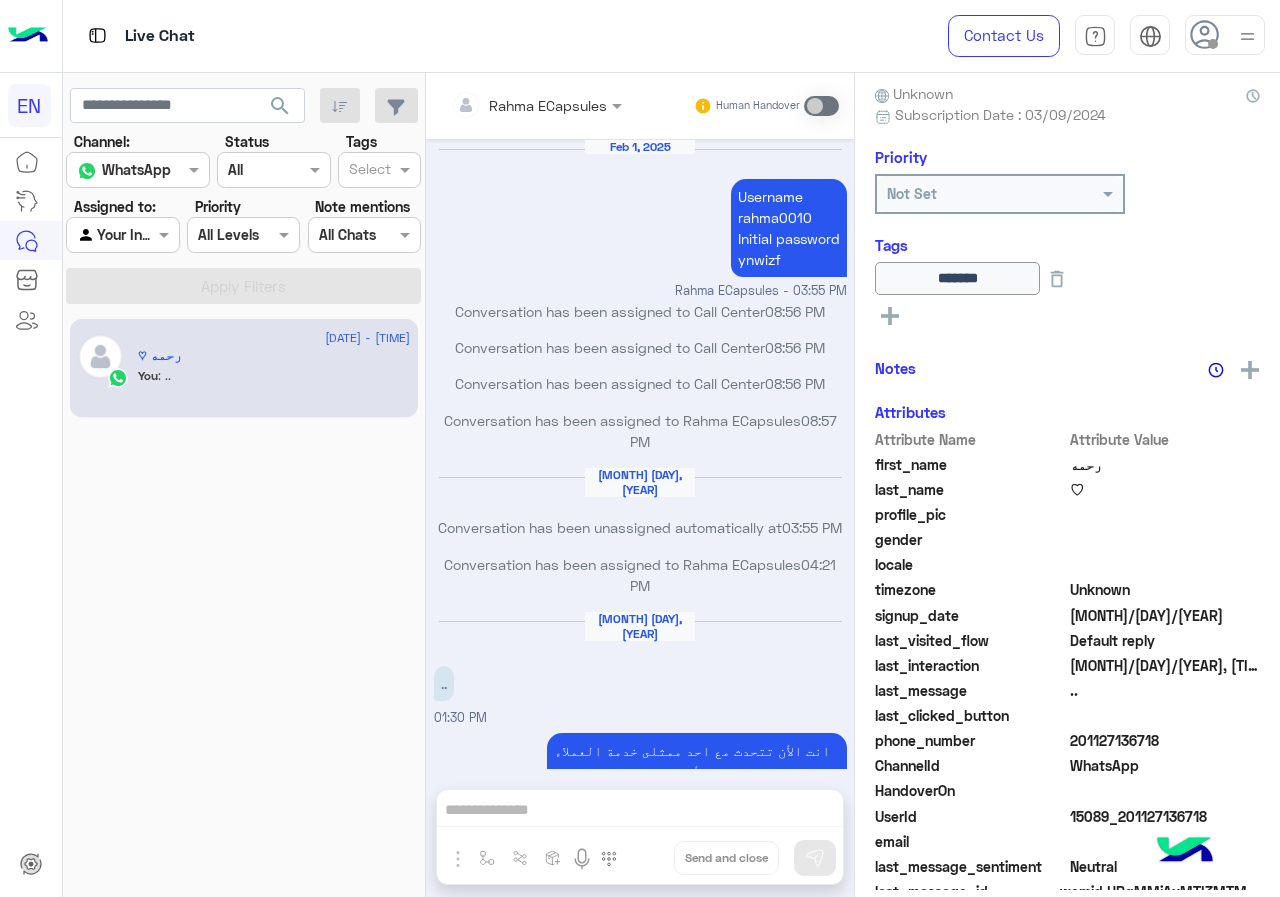 scroll, scrollTop: 741, scrollLeft: 0, axis: vertical 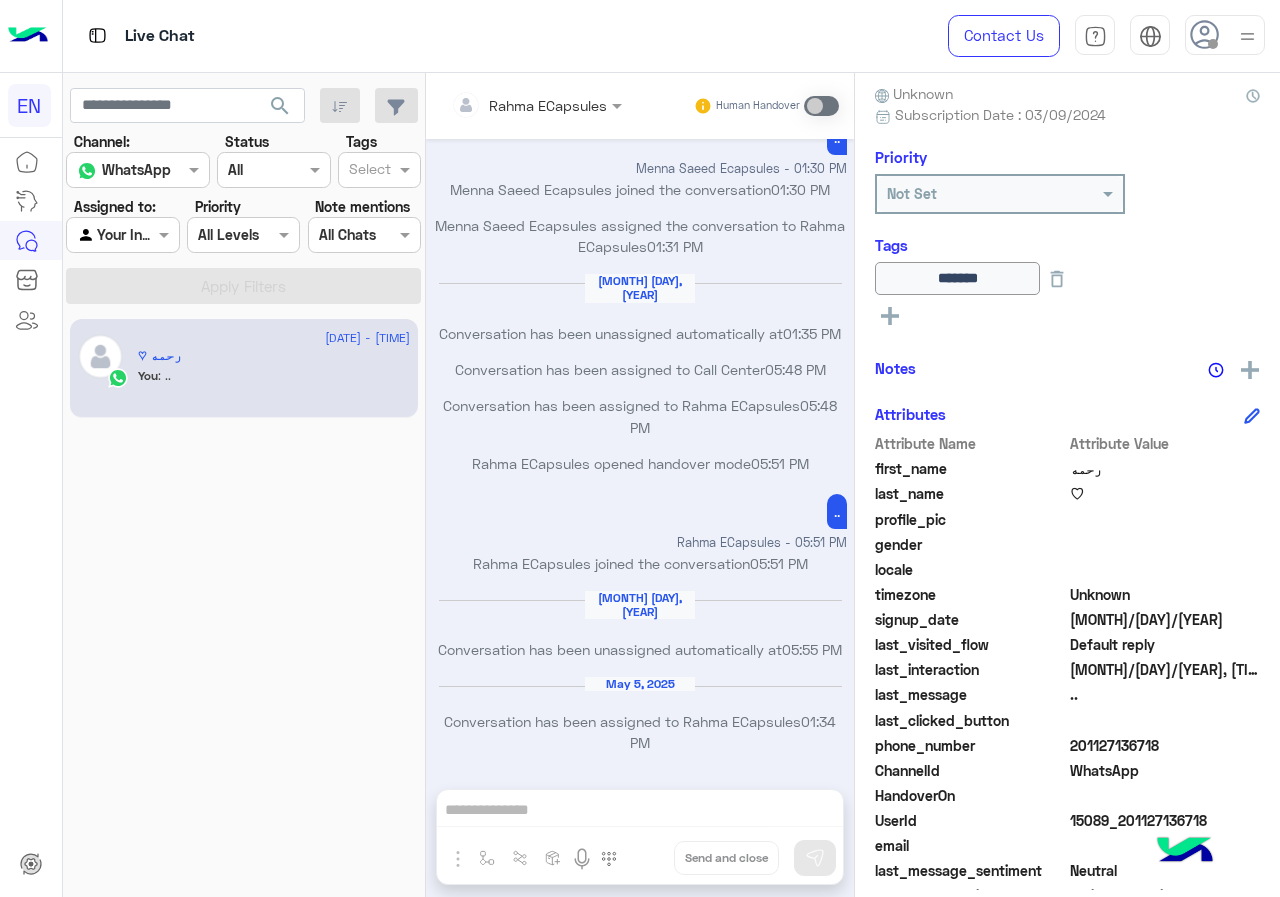 click at bounding box center [122, 234] 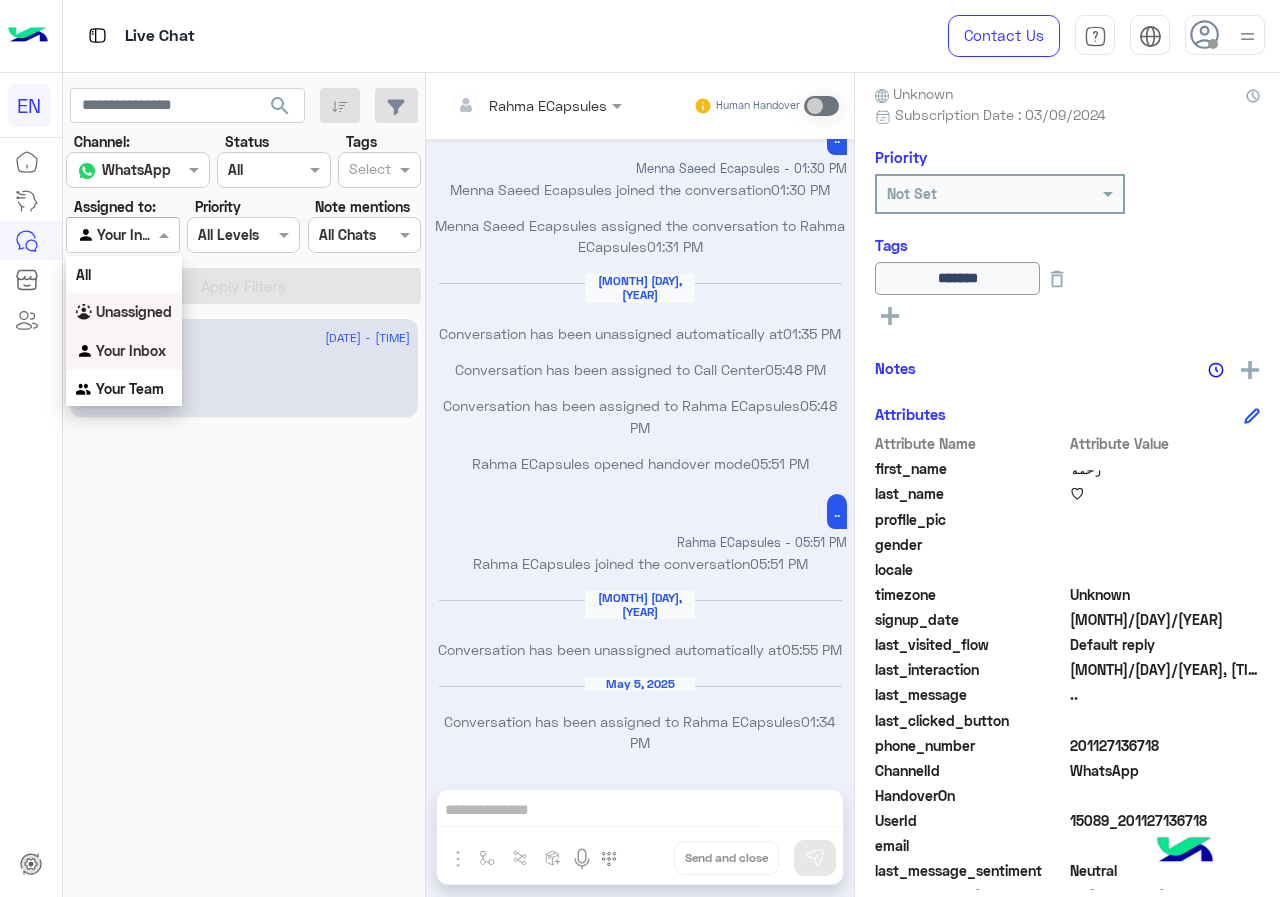 click on "Unassigned" at bounding box center (134, 311) 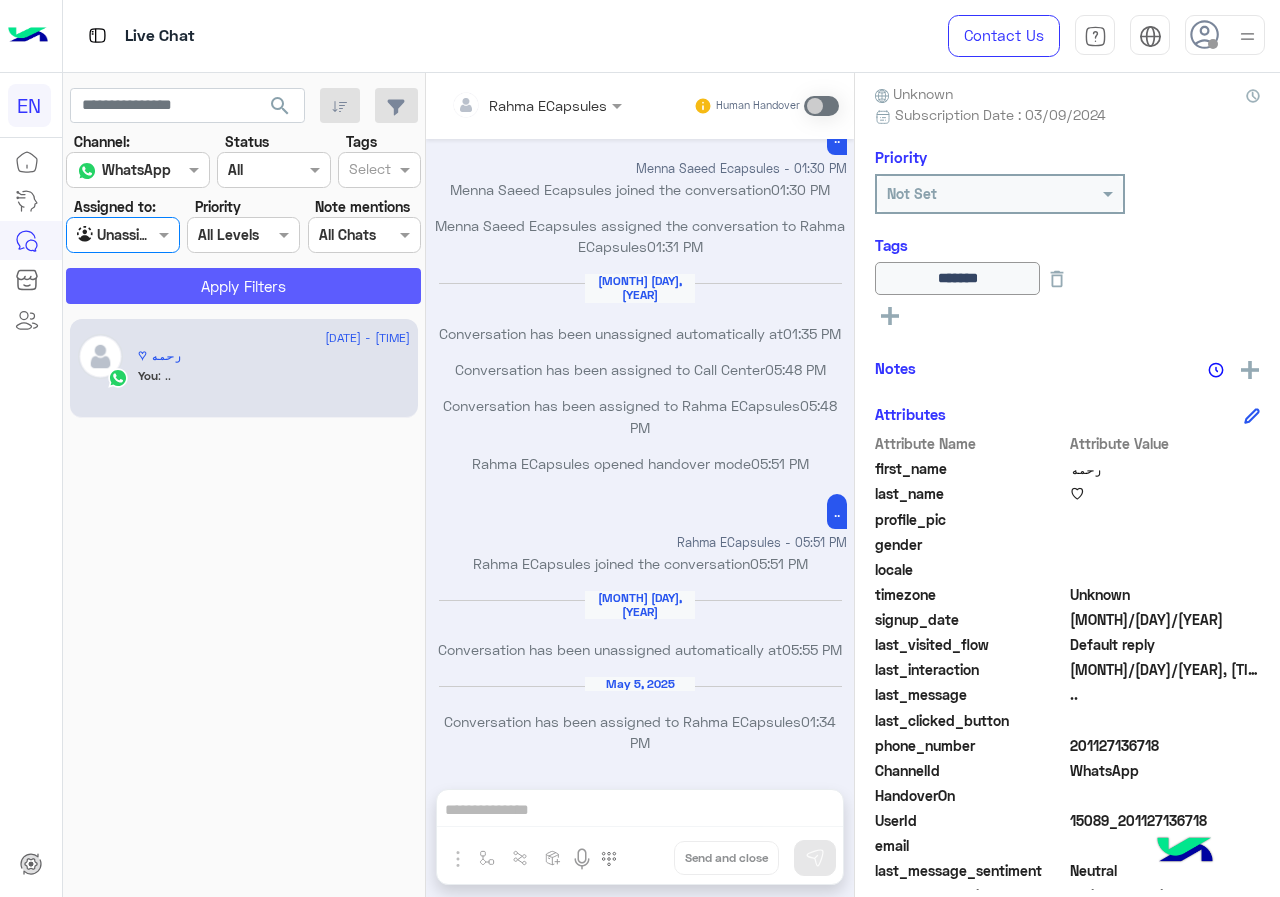 click on "Apply Filters" 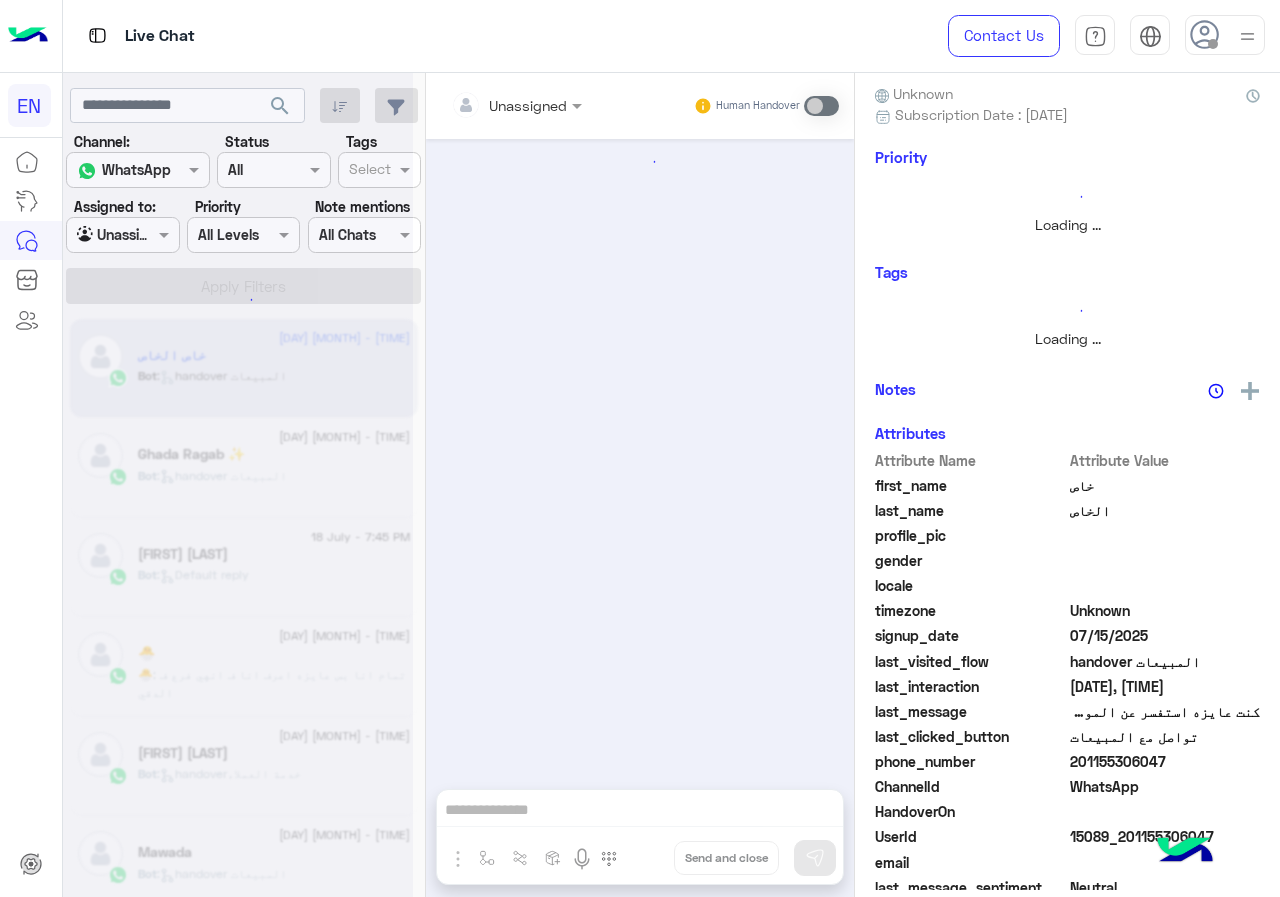 scroll, scrollTop: 0, scrollLeft: 0, axis: both 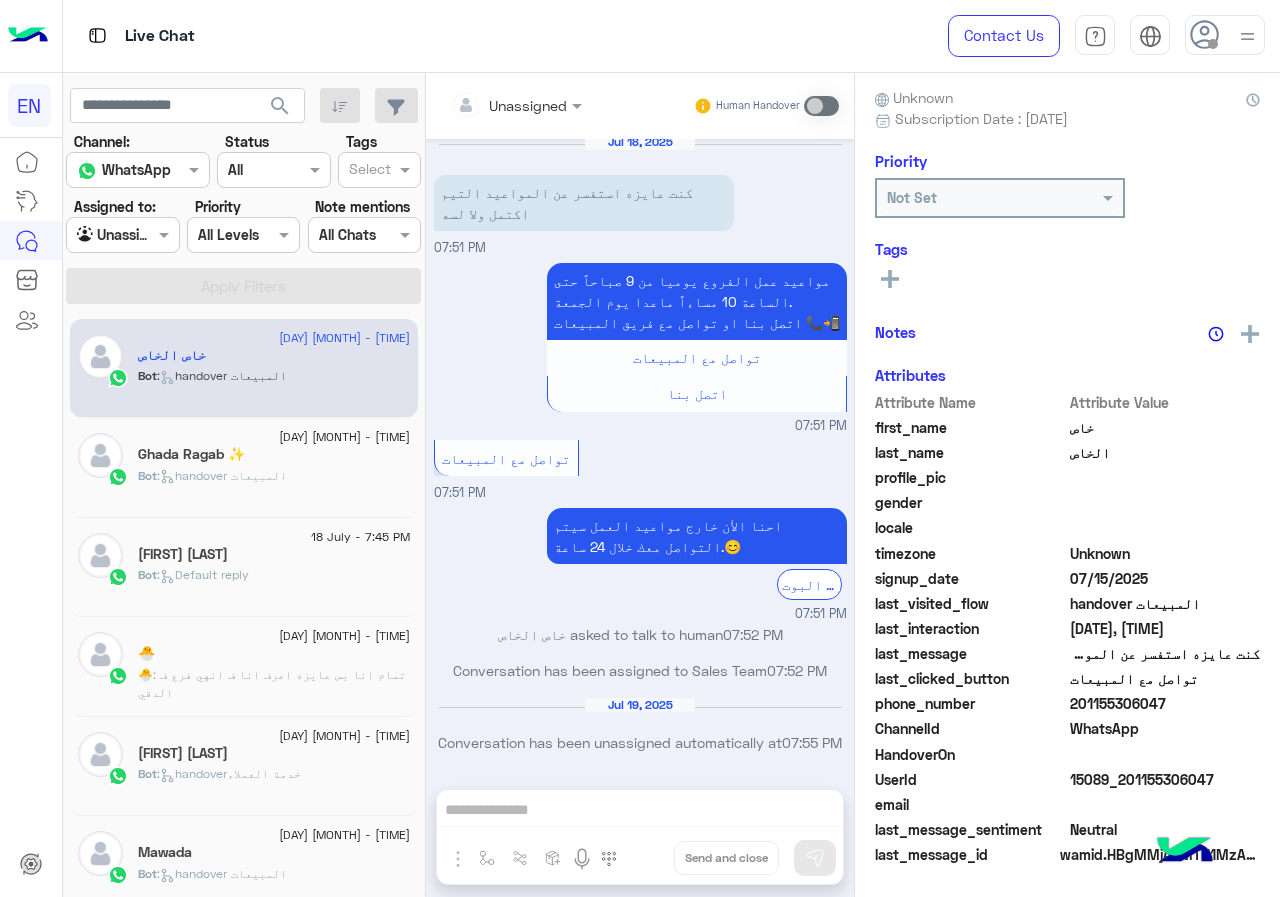 click on "Agent Filter Unassigned" at bounding box center (122, 235) 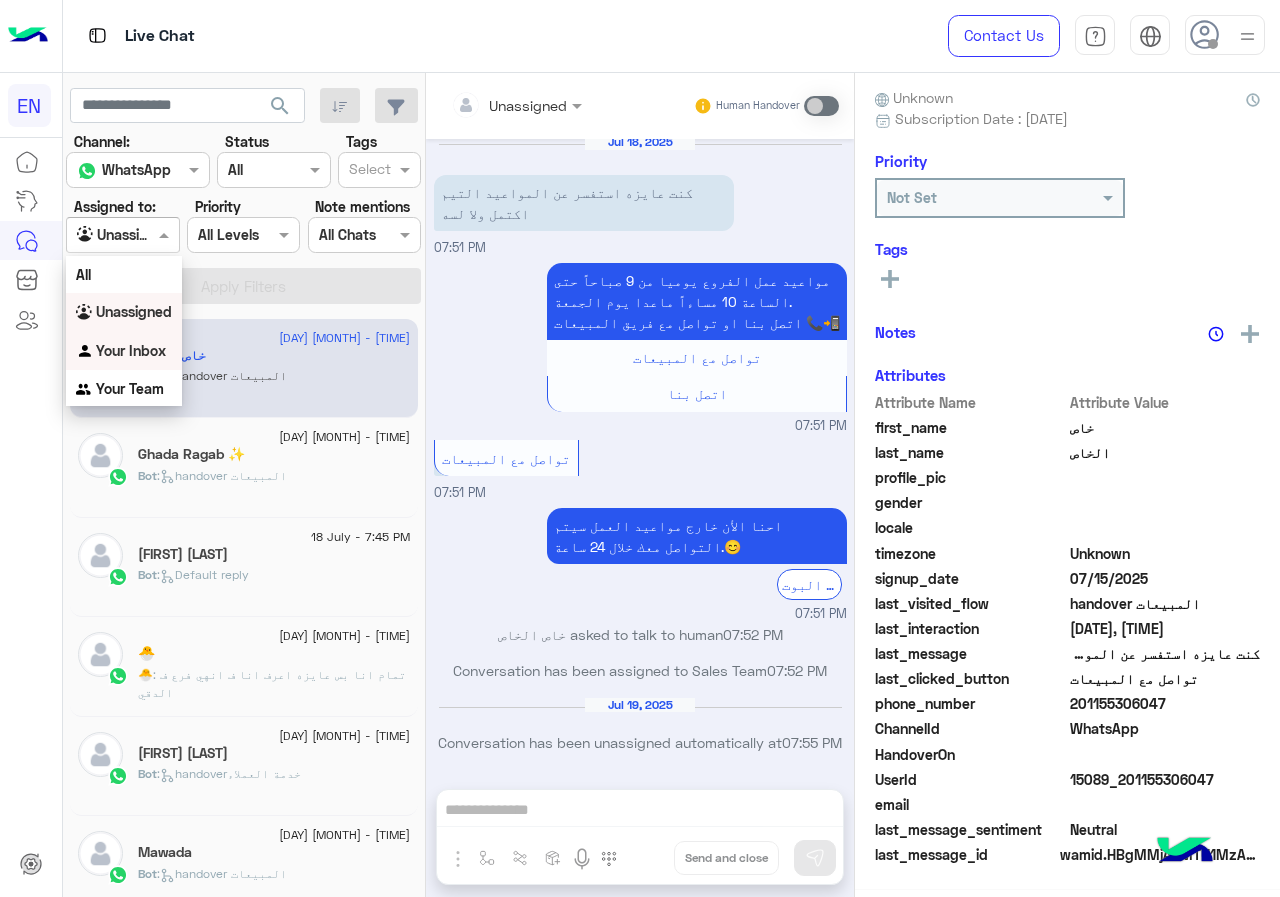 click on "Your Inbox" at bounding box center [131, 350] 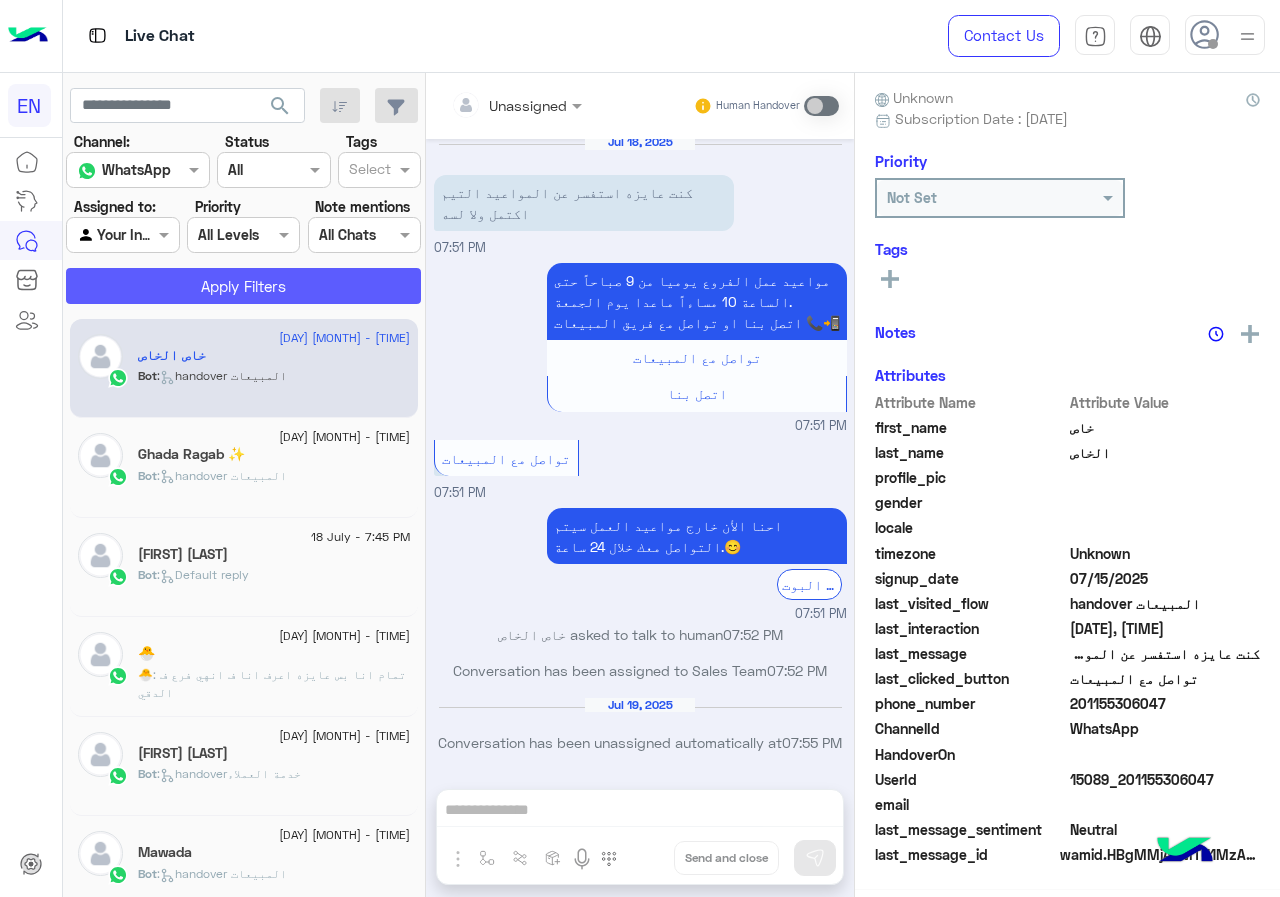 click on "Apply Filters" 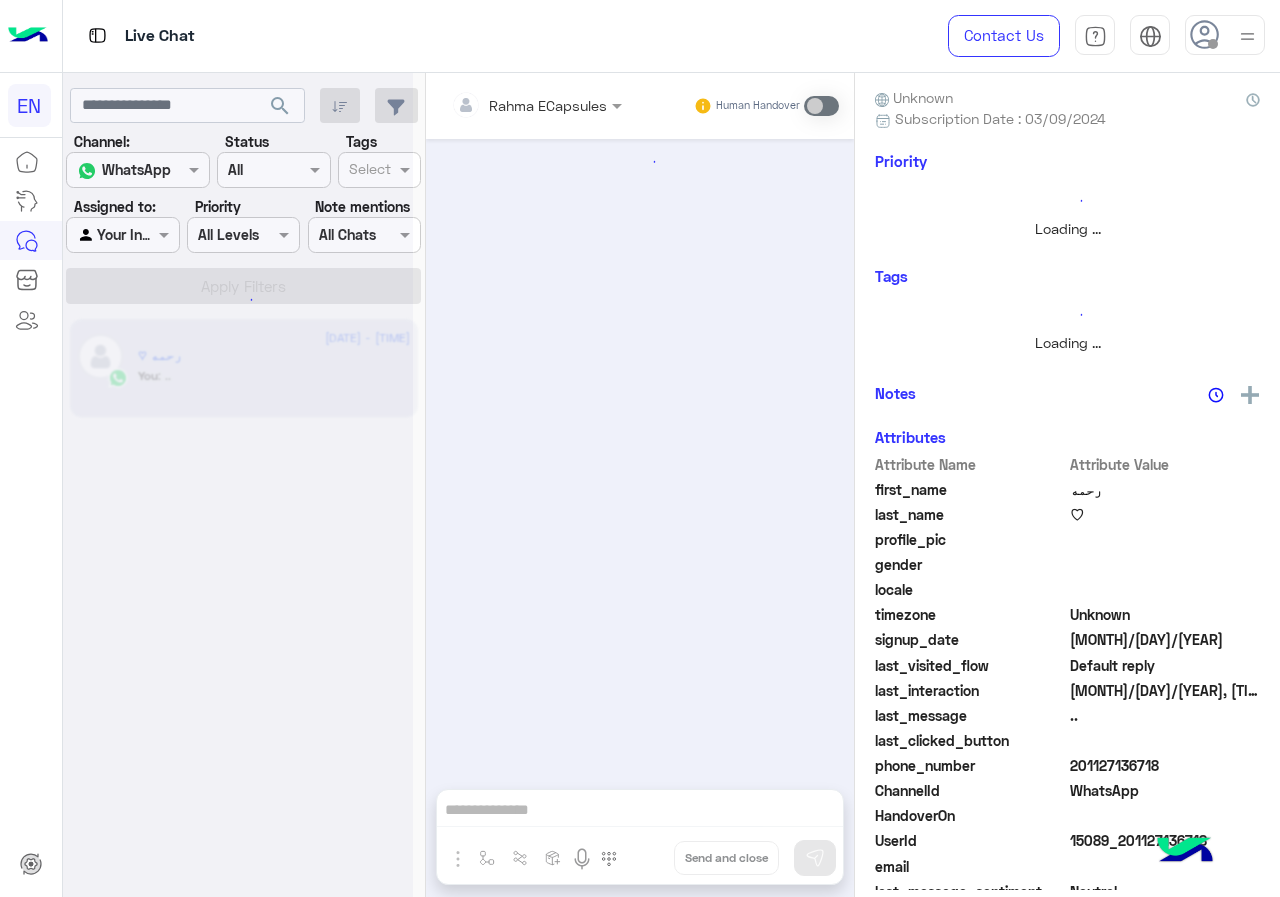 scroll, scrollTop: 180, scrollLeft: 0, axis: vertical 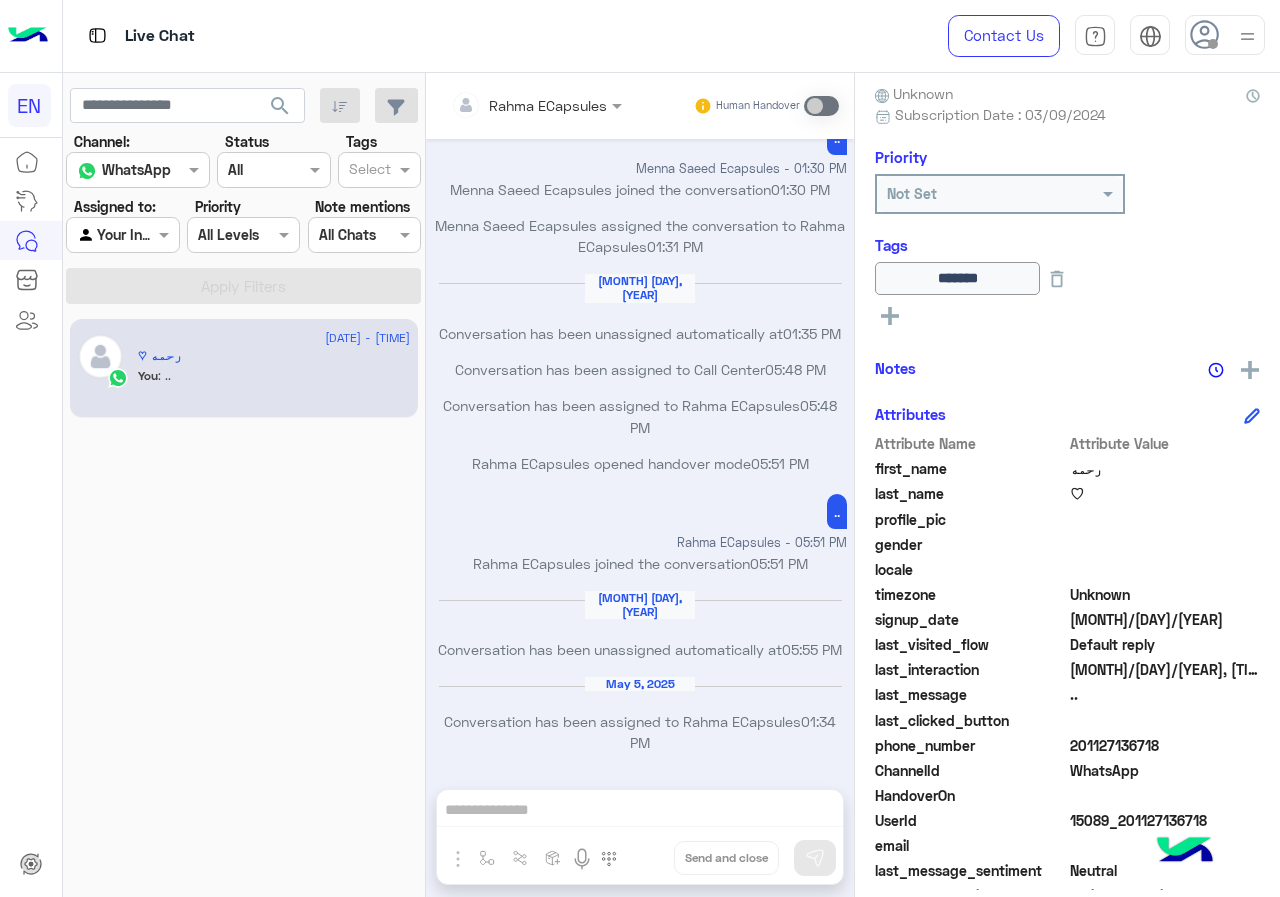click at bounding box center (122, 234) 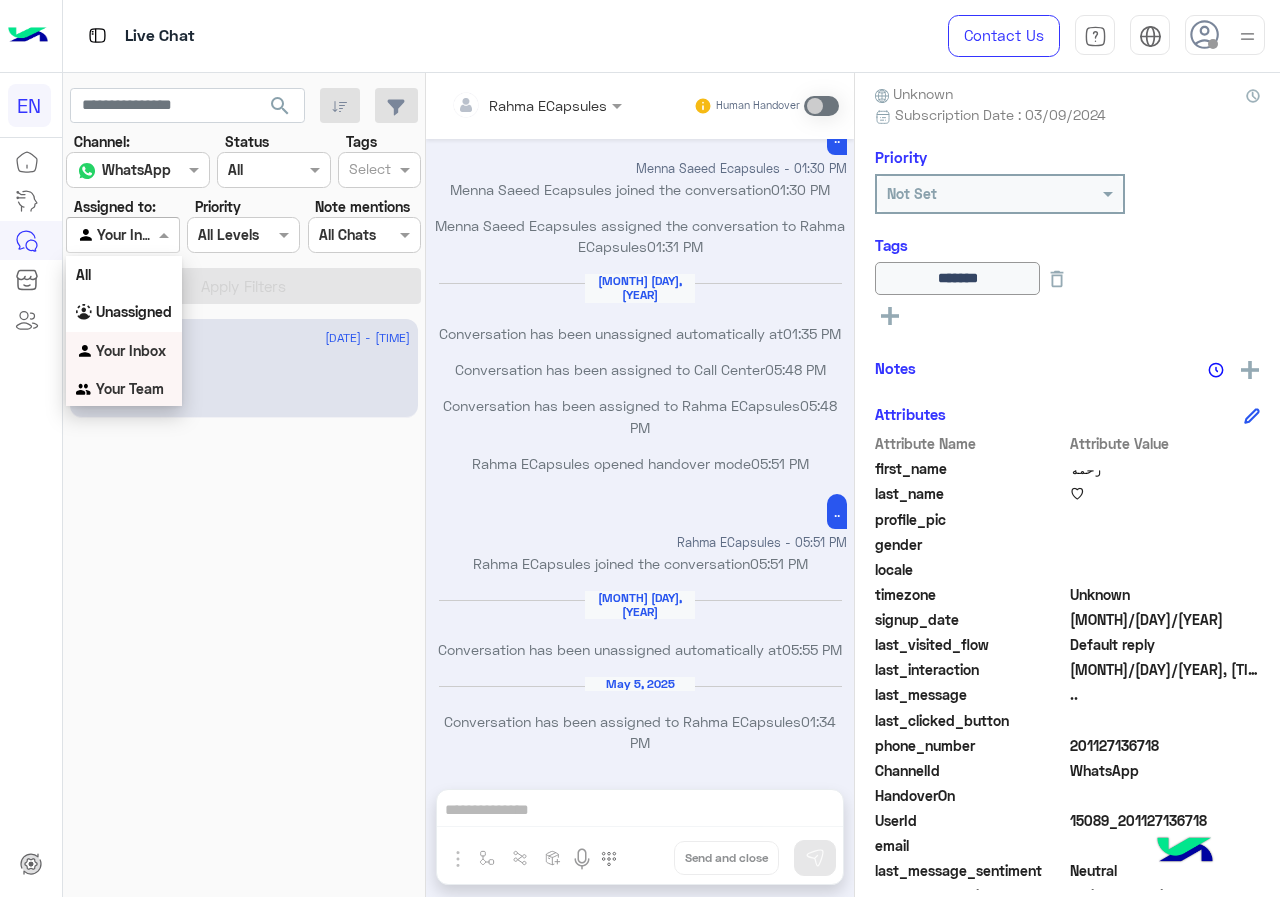 click on "Your Team" at bounding box center (124, 389) 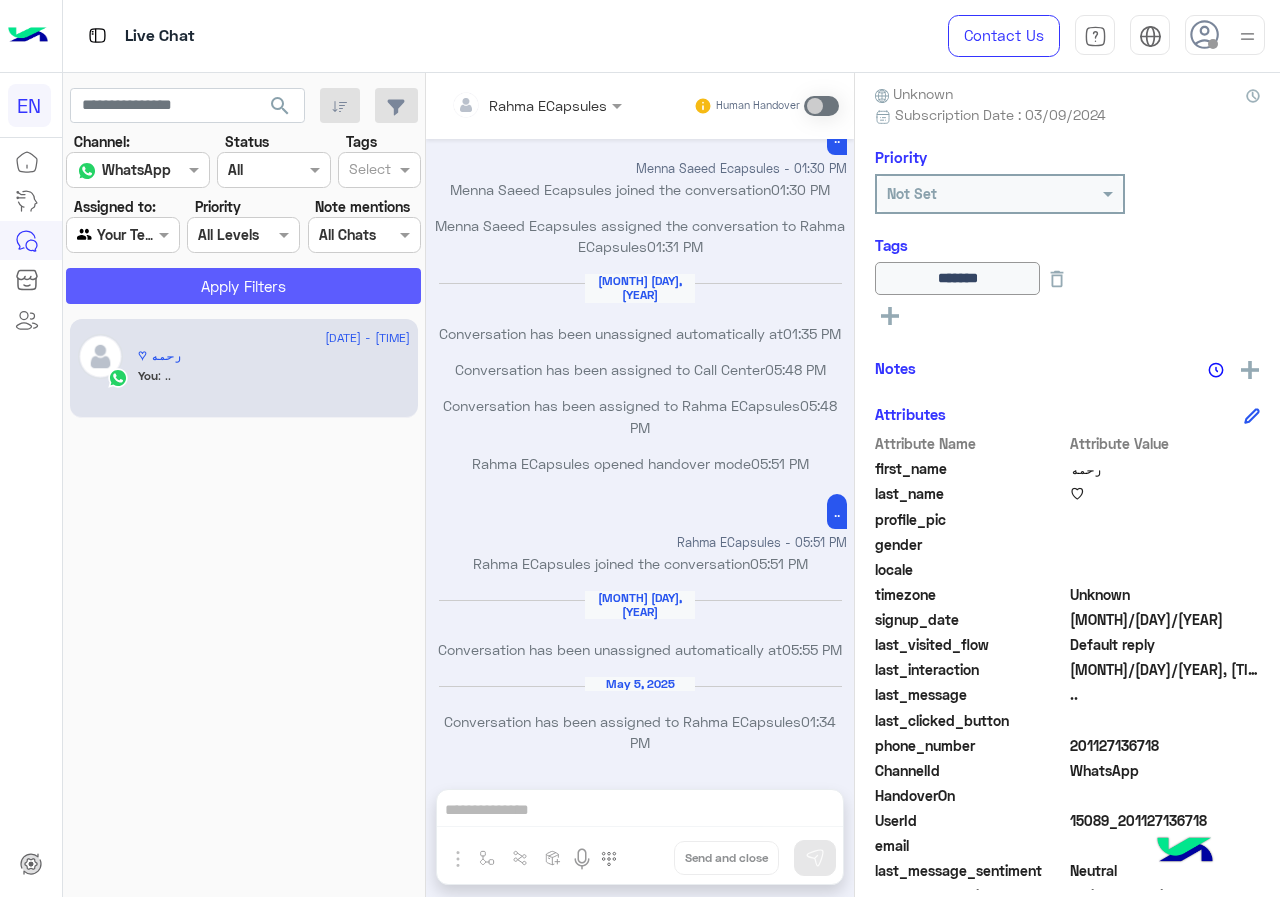 click on "Apply Filters" 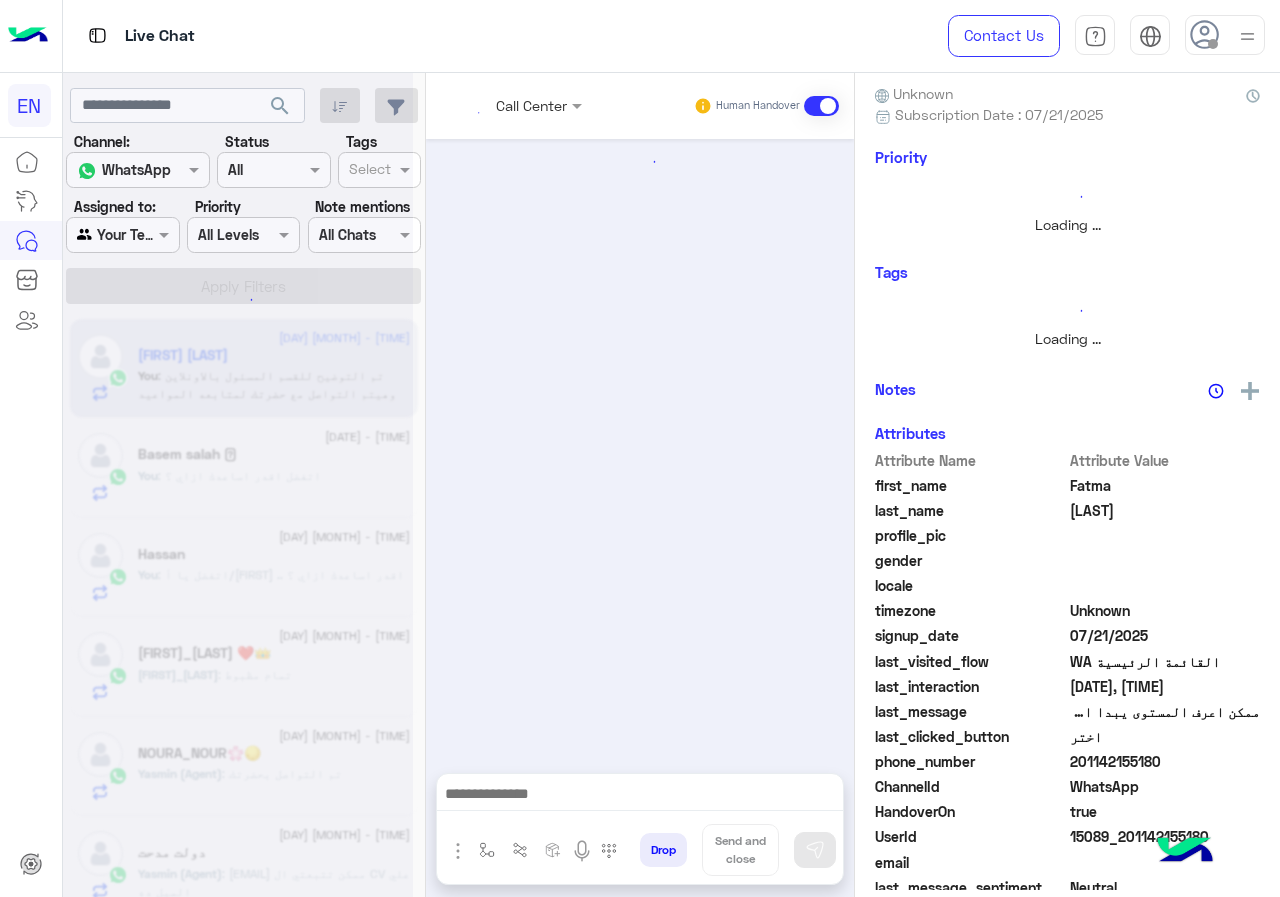 scroll, scrollTop: 0, scrollLeft: 0, axis: both 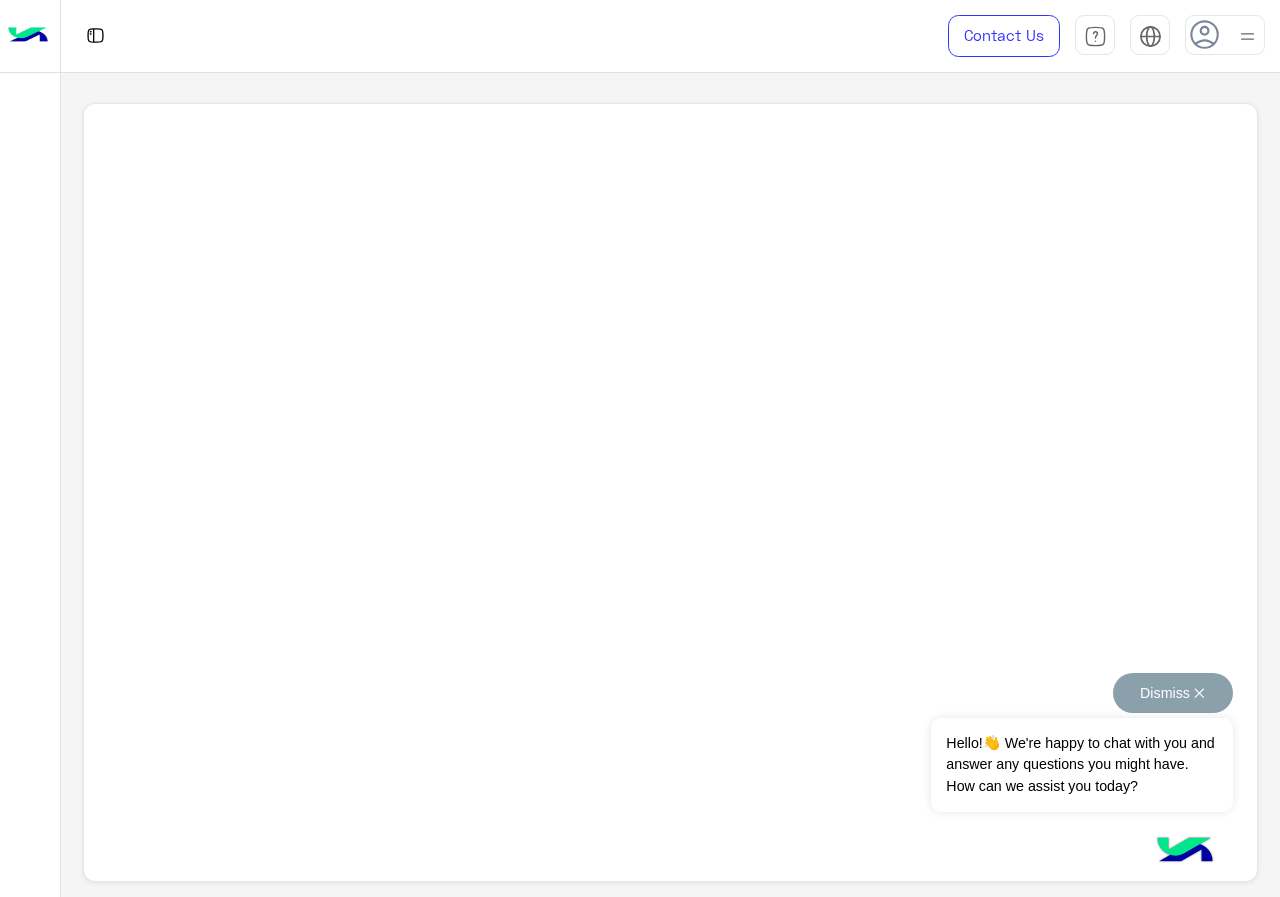 click on "Dismiss ✕" at bounding box center [1173, 693] 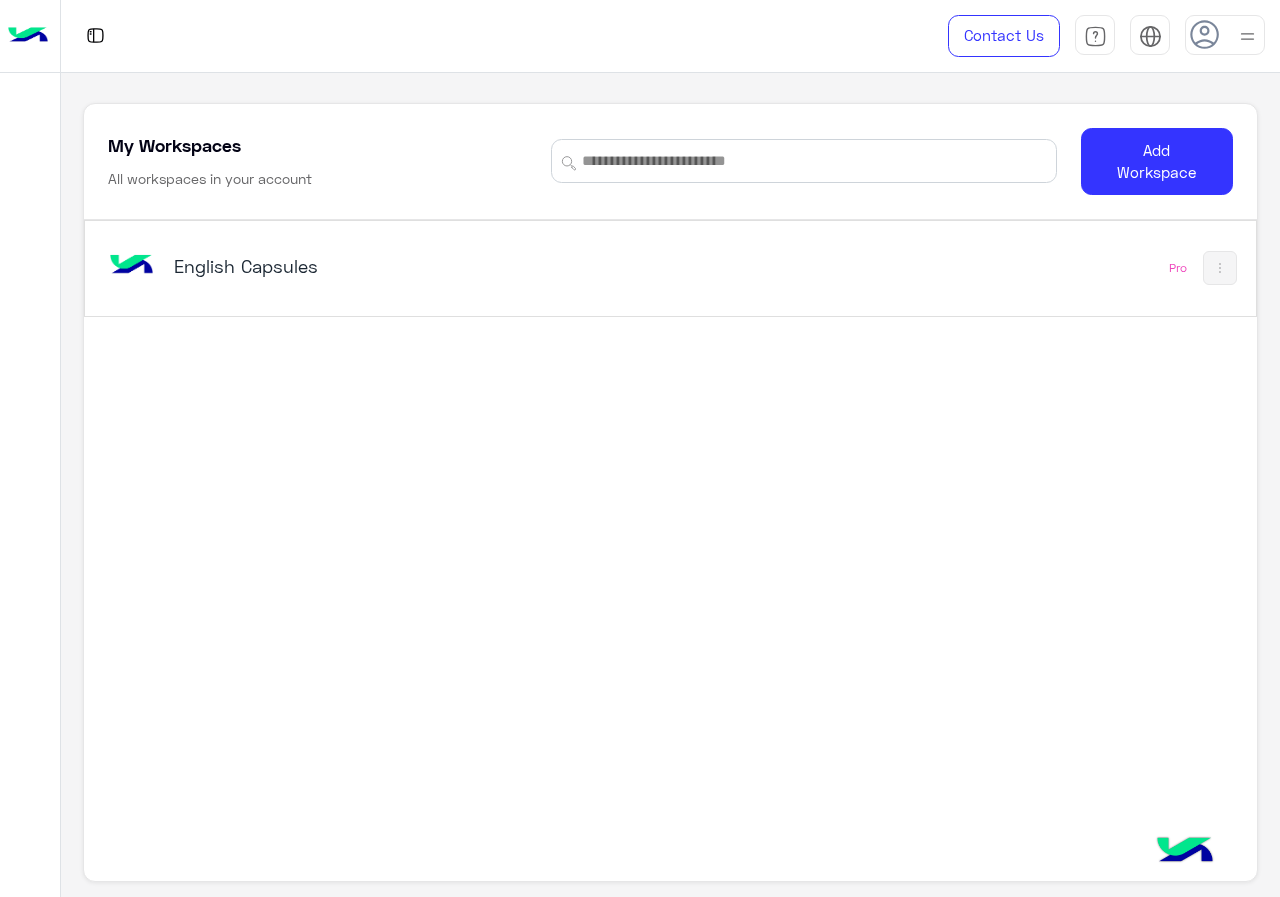 click on "English Capsules" at bounding box center [378, 266] 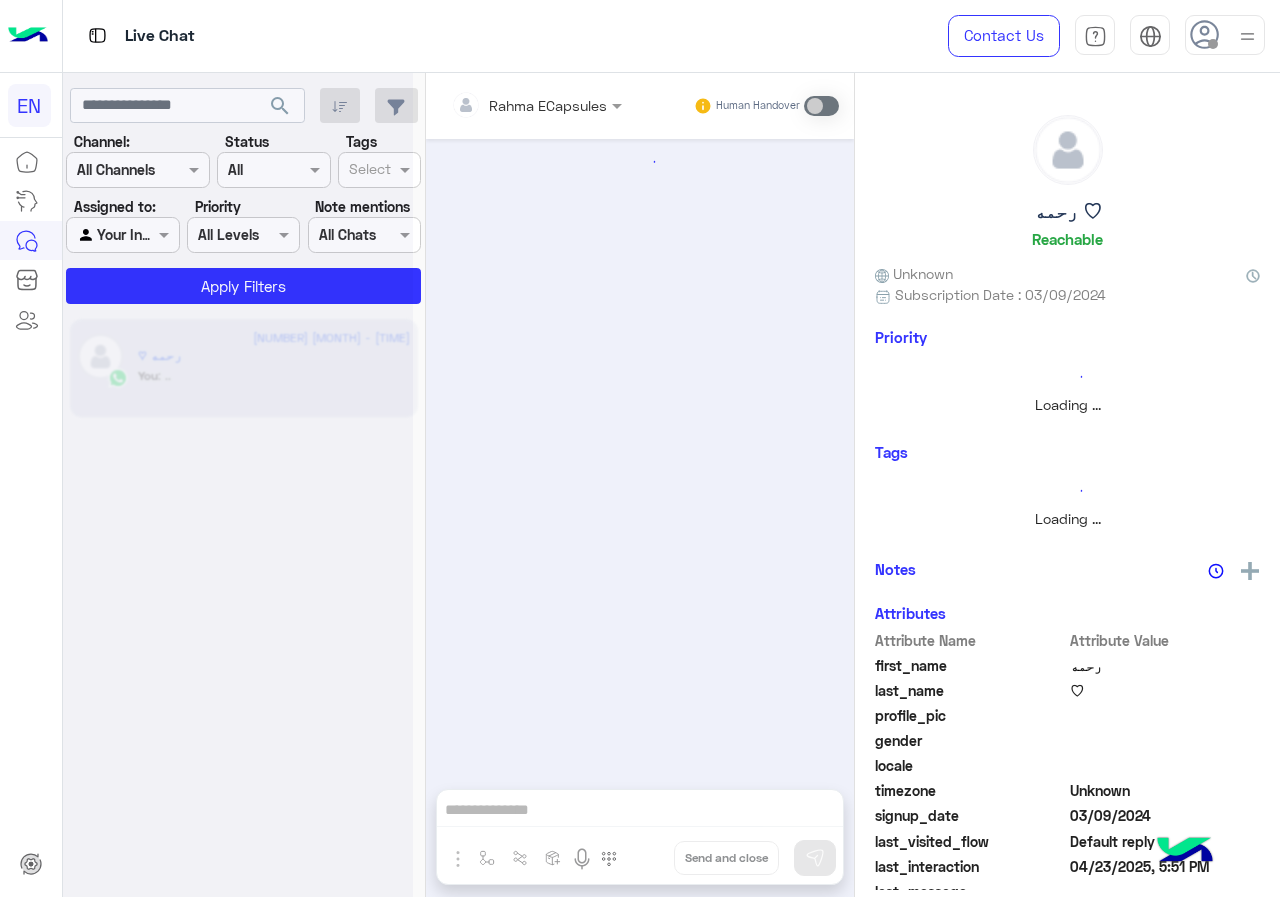 click 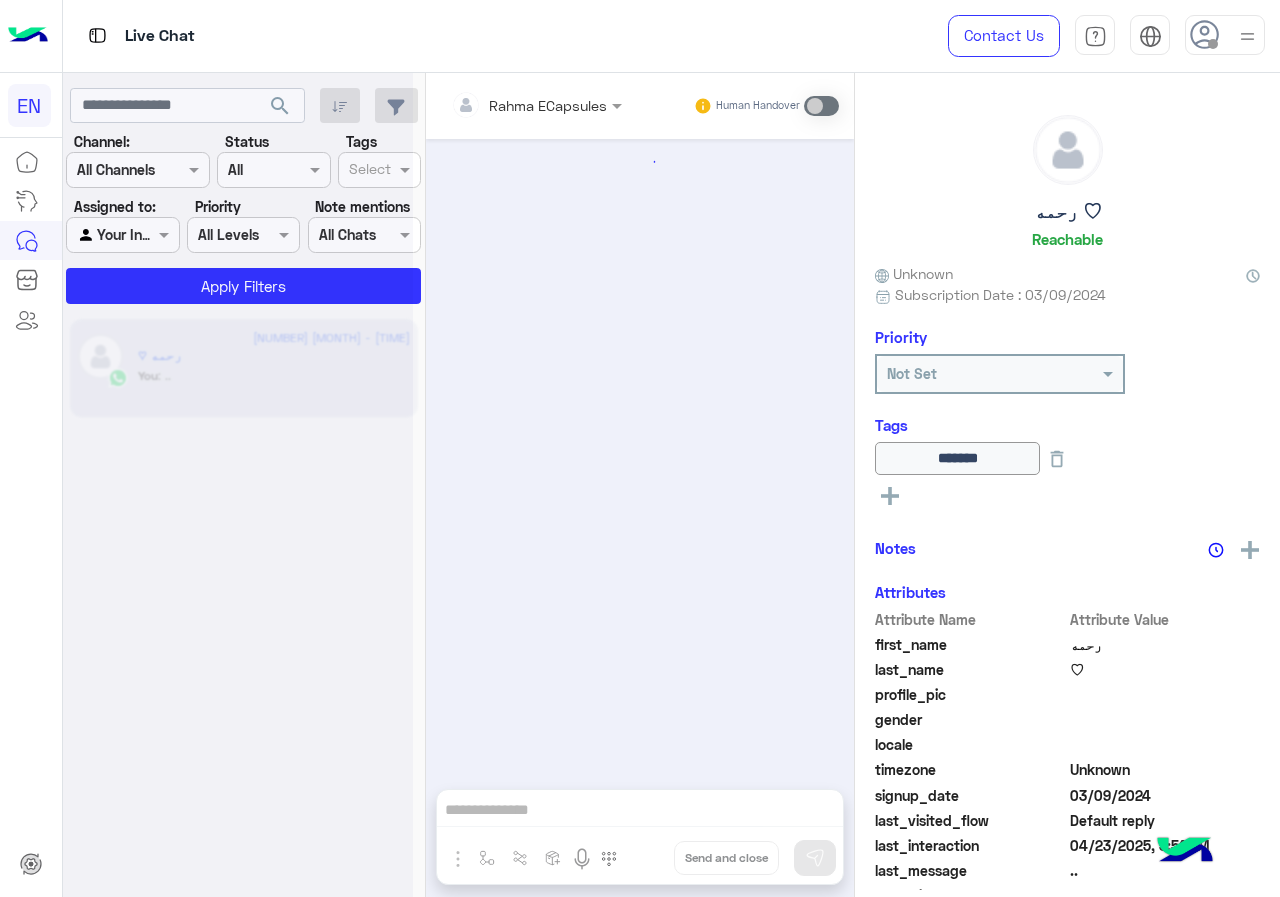 drag, startPoint x: 173, startPoint y: 98, endPoint x: 134, endPoint y: 100, distance: 39.051247 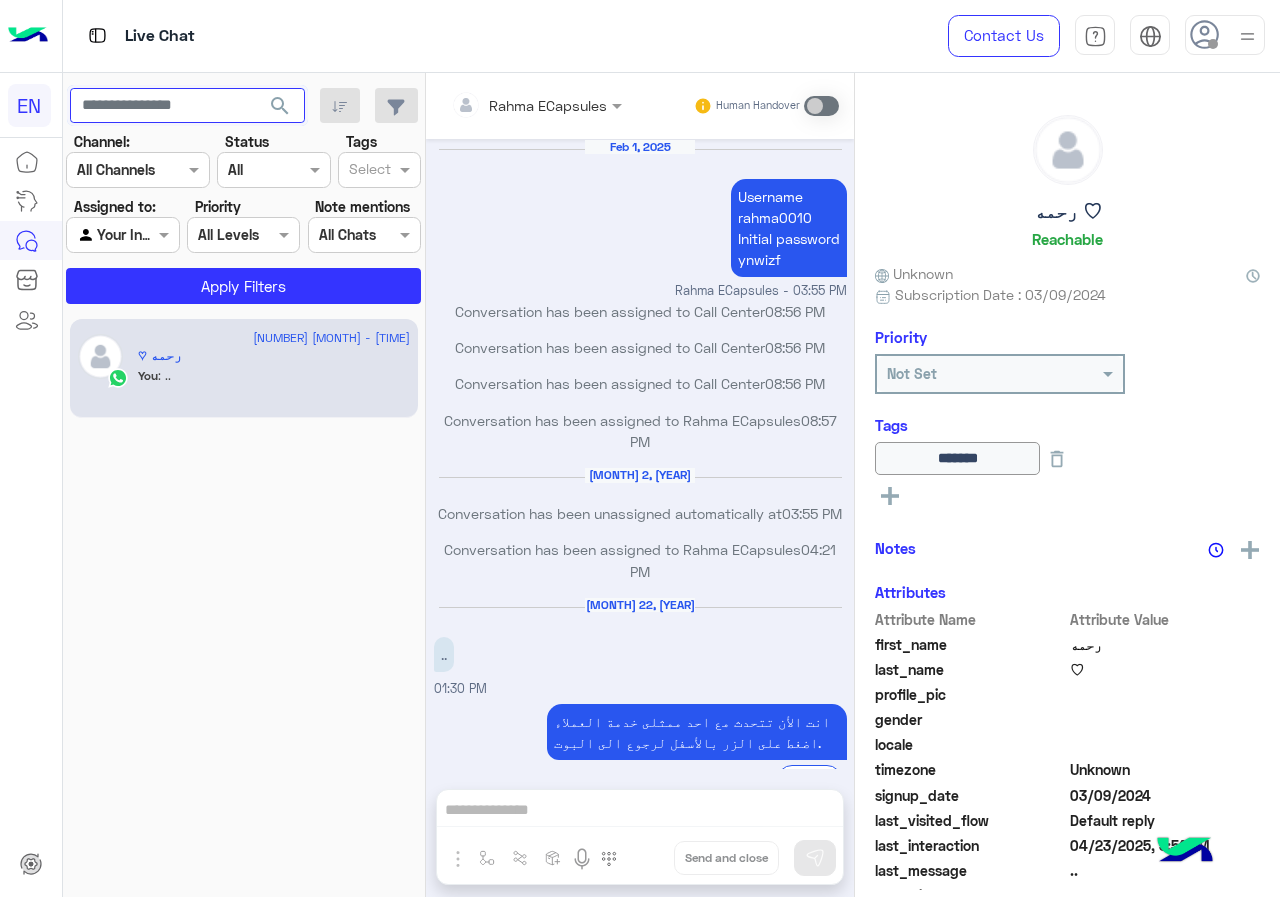 drag, startPoint x: 134, startPoint y: 100, endPoint x: 115, endPoint y: 103, distance: 19.235384 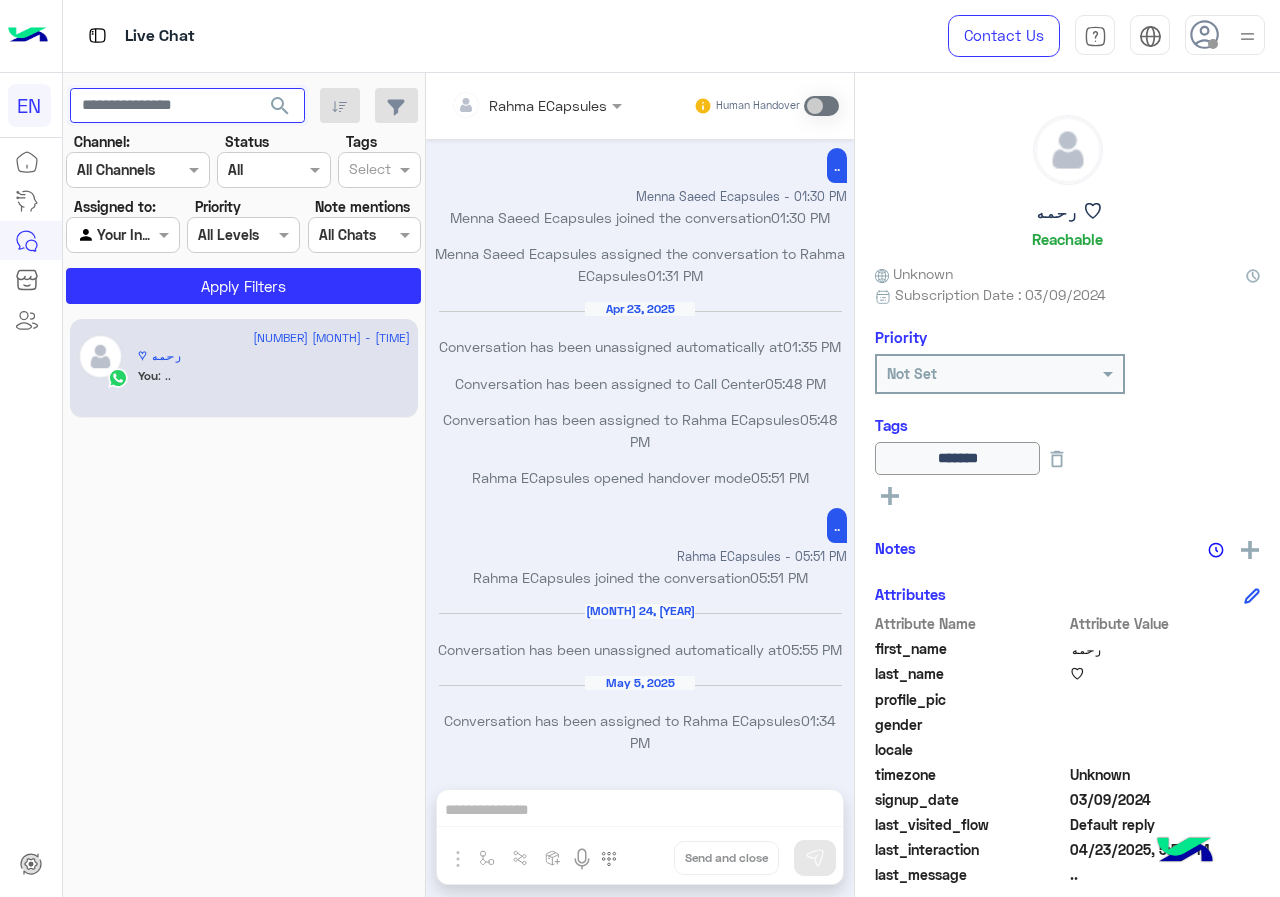 paste on "**********" 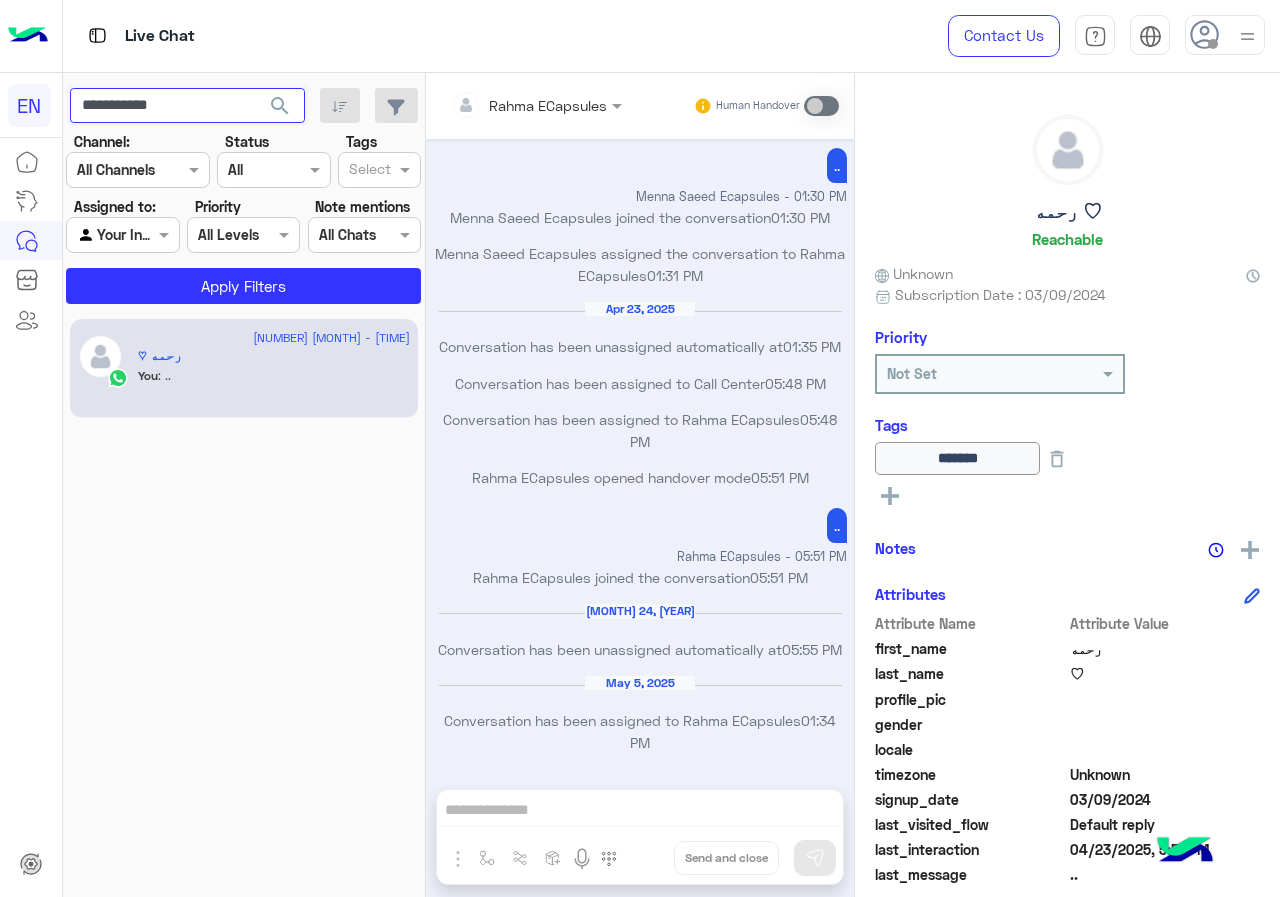 type on "**********" 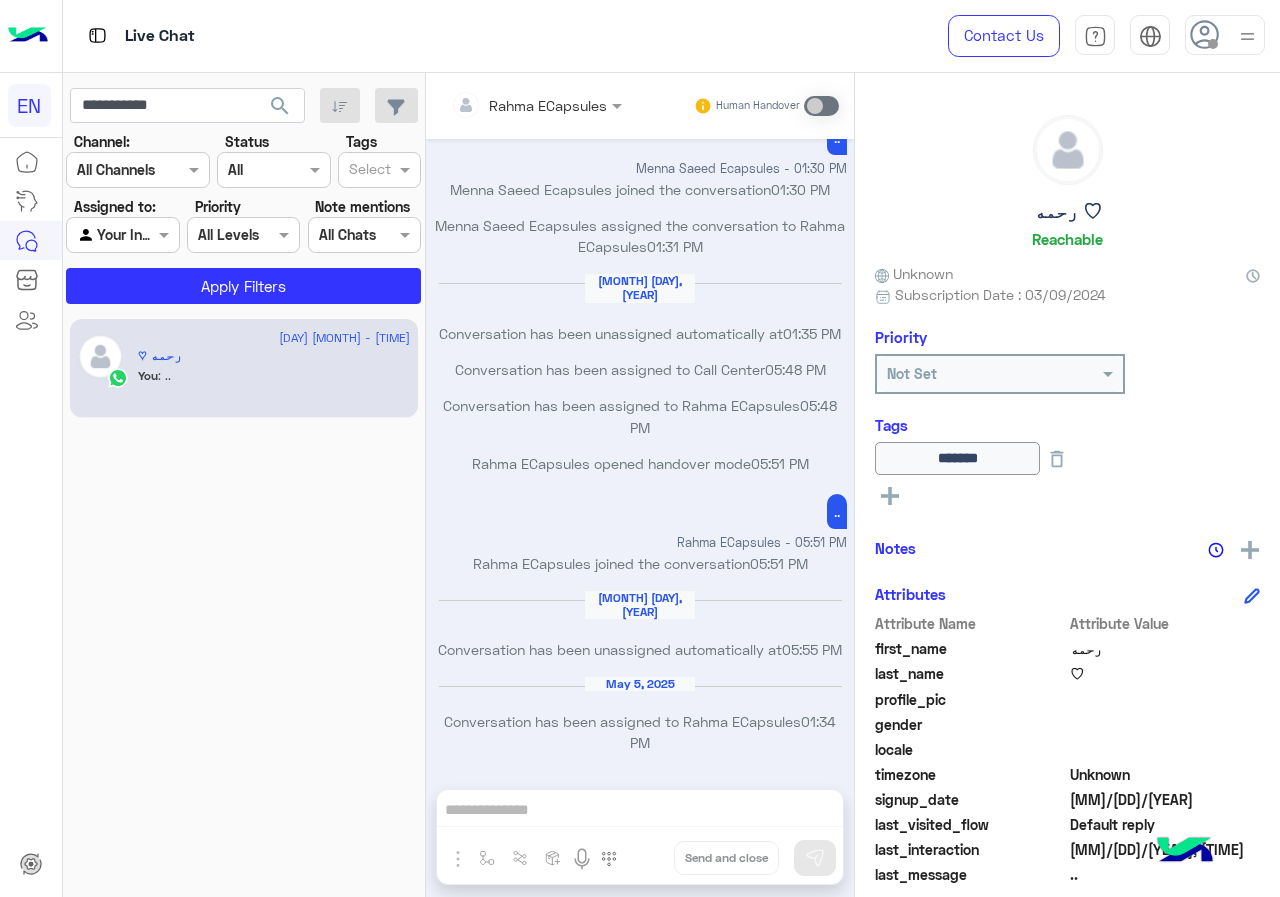 click on "search" 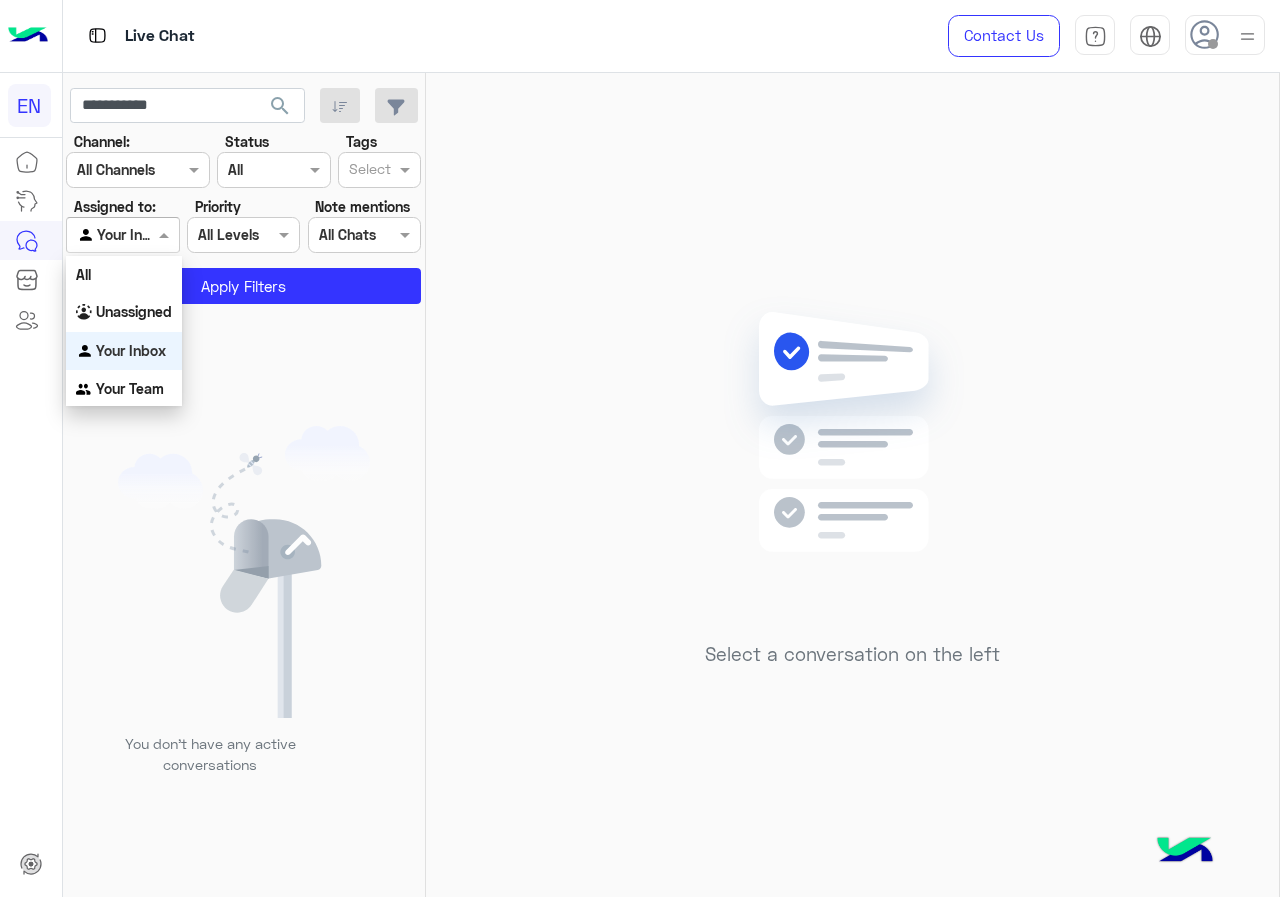 click at bounding box center (100, 235) 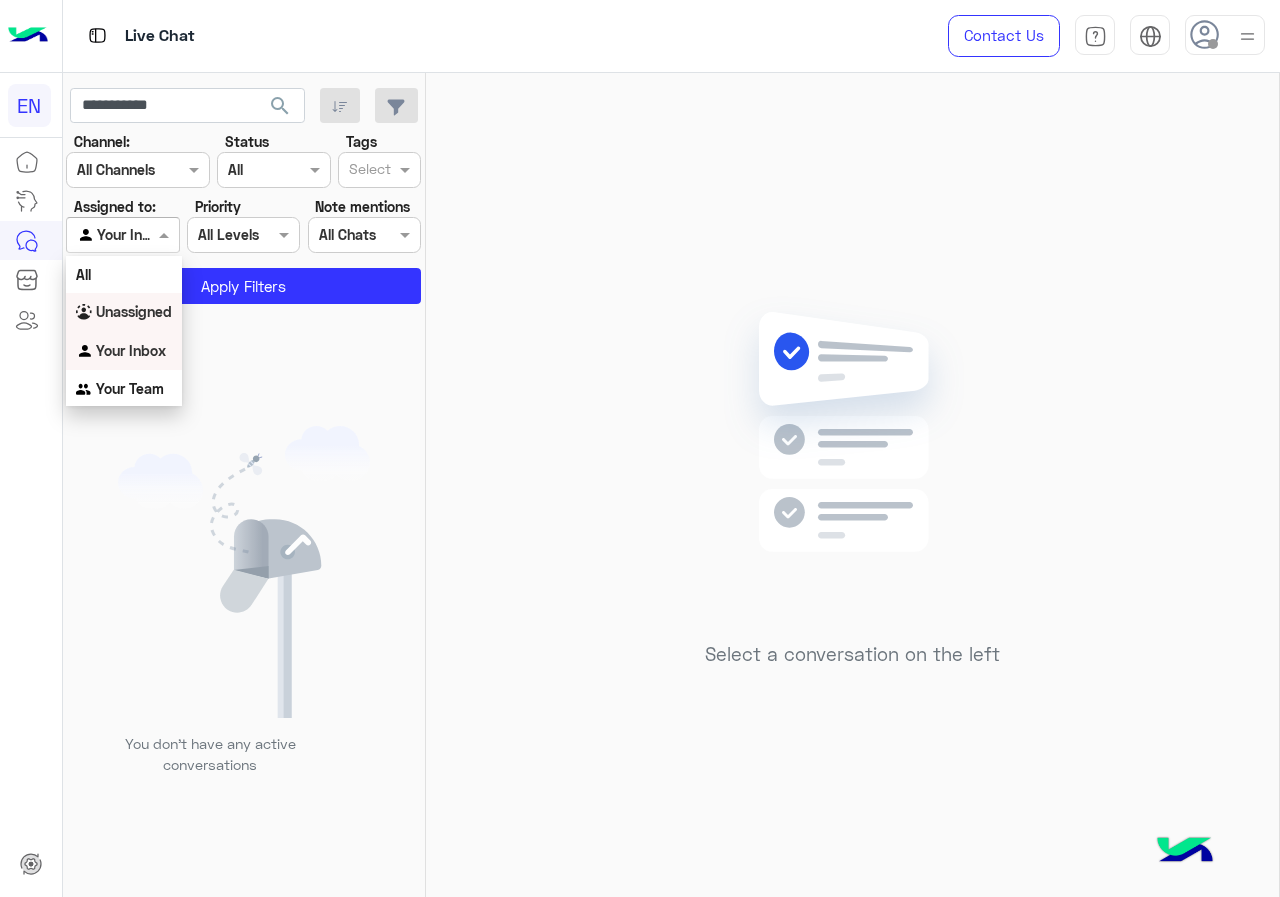 click on "Unassigned" at bounding box center (124, 312) 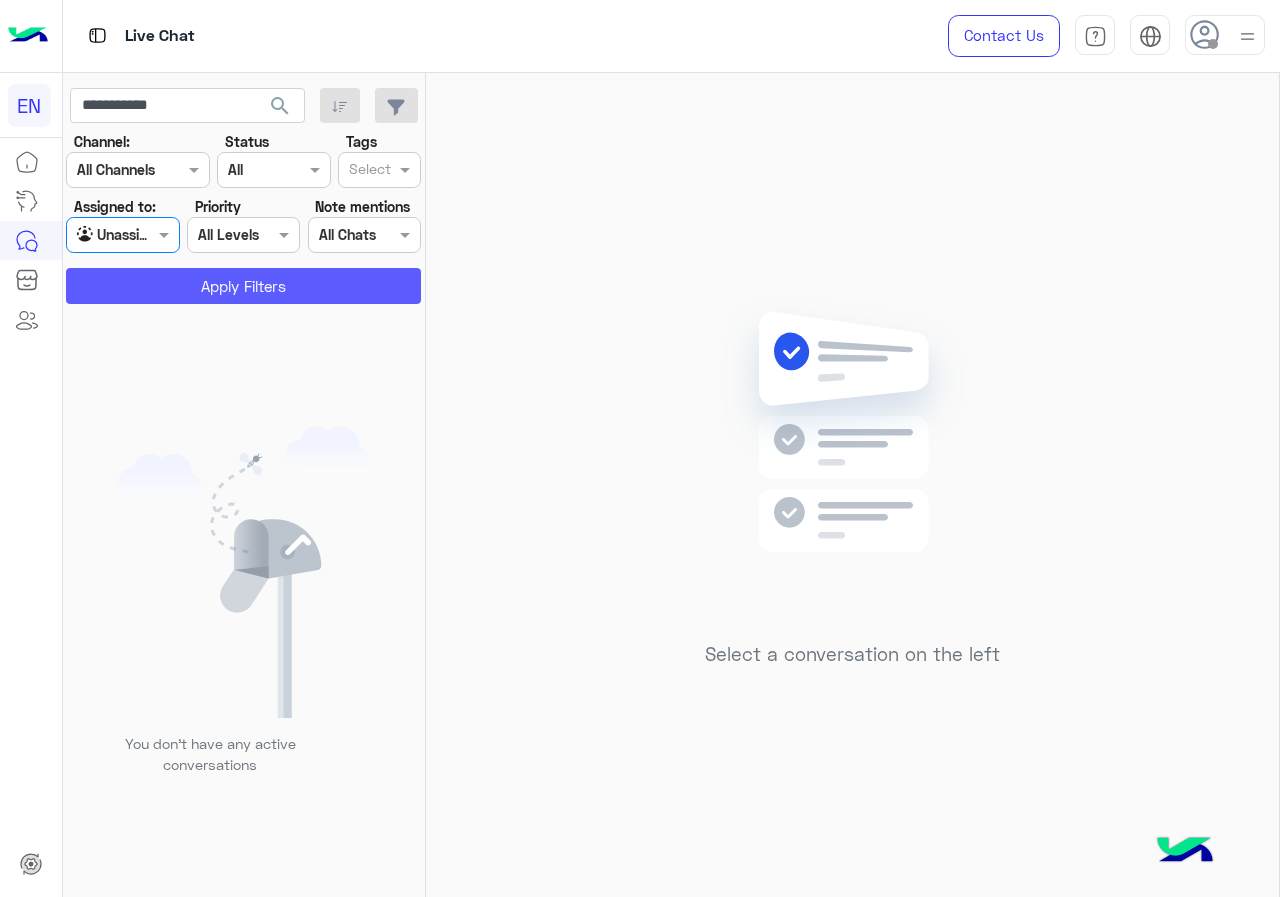 click on "Apply Filters" 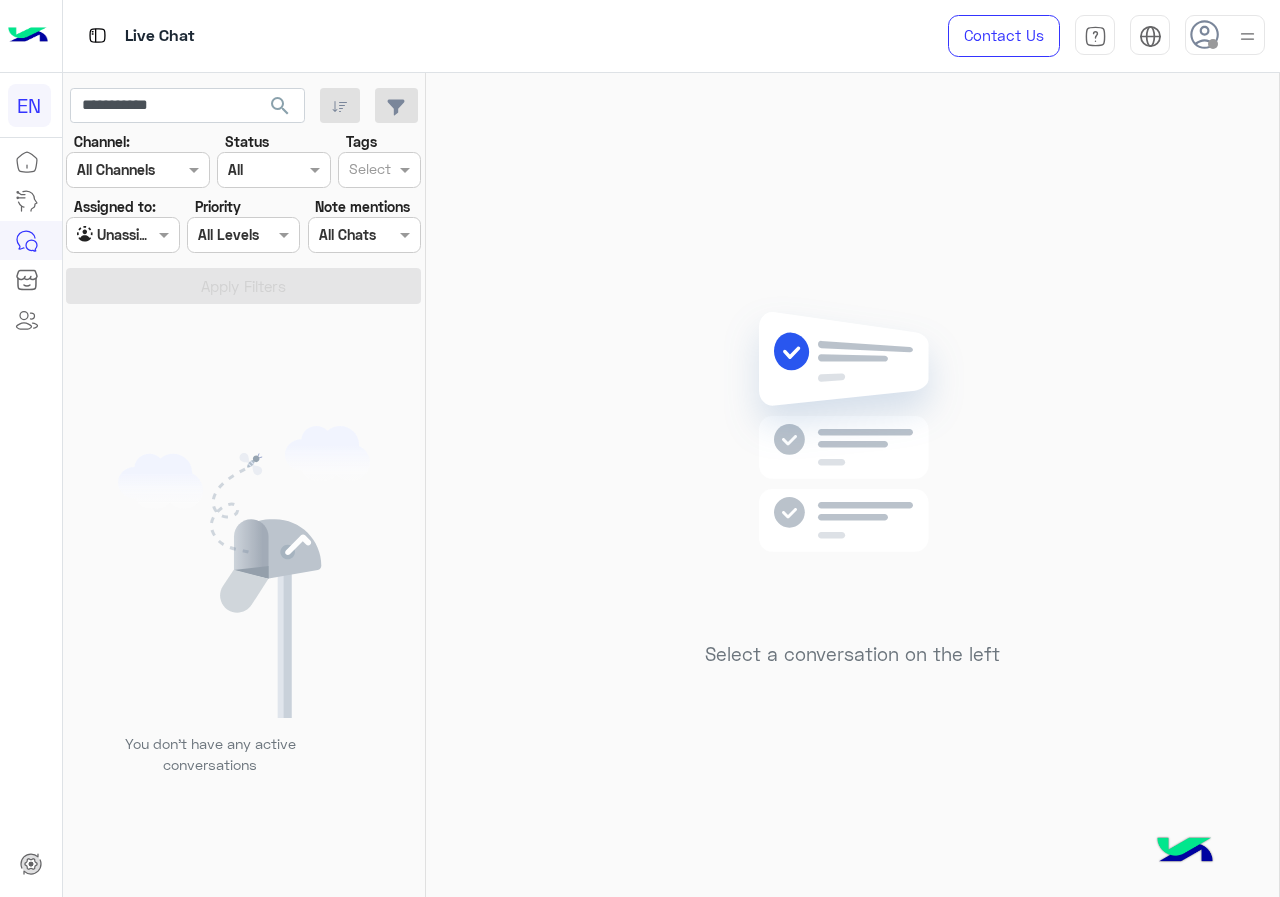 click on "Channel: Channel All Channels Status Channel All Tags Select Assigned to: Agent Filter Unassigned Priority All Levels All Levels Note mentions Select All Chats Apply Filters" 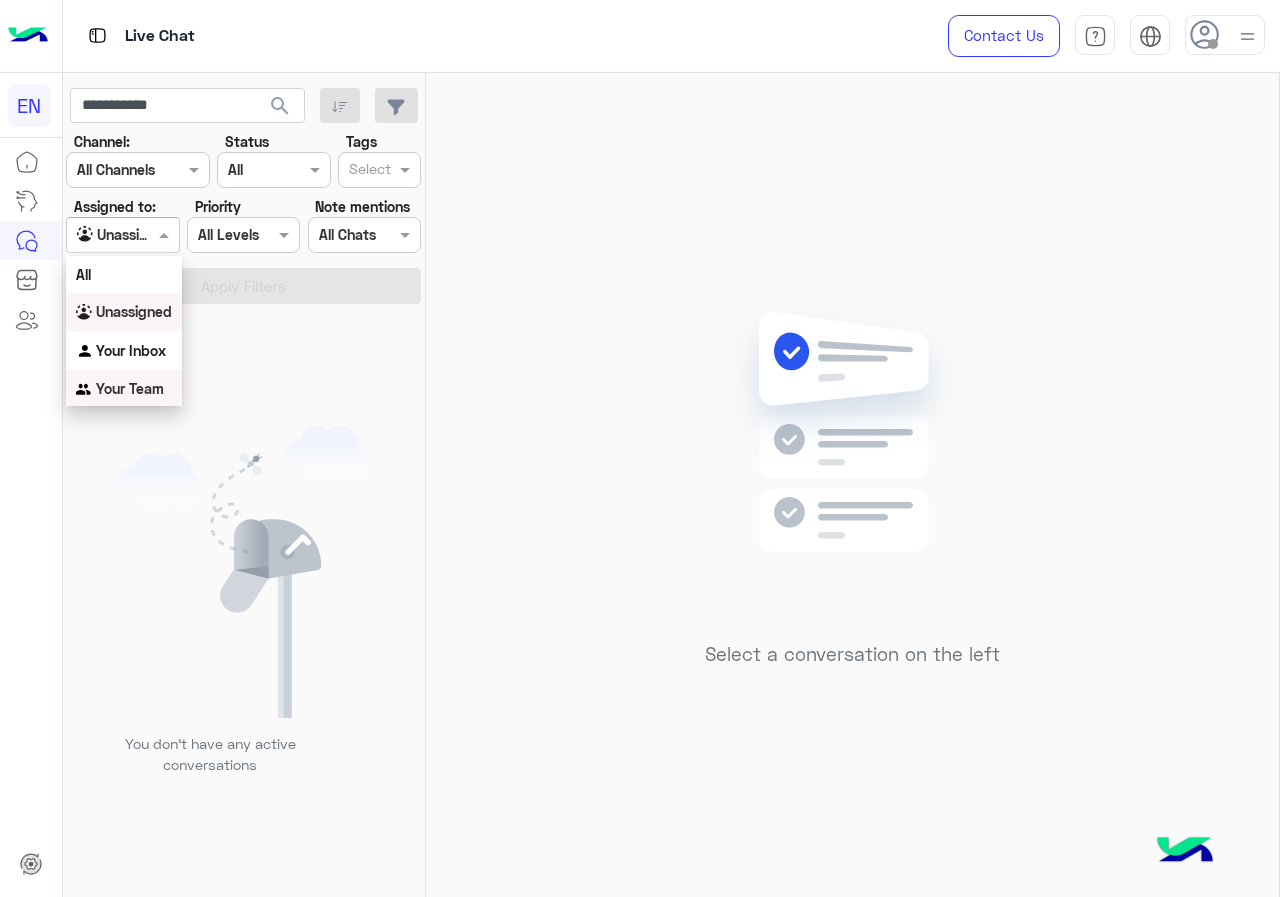 click on "Your Team" at bounding box center [124, 389] 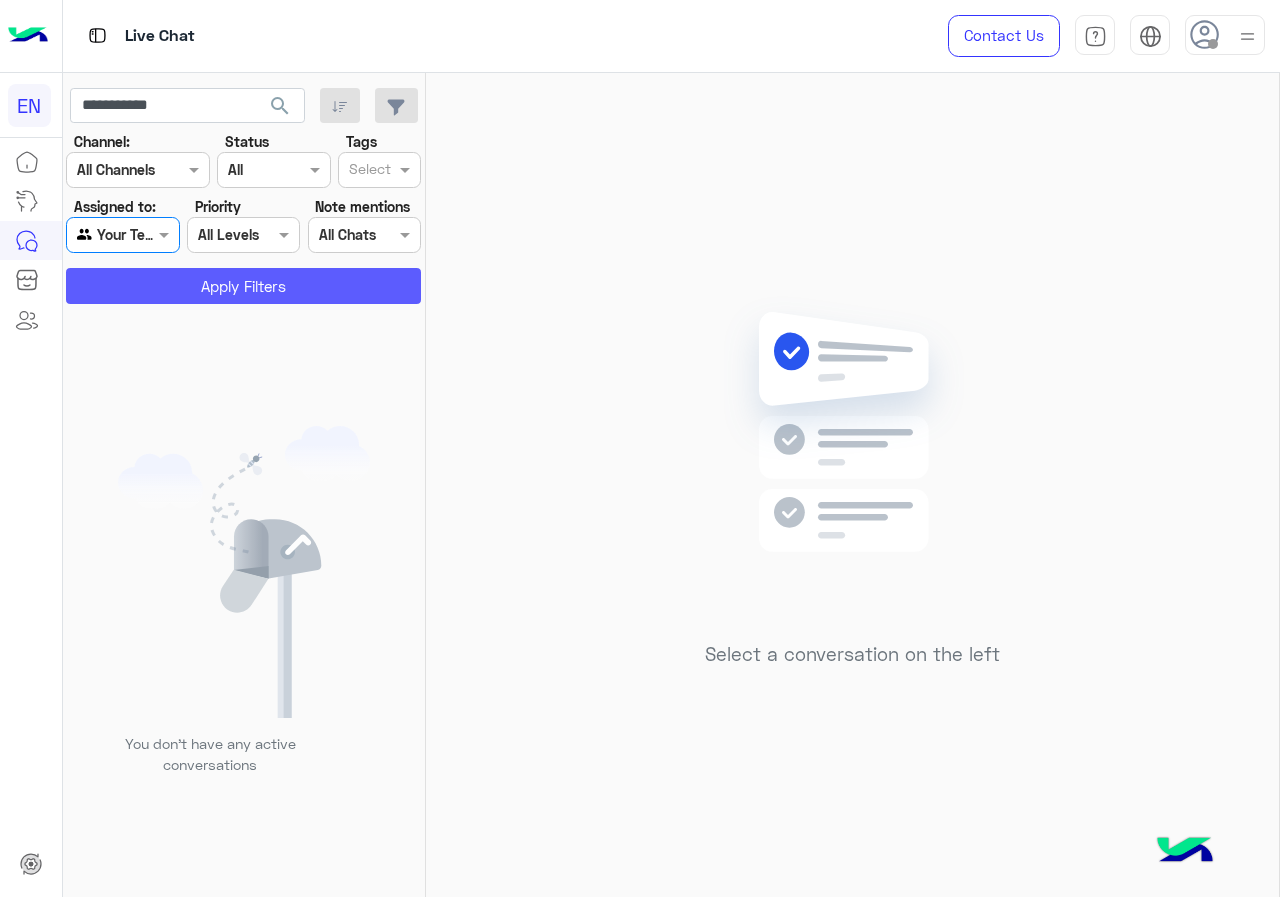 click on "Apply Filters" 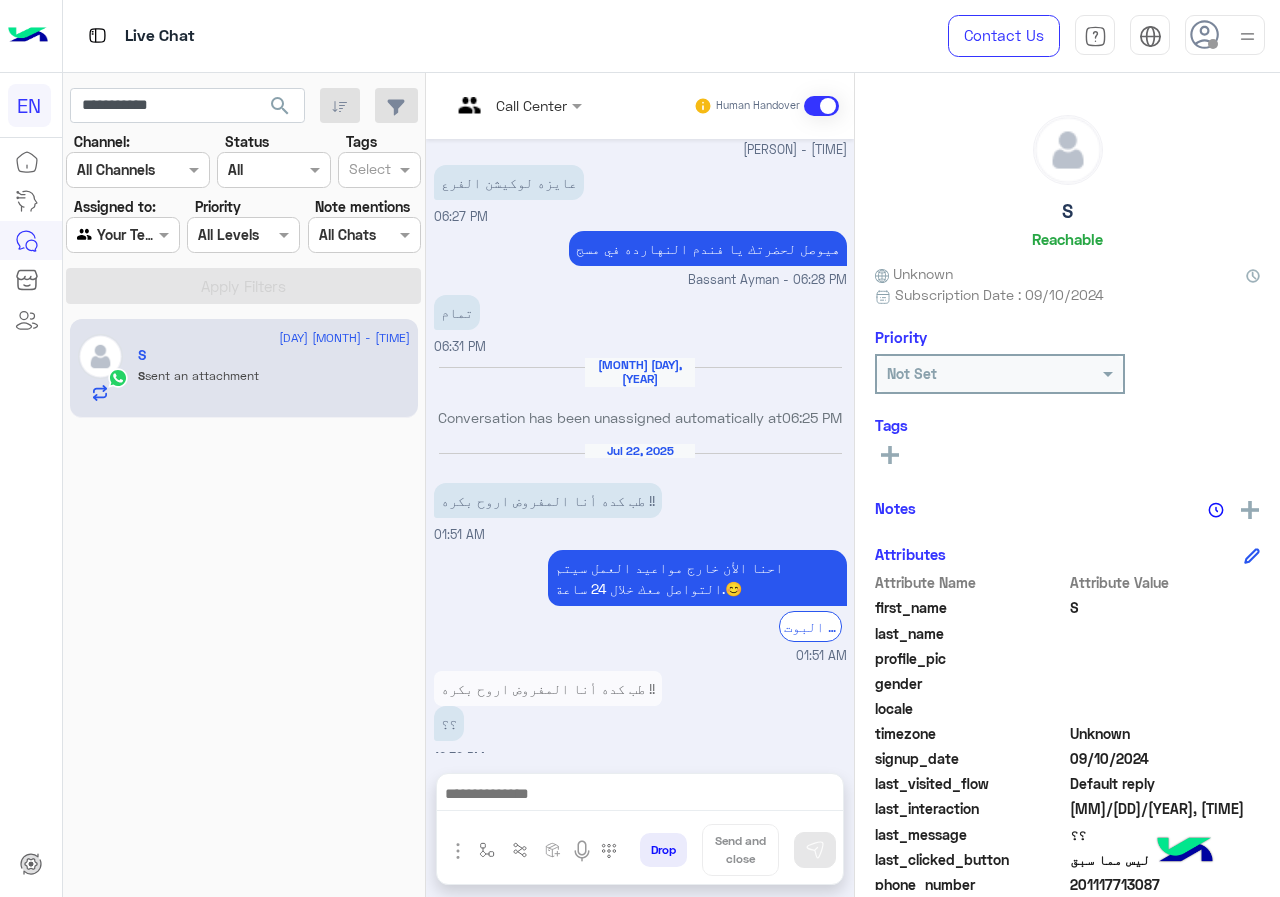 scroll, scrollTop: 1469, scrollLeft: 0, axis: vertical 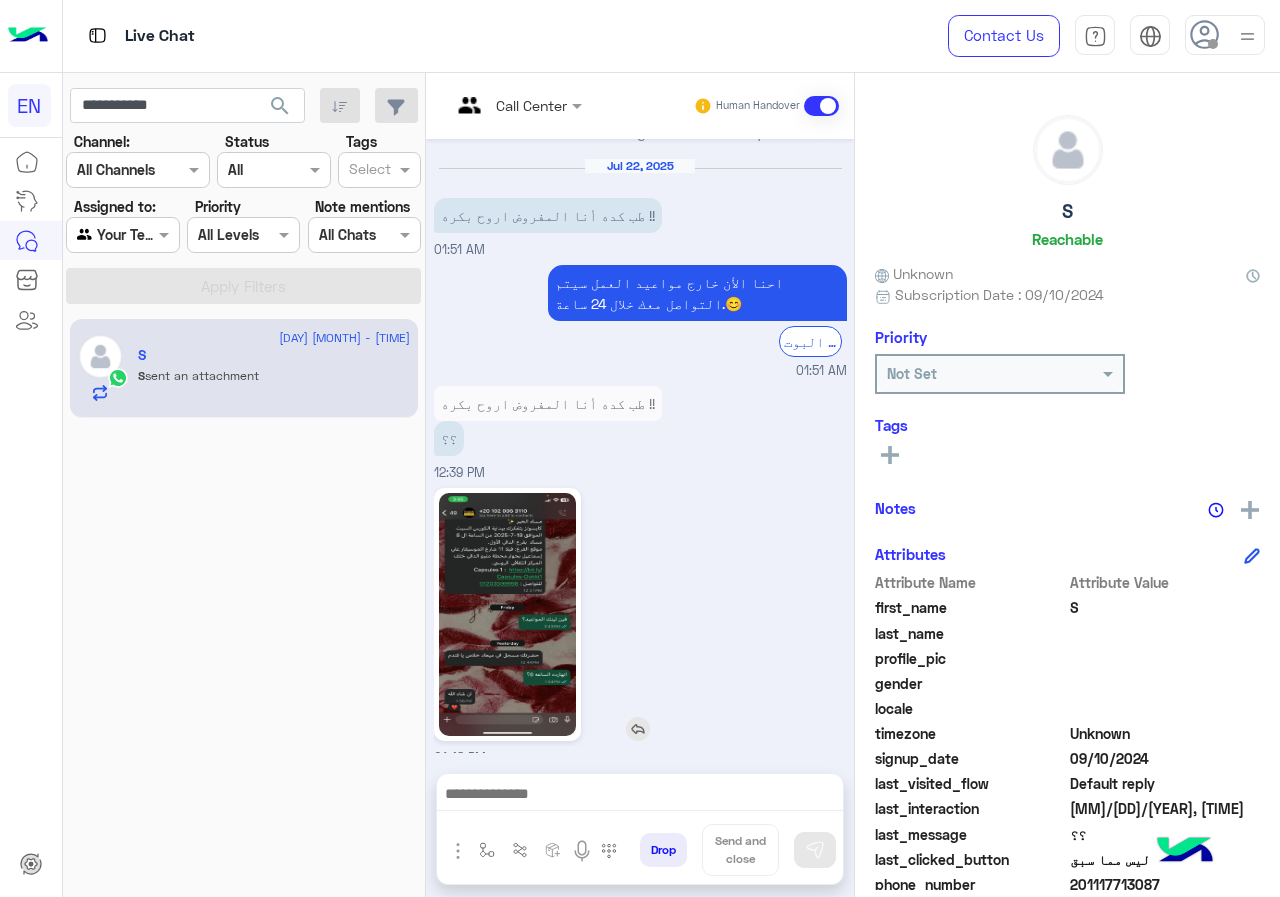 click 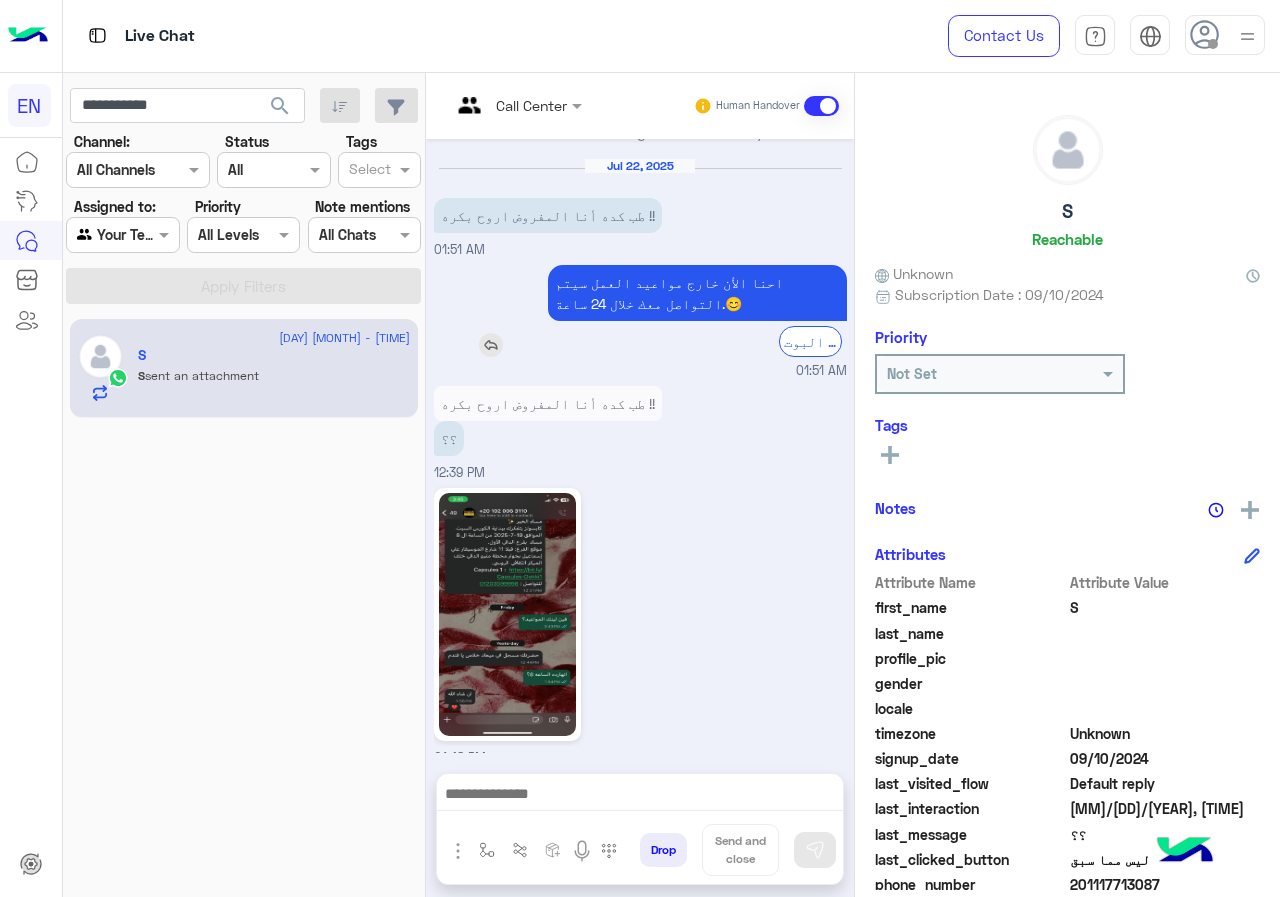 scroll, scrollTop: 1369, scrollLeft: 0, axis: vertical 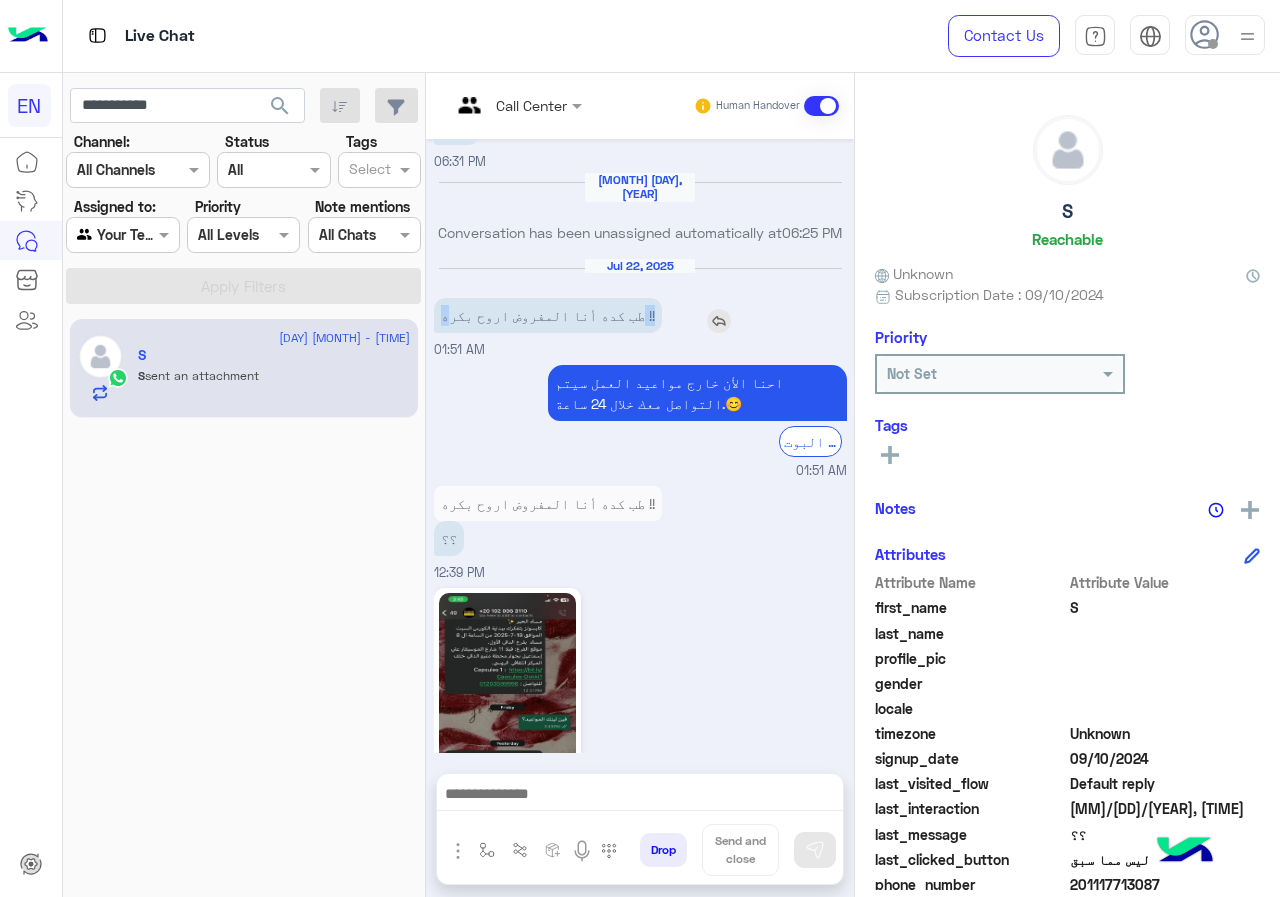 drag, startPoint x: 594, startPoint y: 305, endPoint x: 448, endPoint y: 289, distance: 146.8741 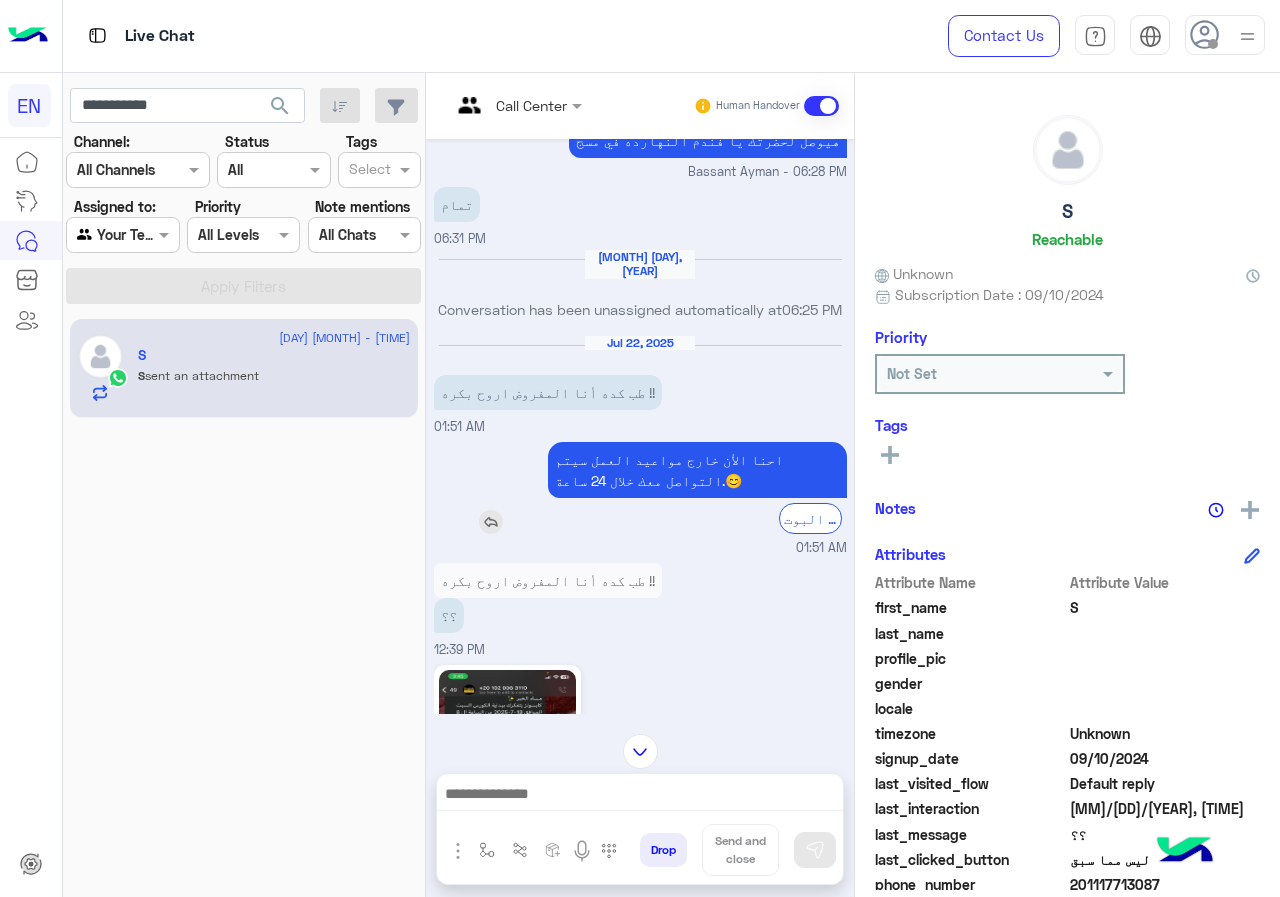 scroll, scrollTop: 1269, scrollLeft: 0, axis: vertical 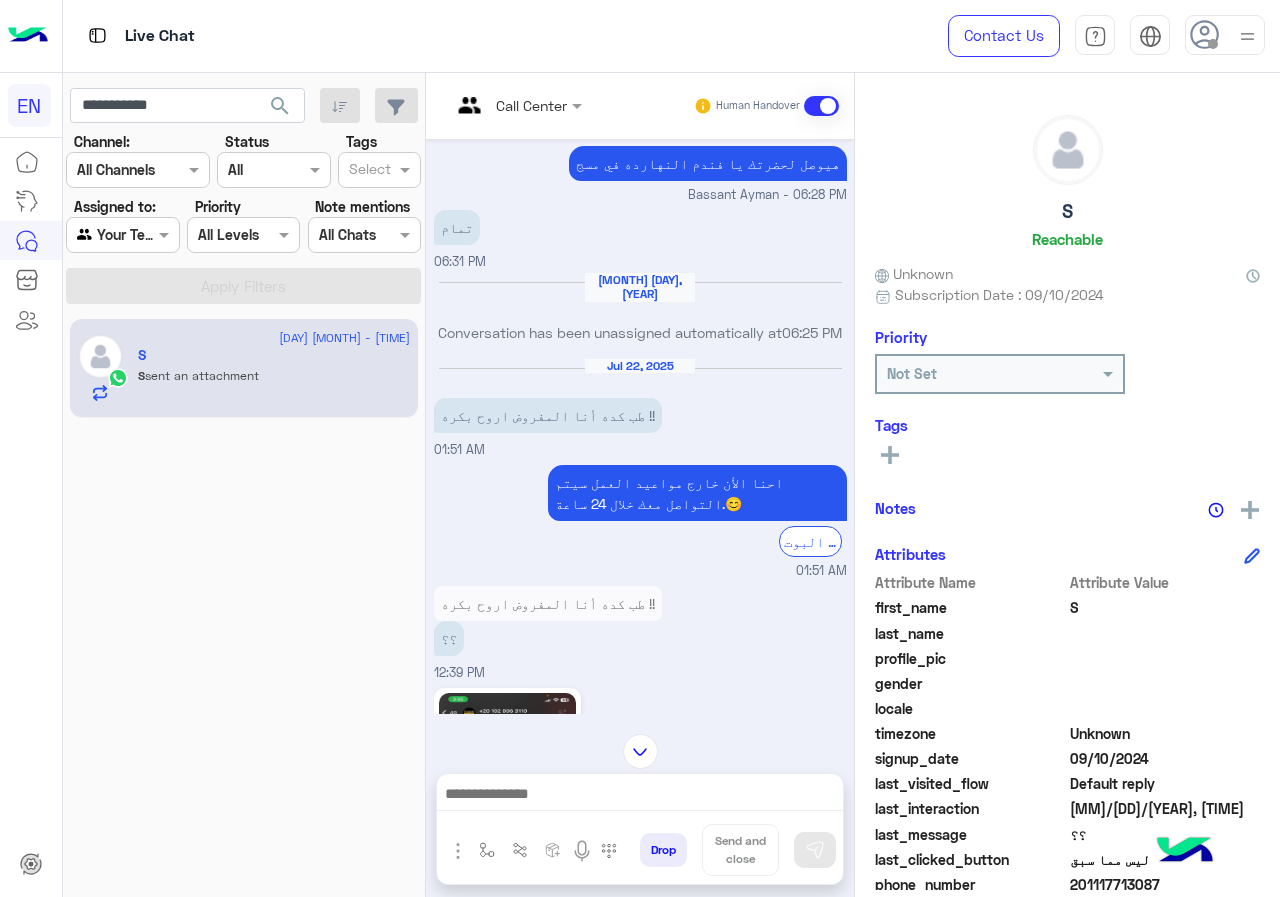 drag, startPoint x: 610, startPoint y: 356, endPoint x: 723, endPoint y: 356, distance: 113 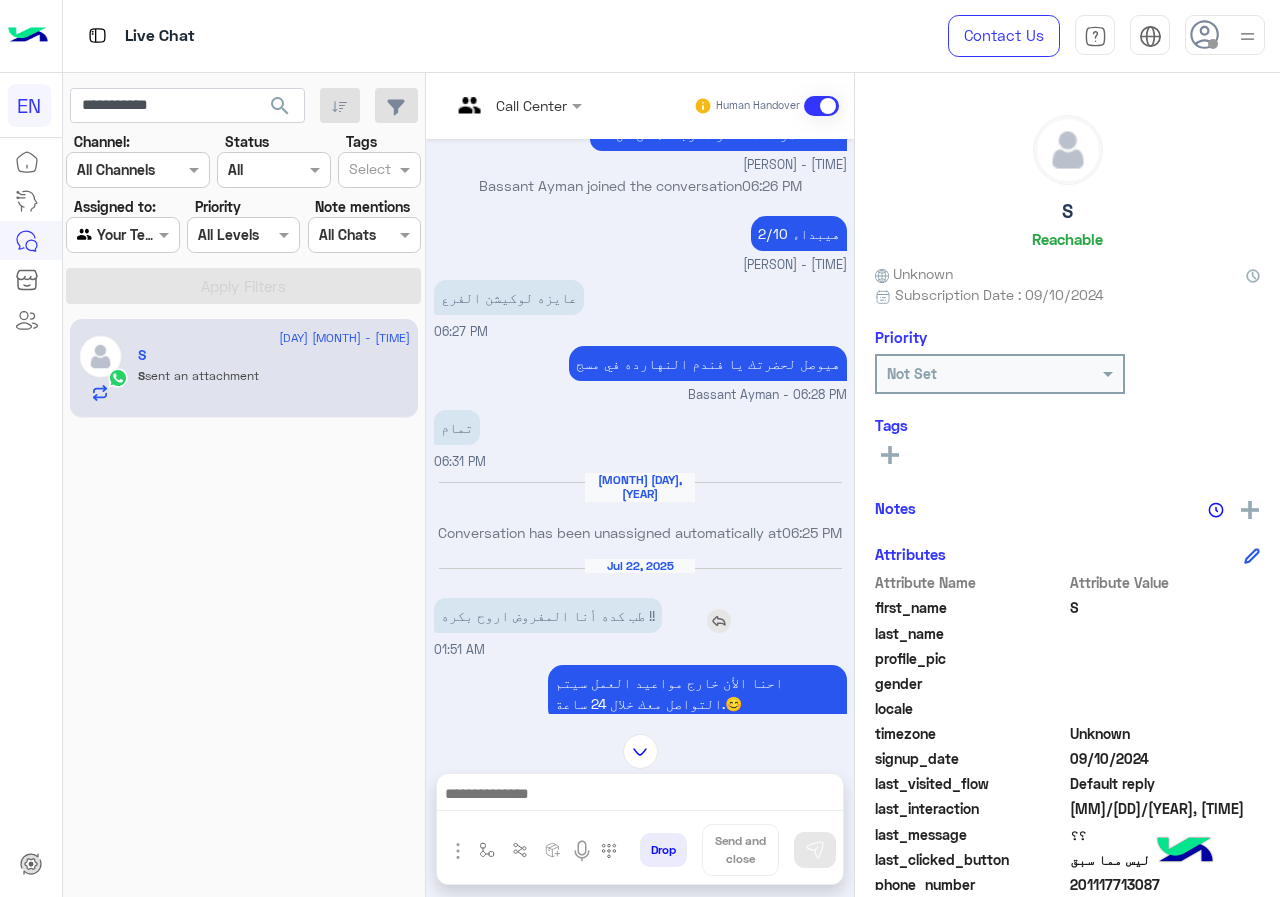 click on "طب كده أنا المفروض اروح بكره !!" at bounding box center (548, 615) 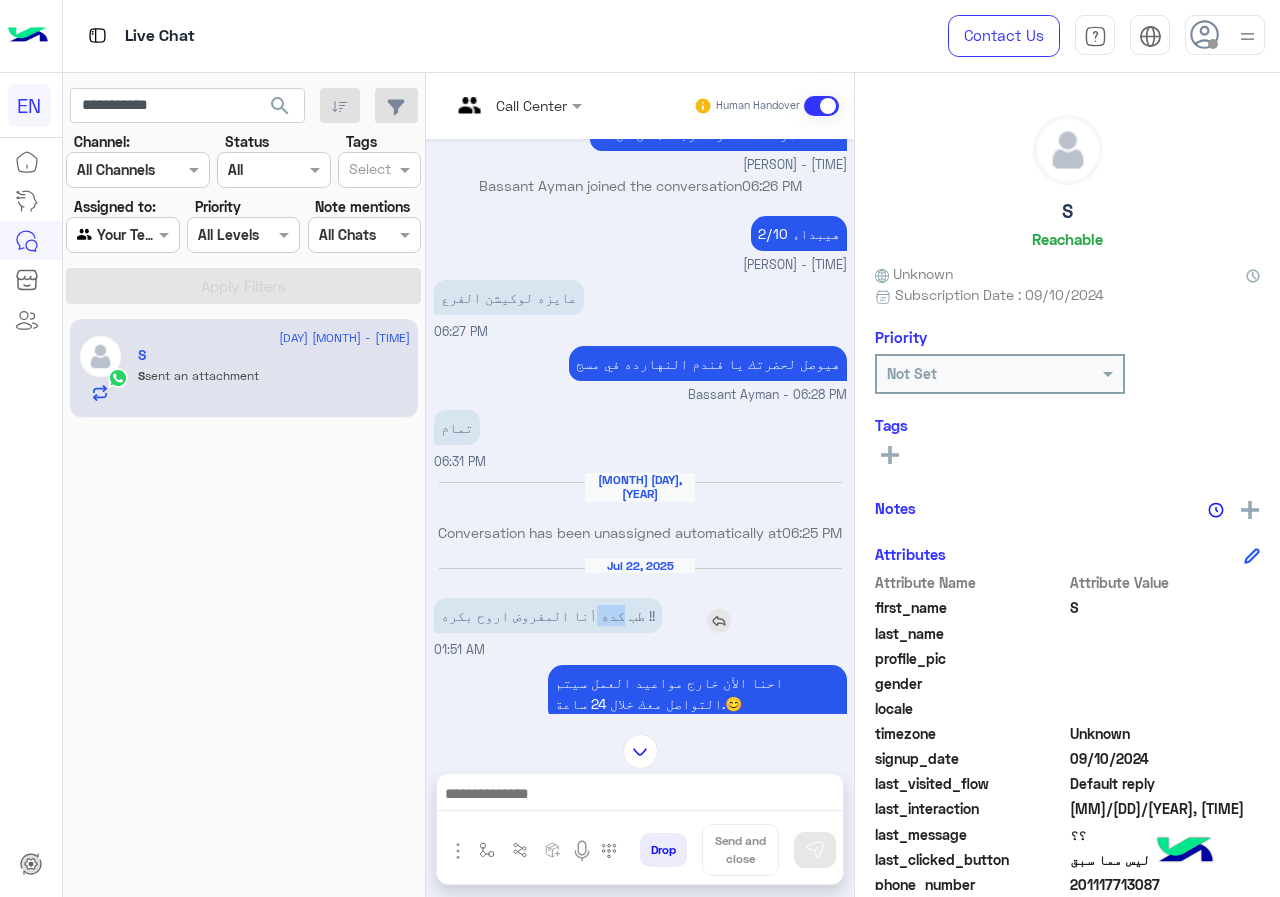 click on "طب كده أنا المفروض اروح بكره !!" at bounding box center [548, 615] 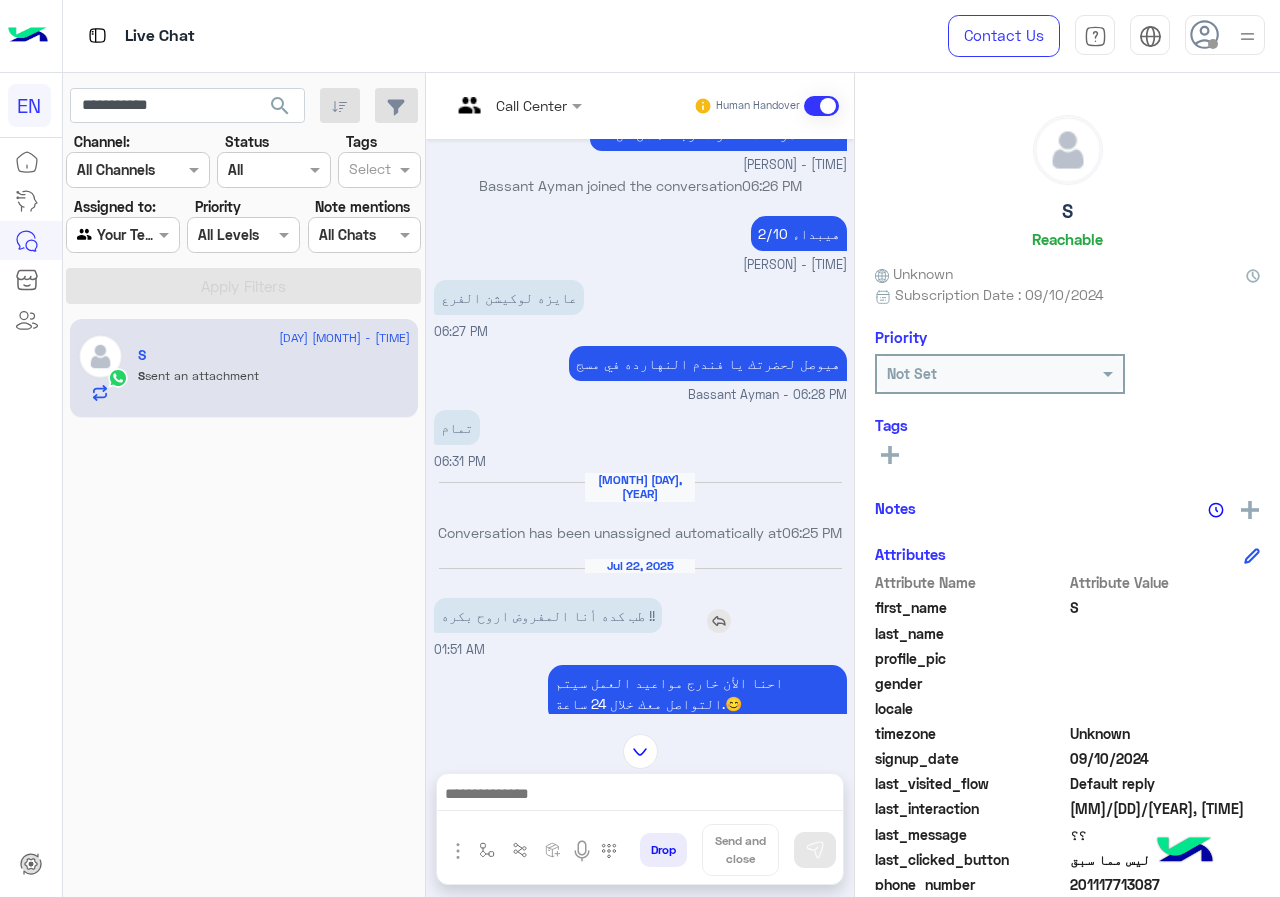 click on "طب كده أنا المفروض اروح بكره !!" at bounding box center (548, 615) 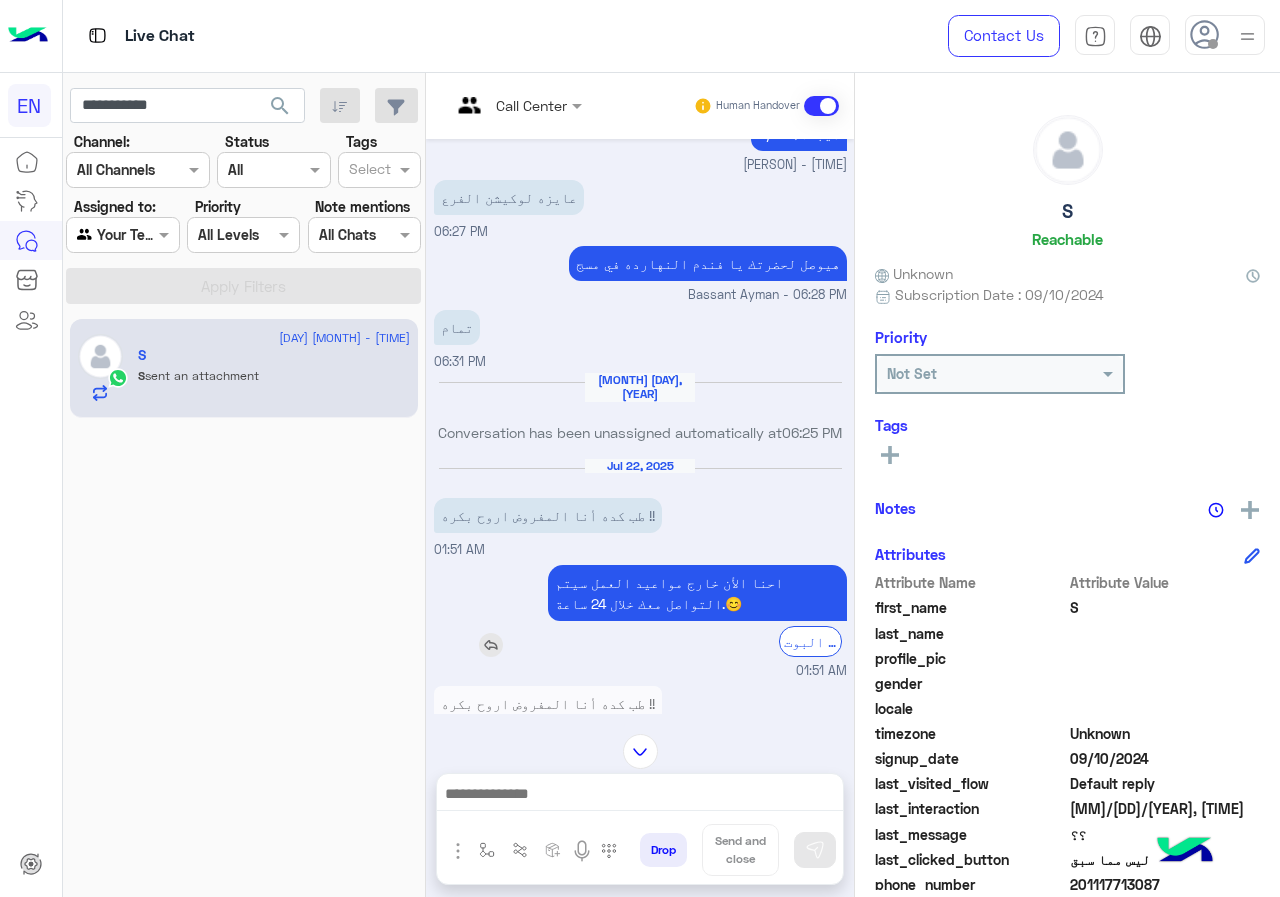 scroll, scrollTop: 1069, scrollLeft: 0, axis: vertical 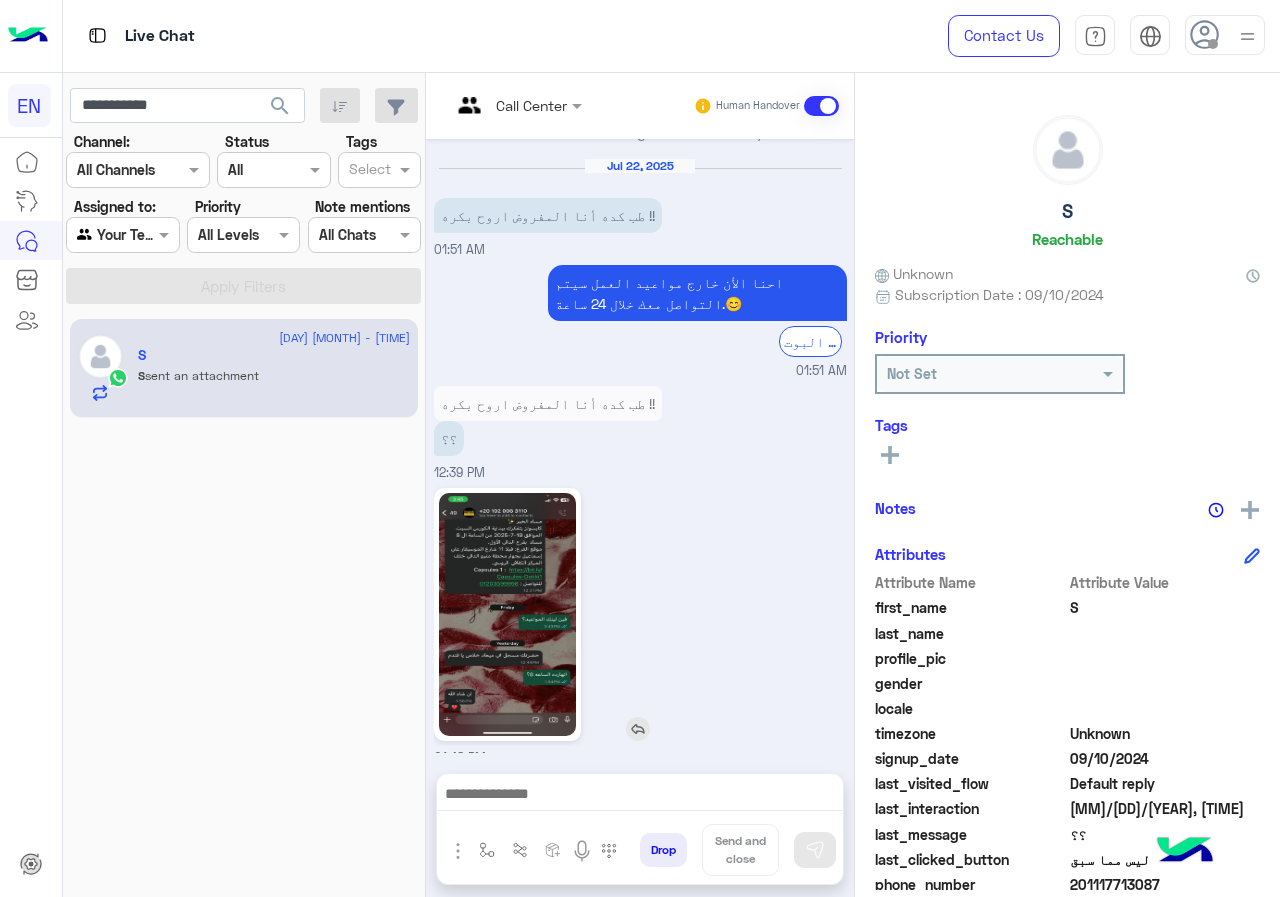 click 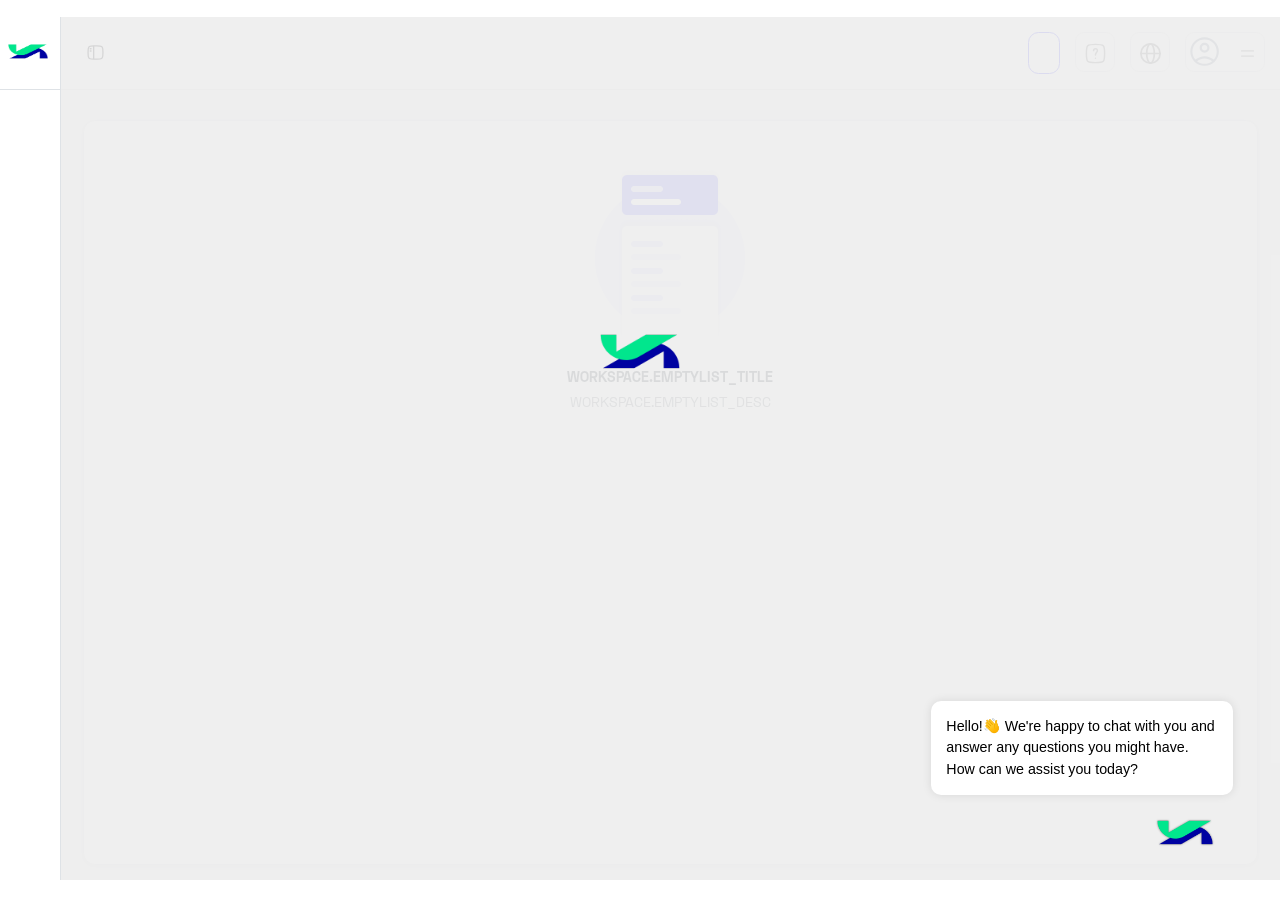 scroll, scrollTop: 0, scrollLeft: 0, axis: both 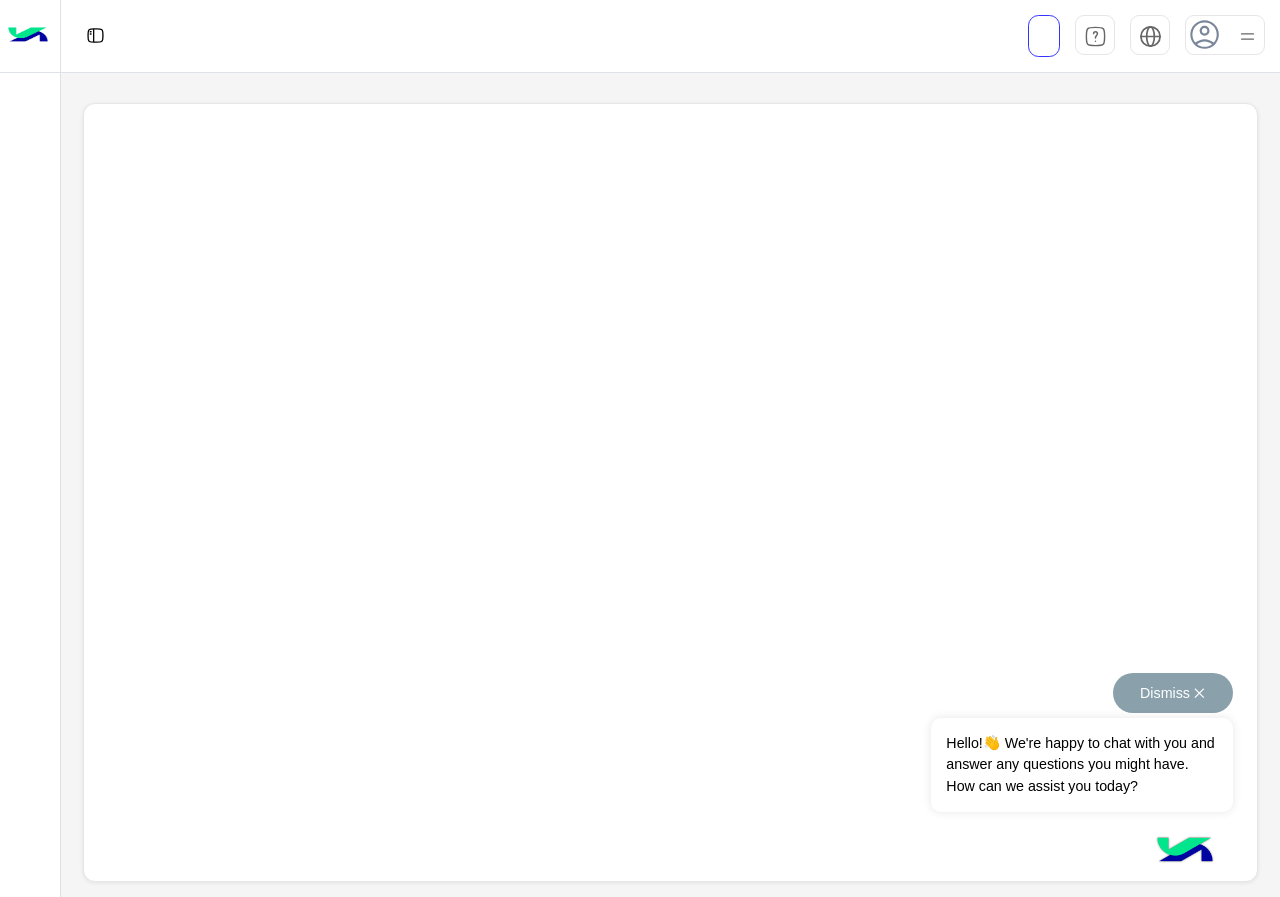 click on "Dismiss ✕" at bounding box center (1173, 693) 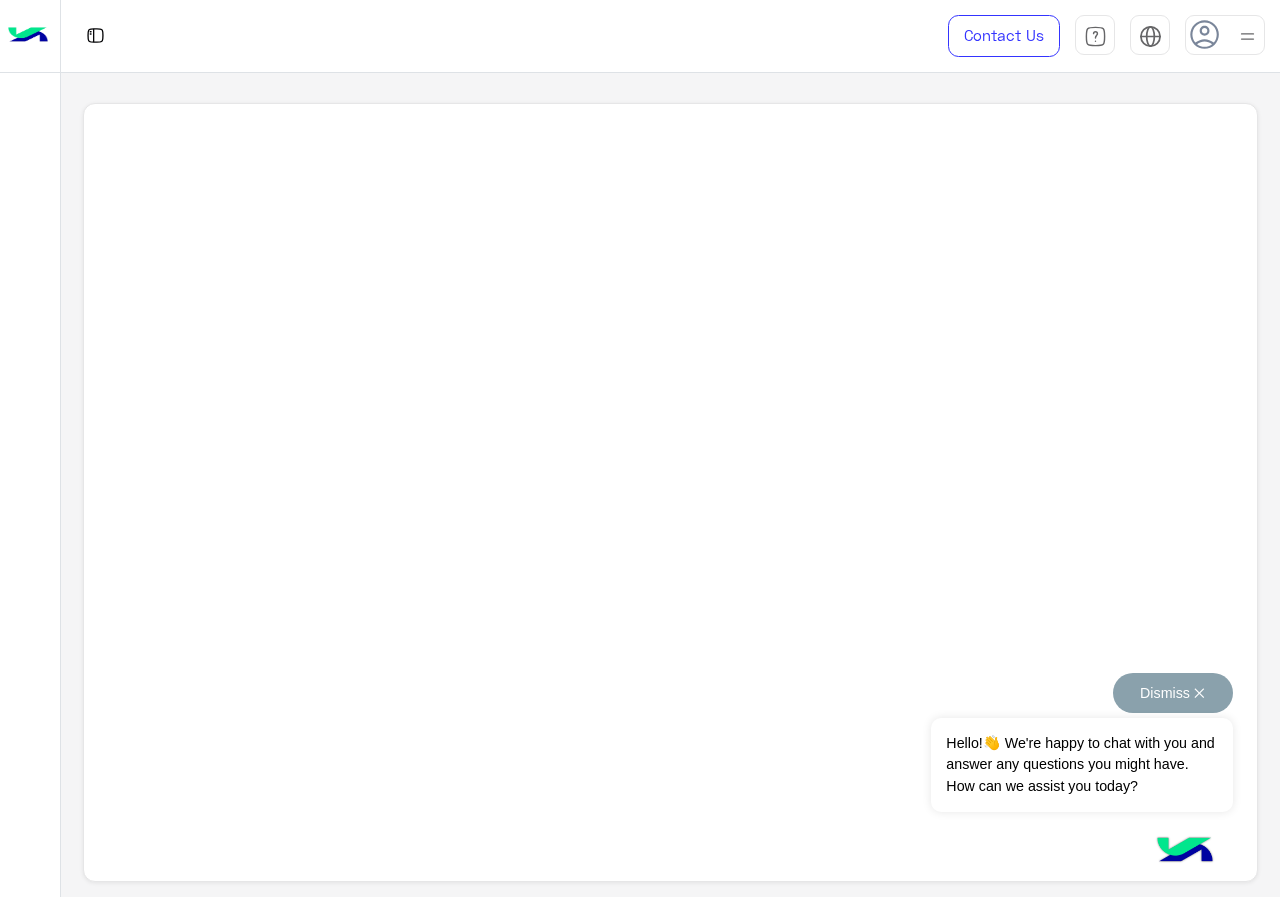 click on "Dismiss ✕" at bounding box center (1173, 693) 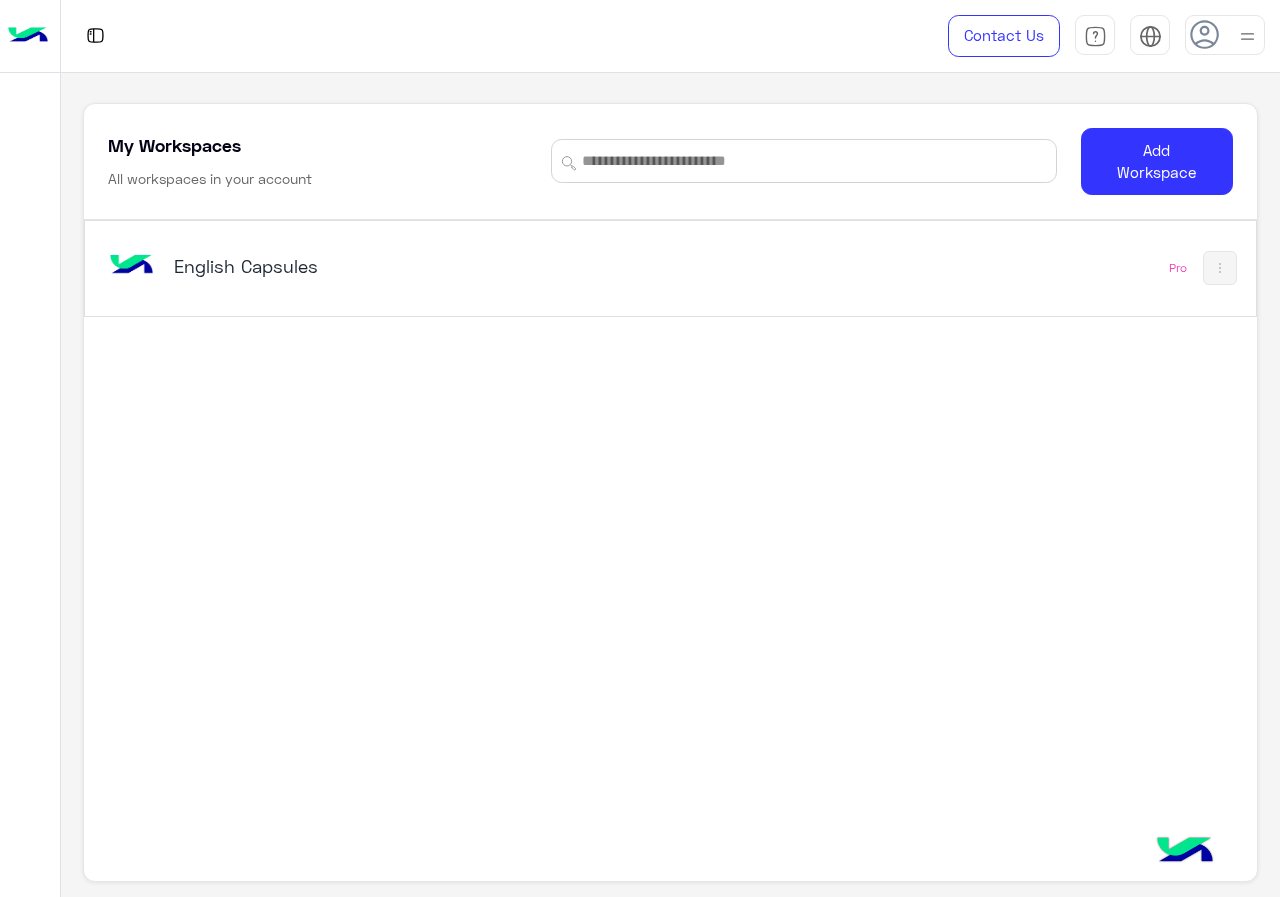 click on "English Capsules" at bounding box center [444, 268] 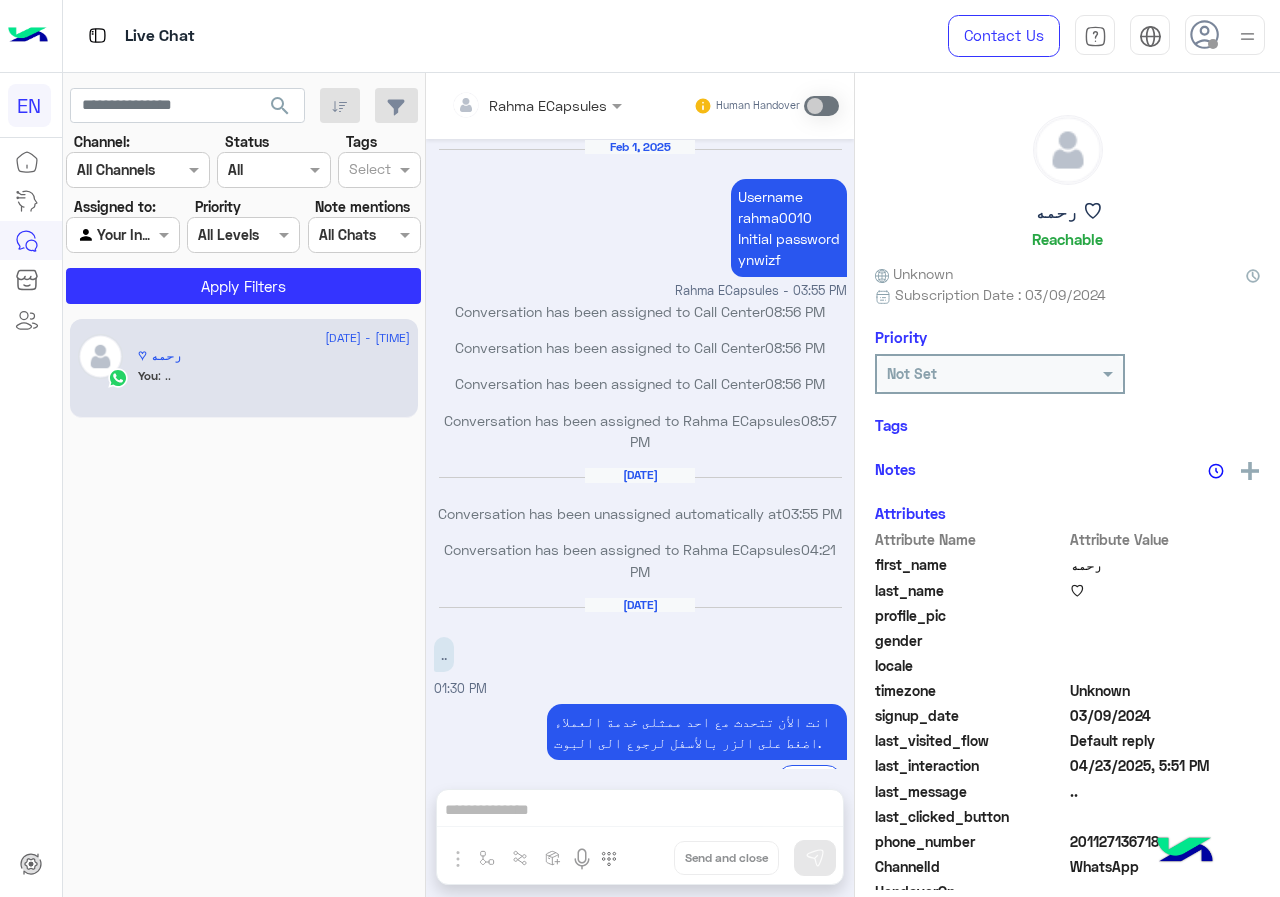 scroll, scrollTop: 741, scrollLeft: 0, axis: vertical 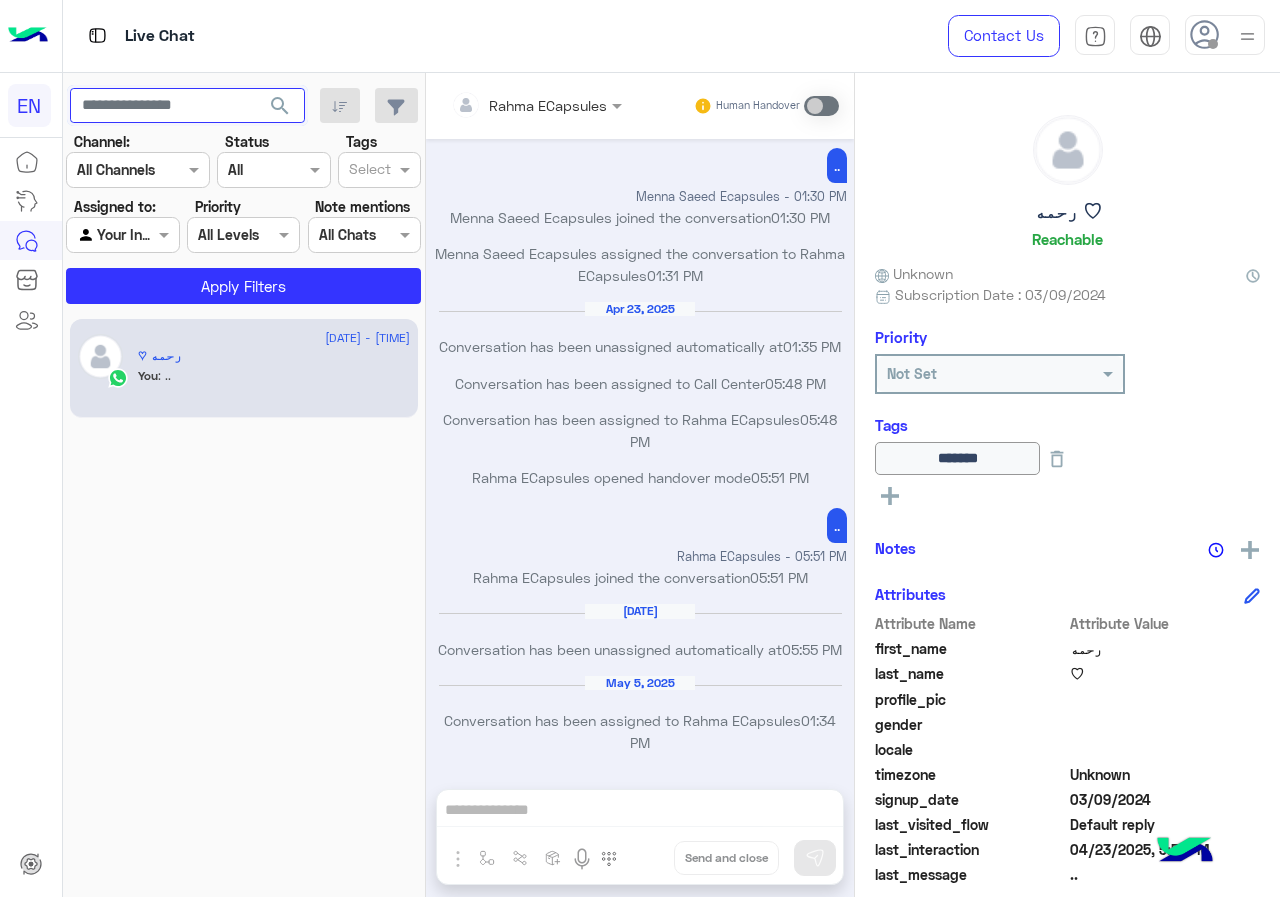 paste on "**********" 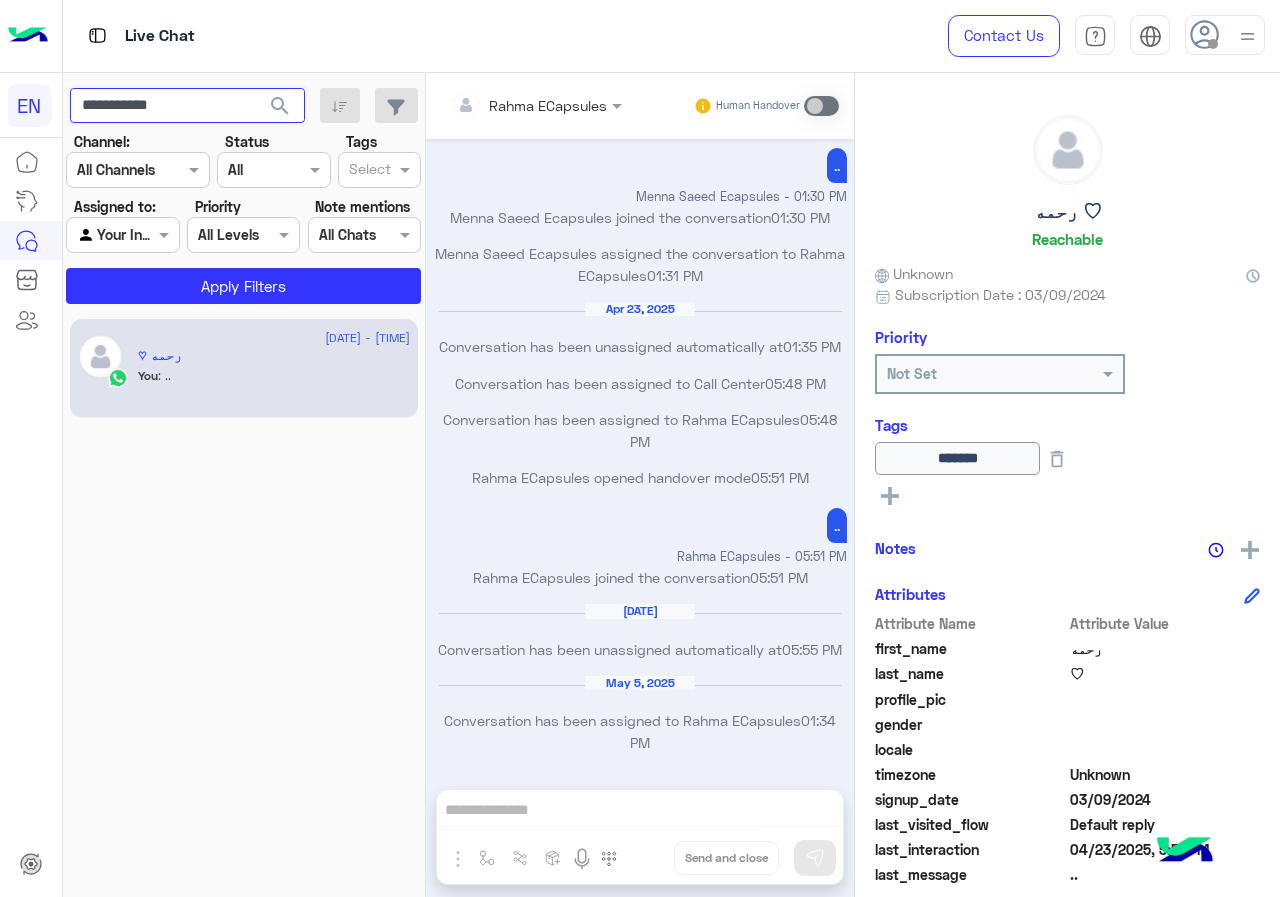 type on "**********" 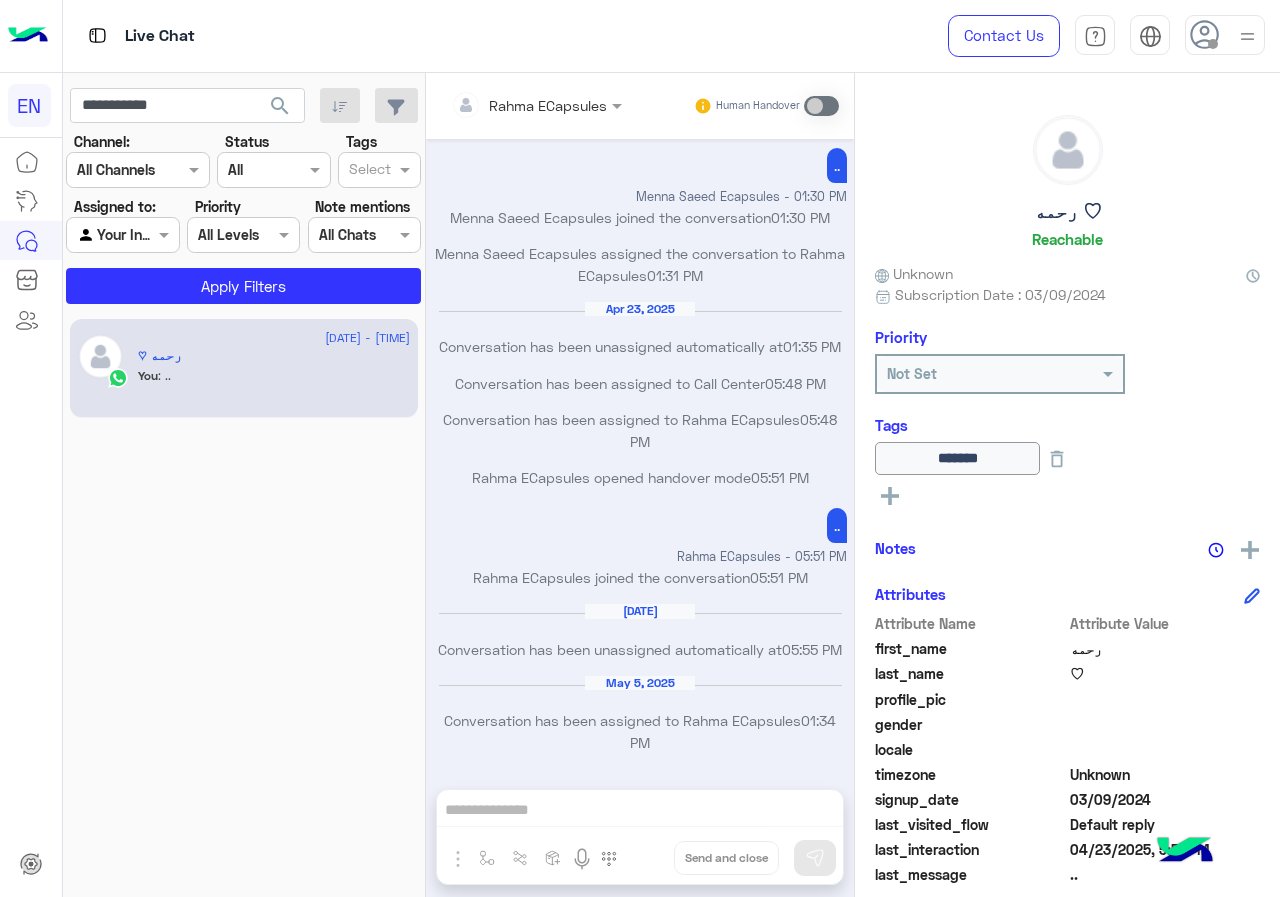 click on "search" 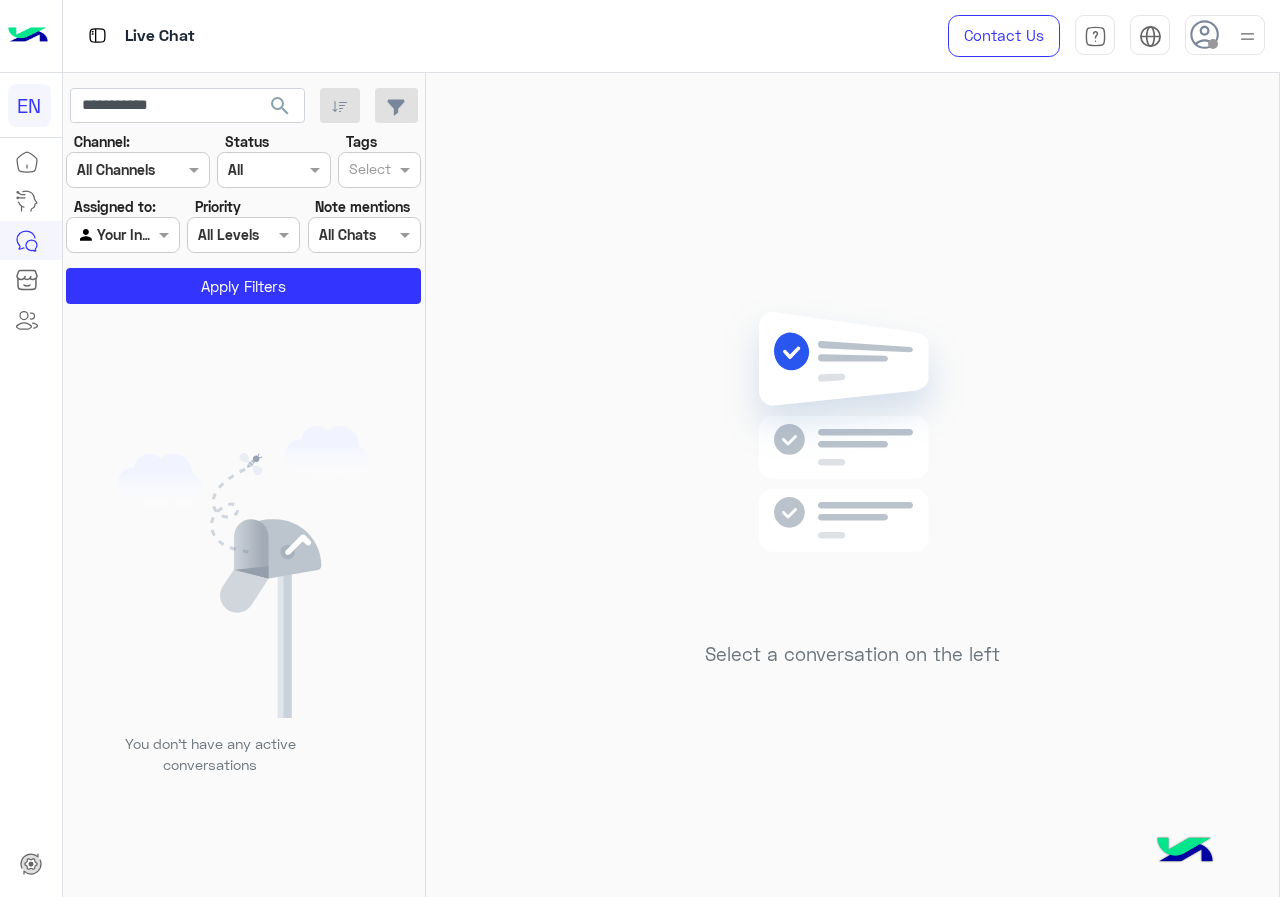 click on "Agent Filter Your Inbox" at bounding box center [122, 235] 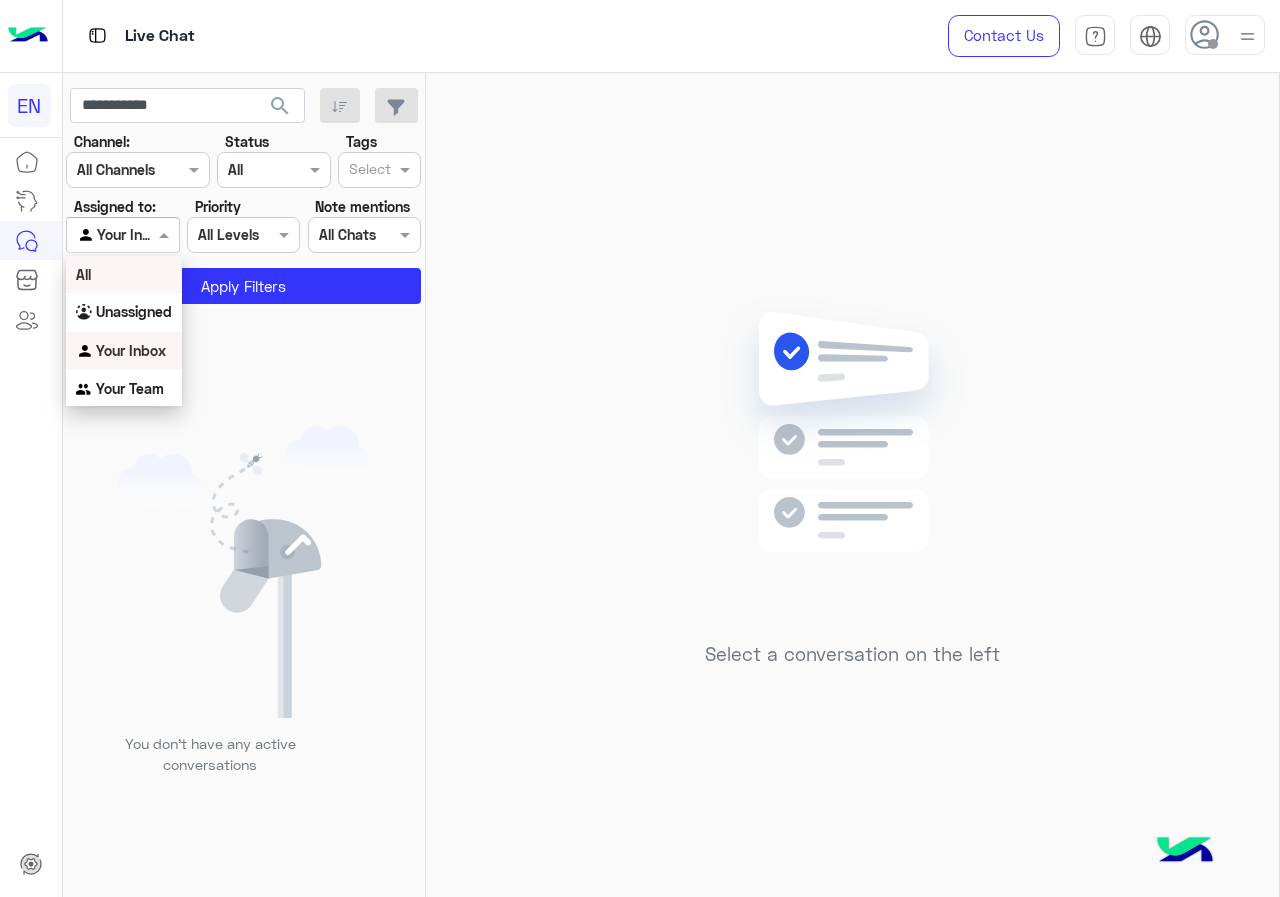click on "Unassigned" at bounding box center [134, 311] 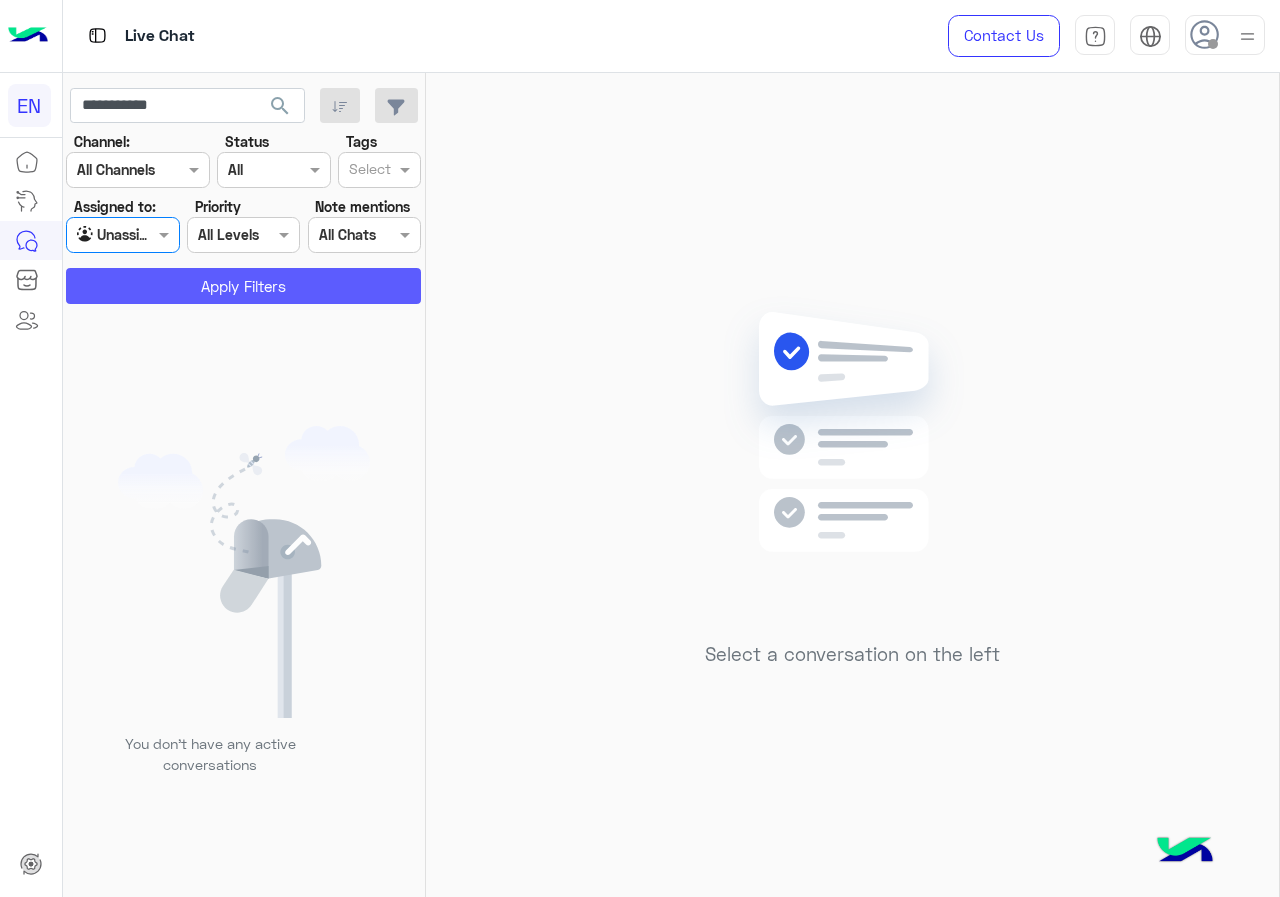 click on "Apply Filters" 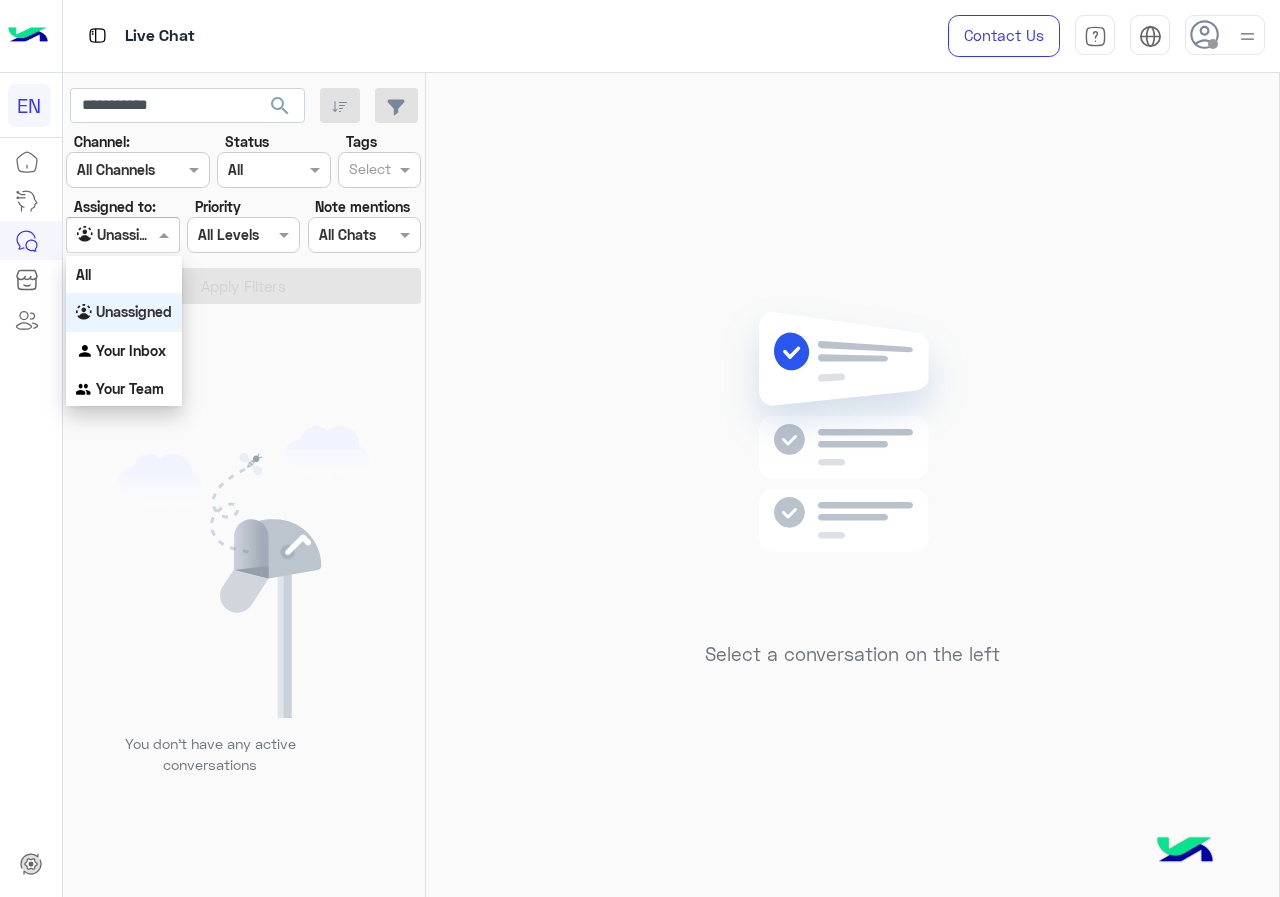 click at bounding box center [122, 234] 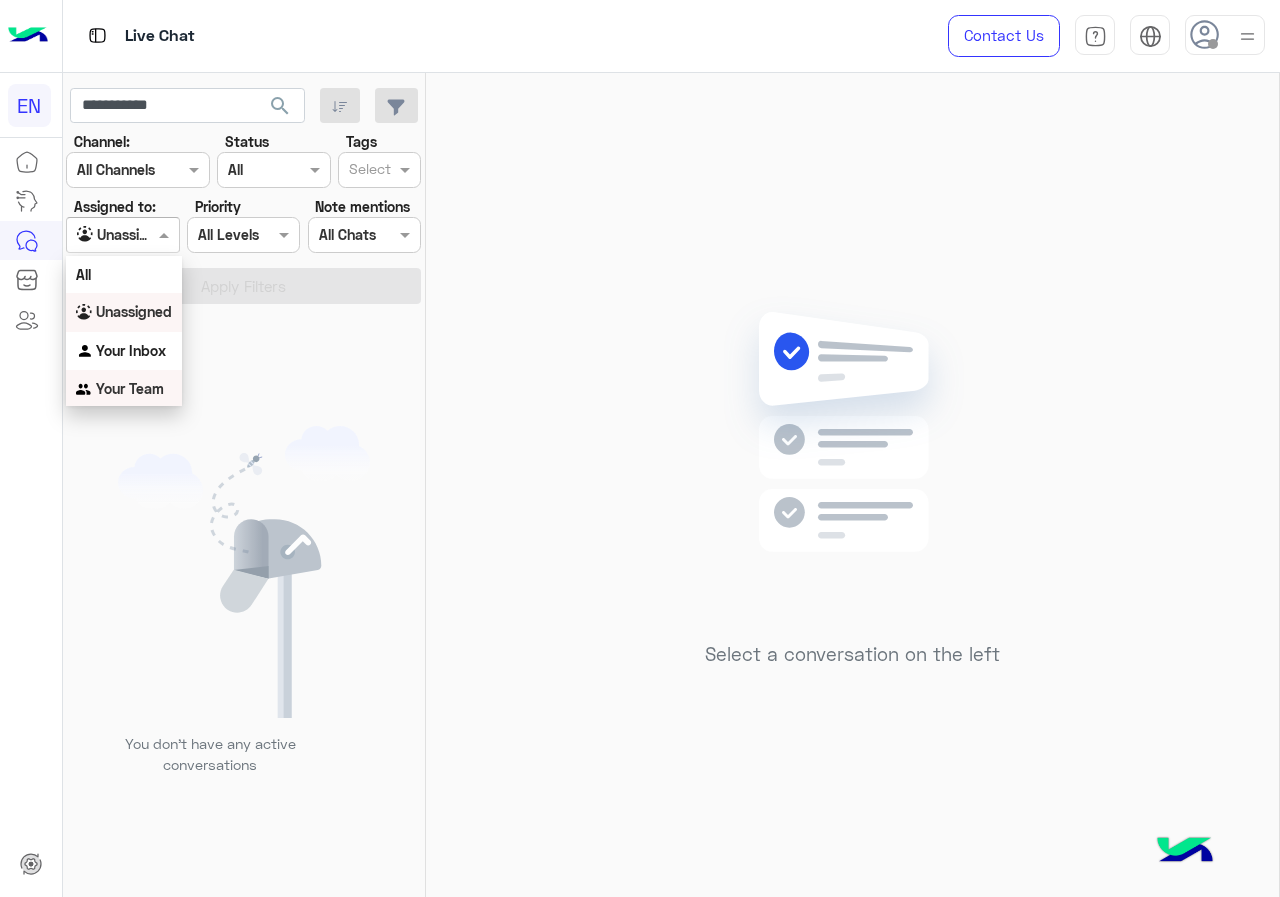 click on "Your Team" at bounding box center [130, 388] 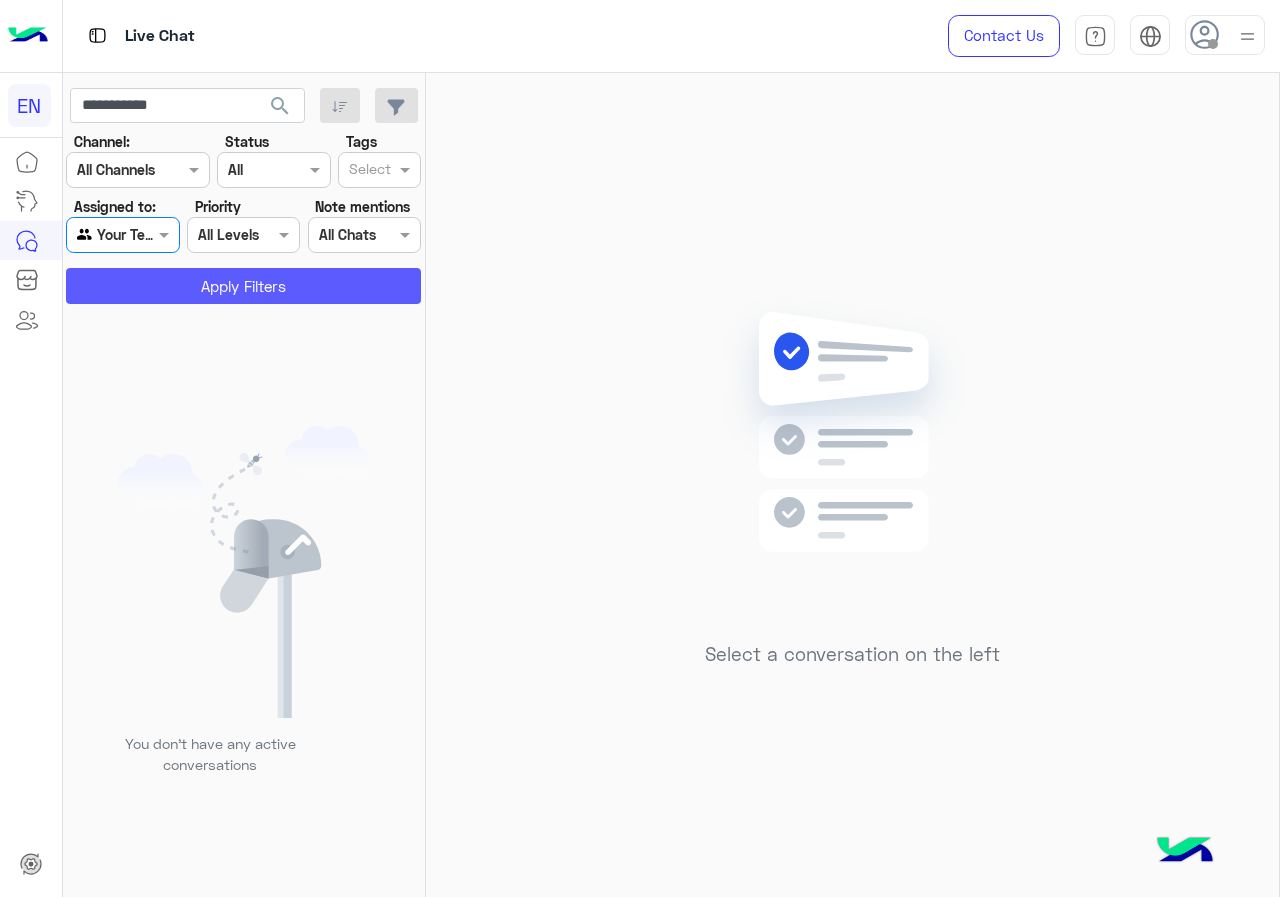 click on "Apply Filters" 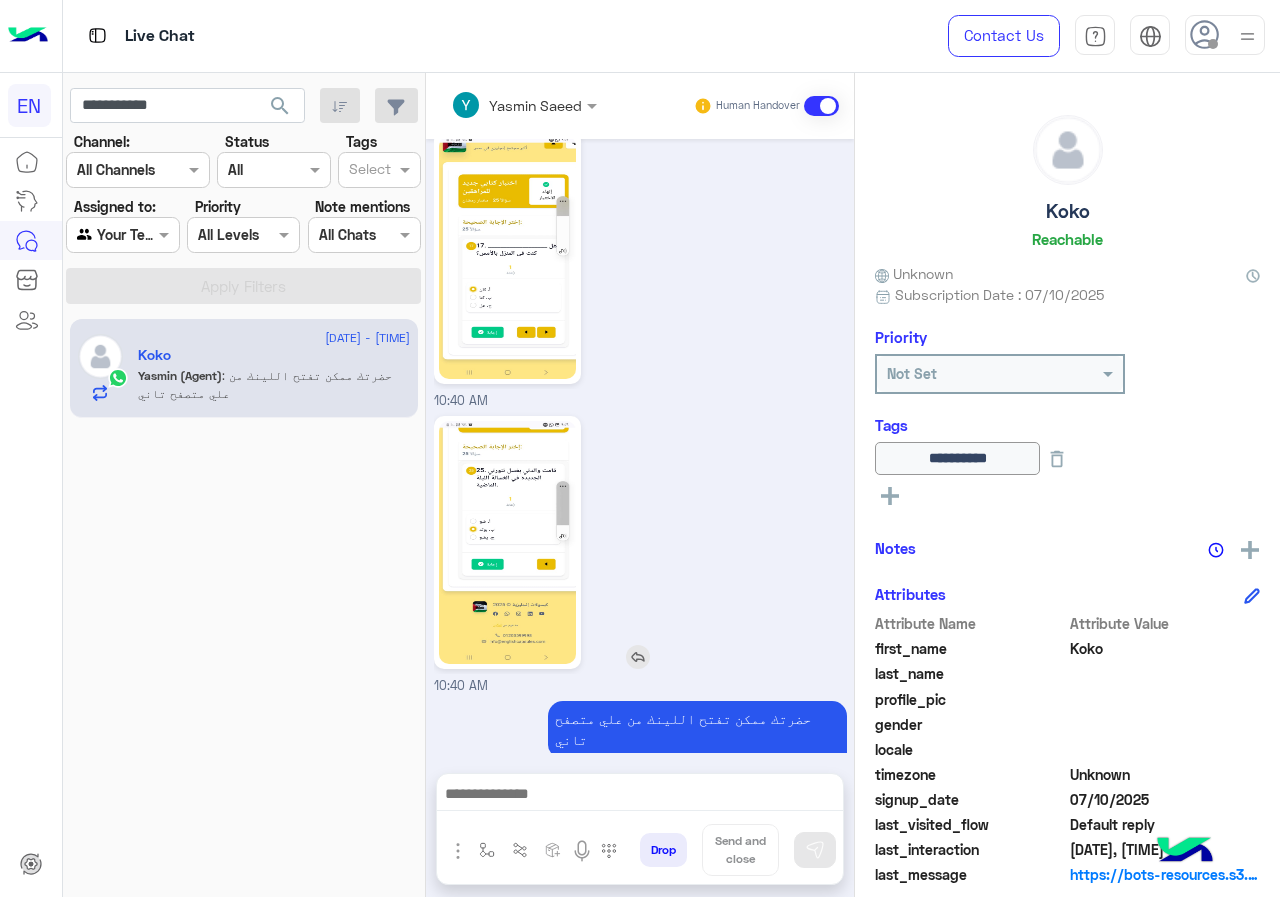 scroll, scrollTop: 1907, scrollLeft: 0, axis: vertical 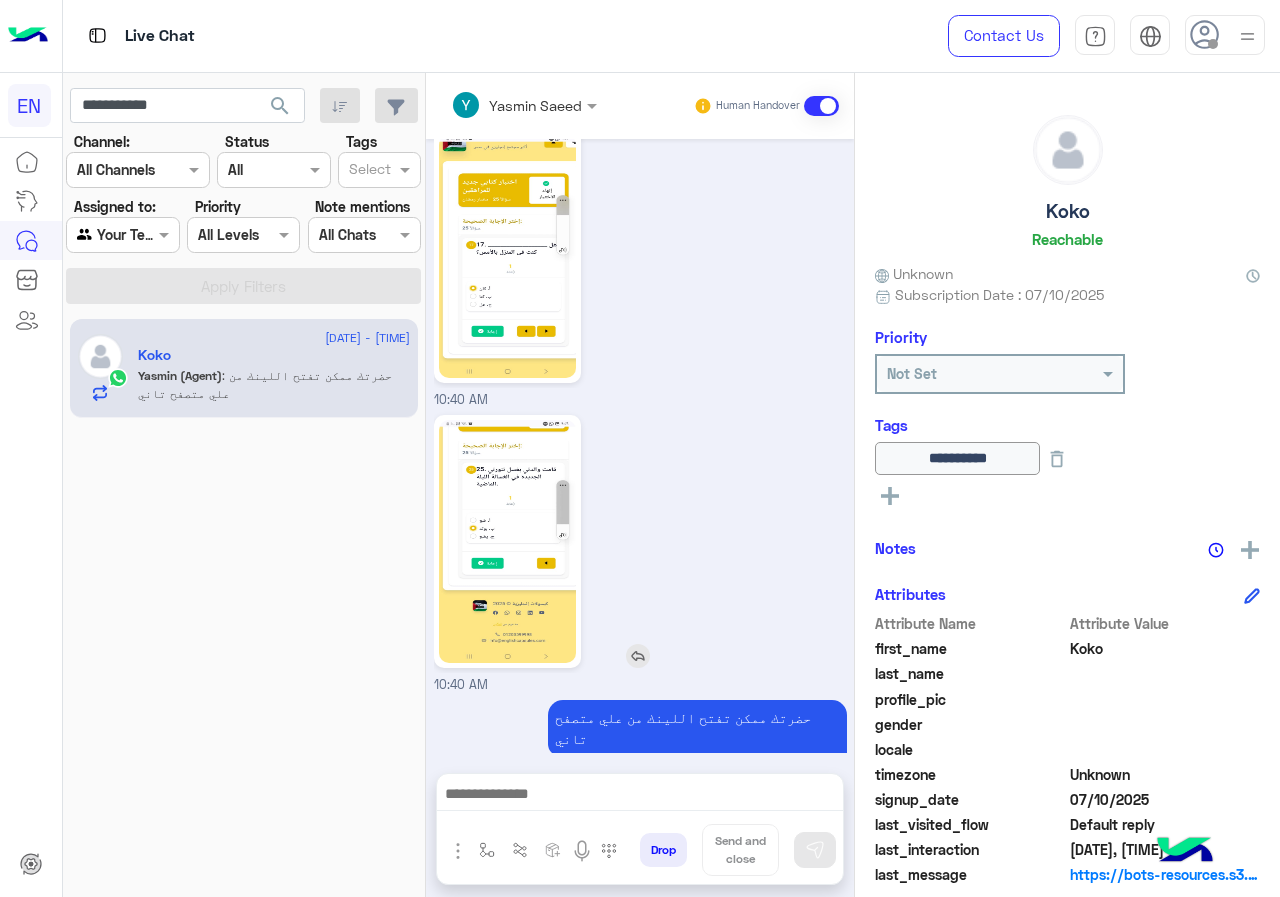 click 